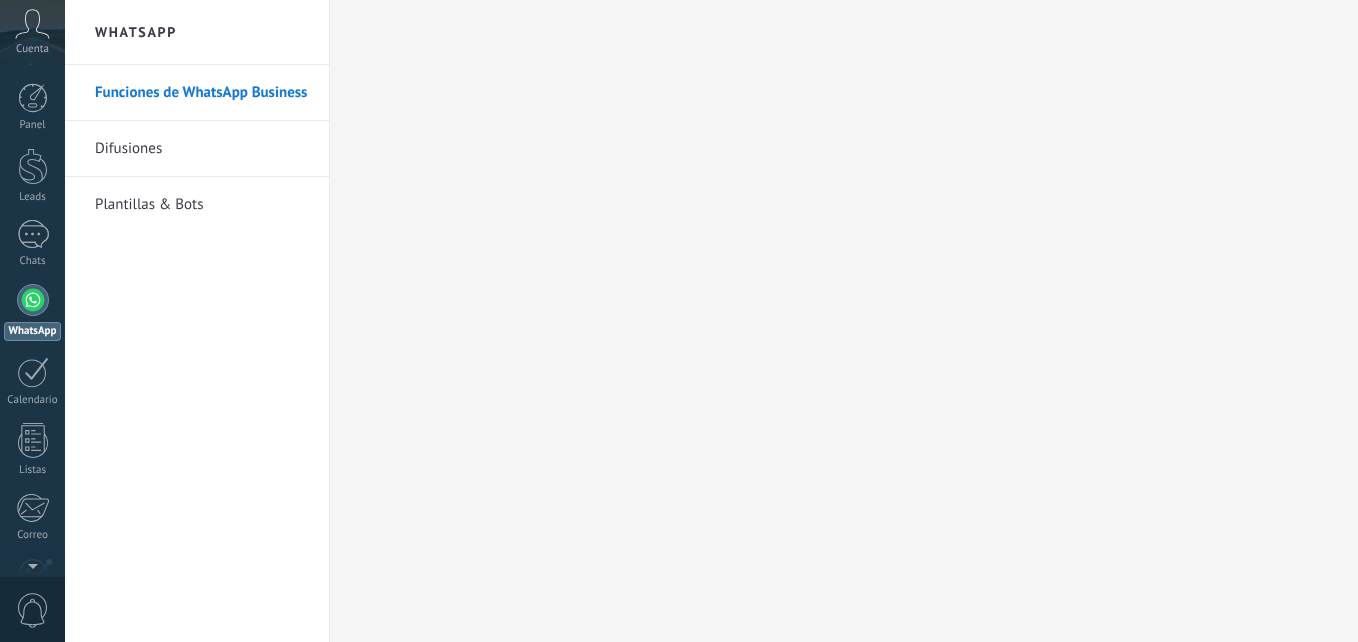 scroll, scrollTop: 0, scrollLeft: 0, axis: both 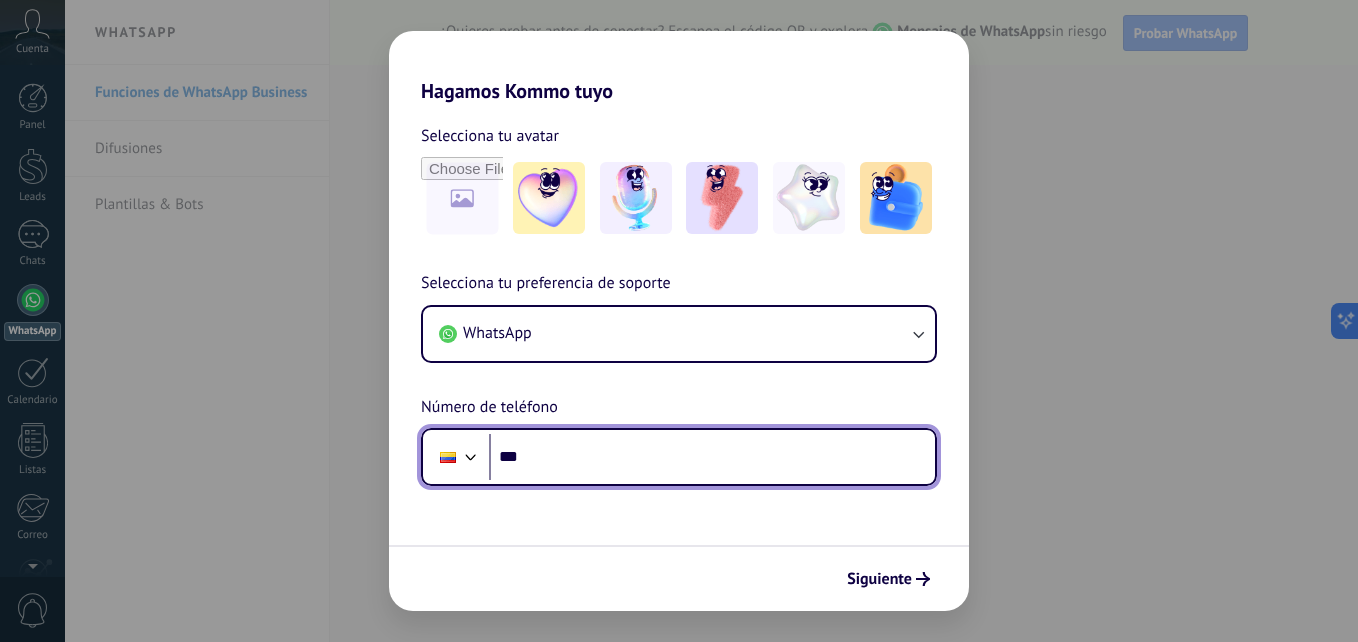 click on "***" at bounding box center [712, 457] 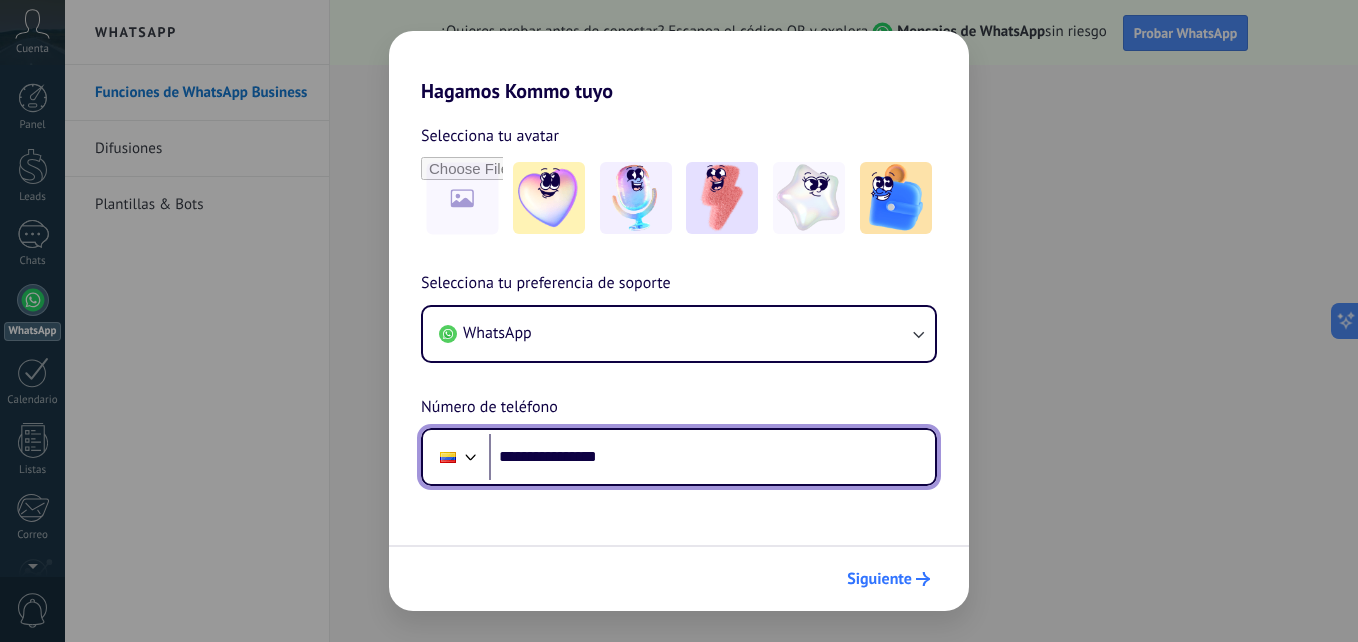 type on "**********" 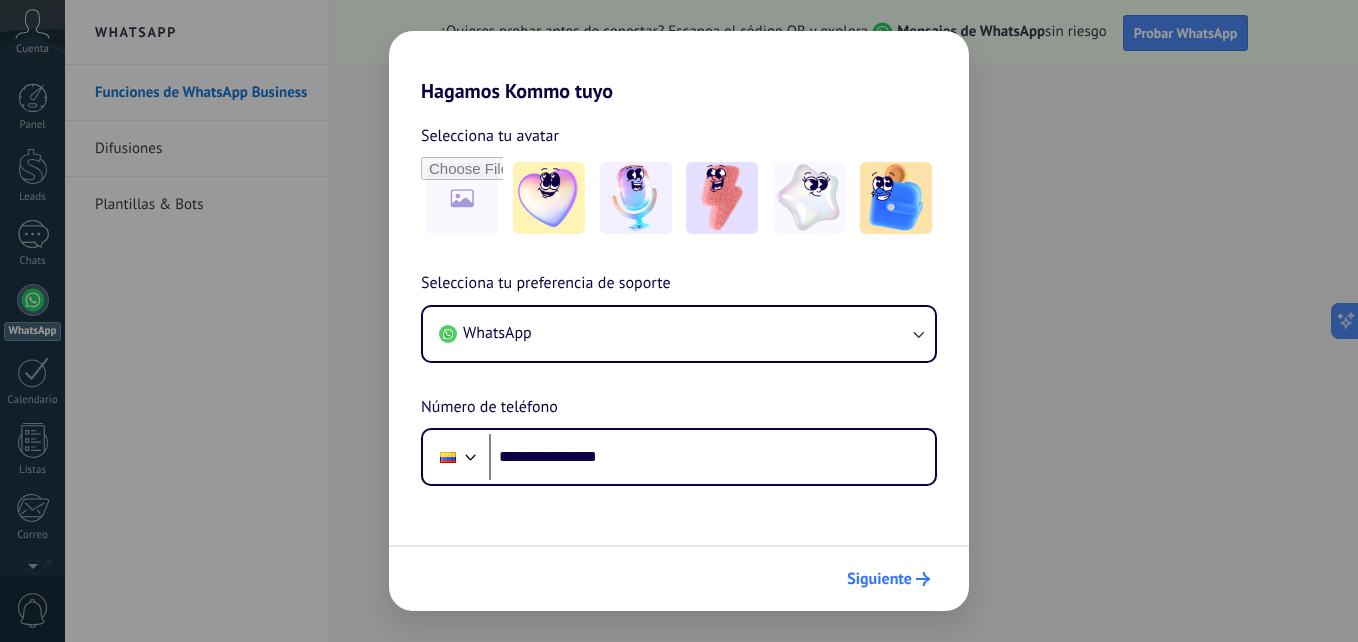 click on "Siguiente" at bounding box center [888, 579] 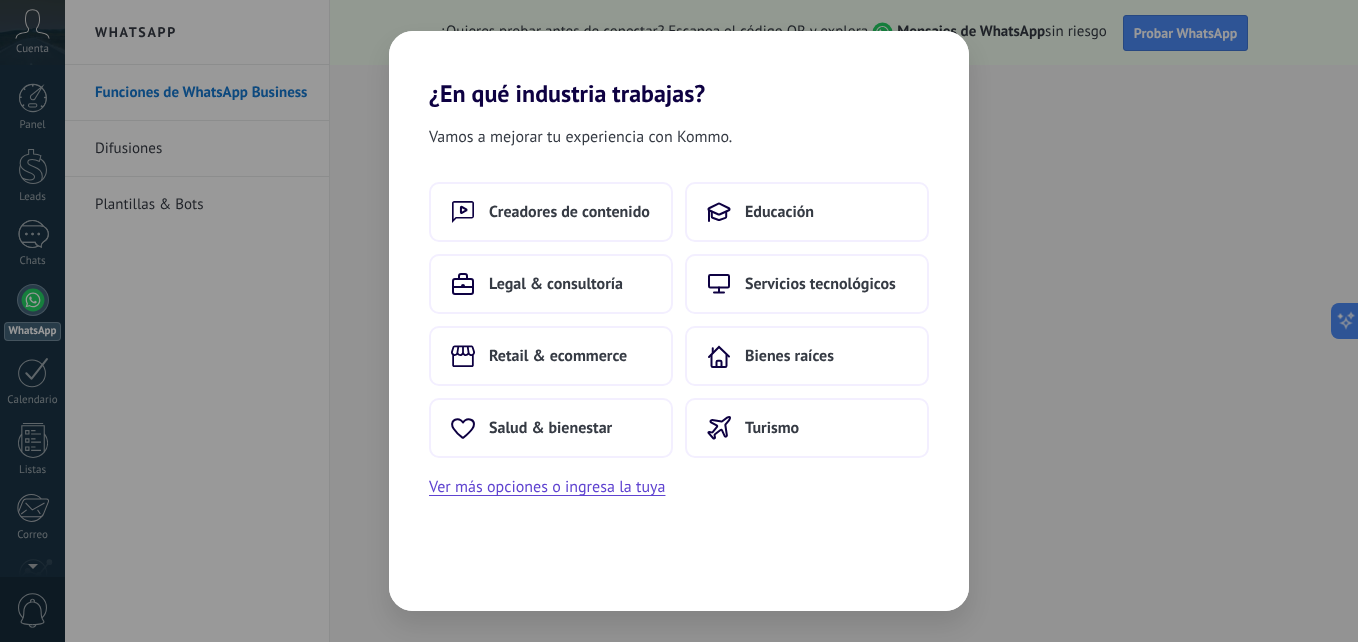 scroll, scrollTop: 0, scrollLeft: 0, axis: both 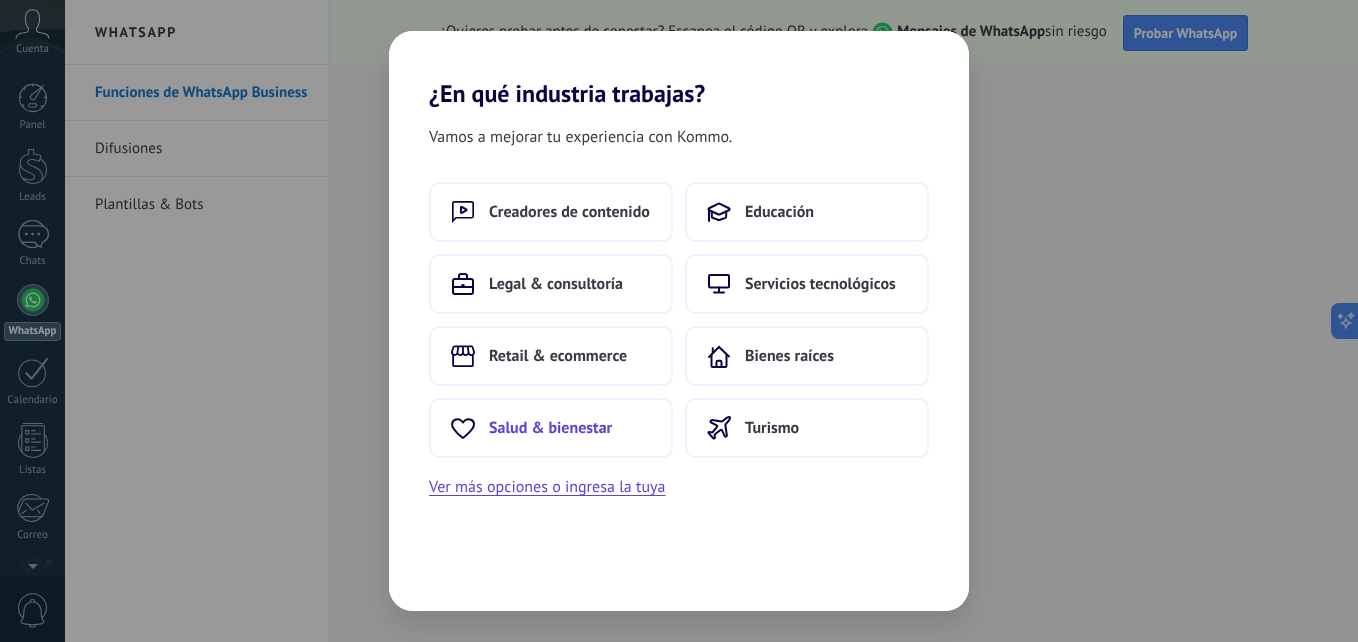 click on "Salud & bienestar" at bounding box center [569, 212] 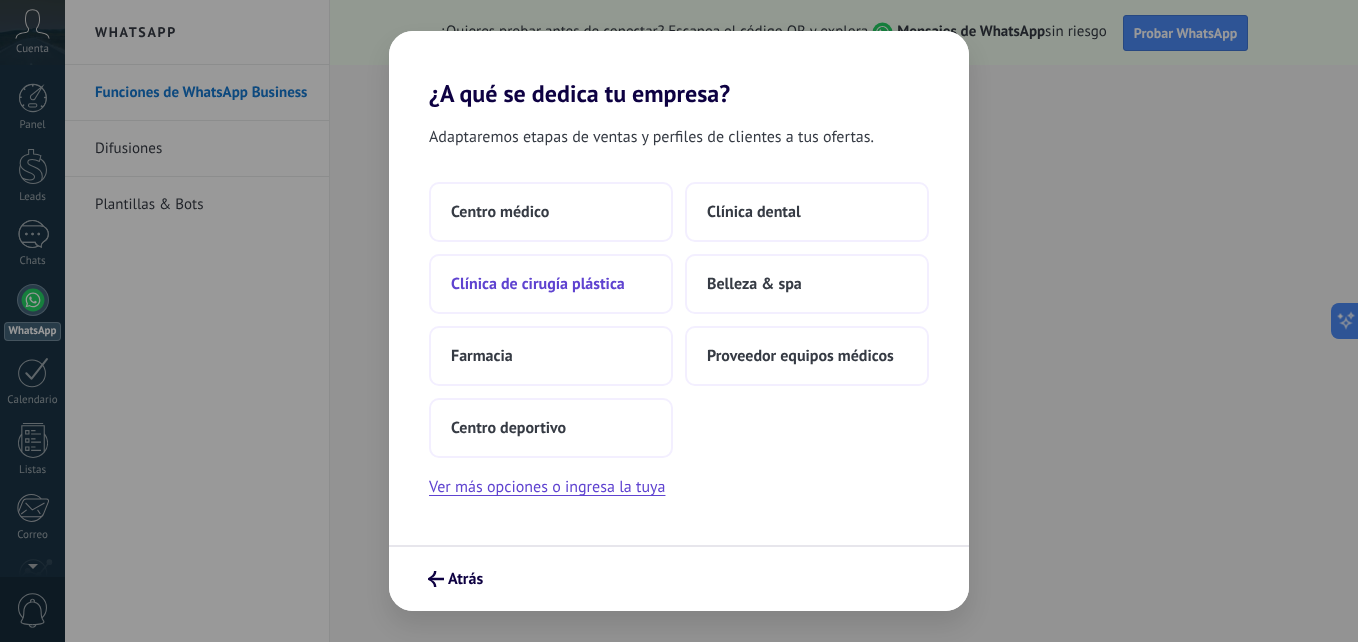 click on "Clínica de cirugía plástica" at bounding box center [500, 212] 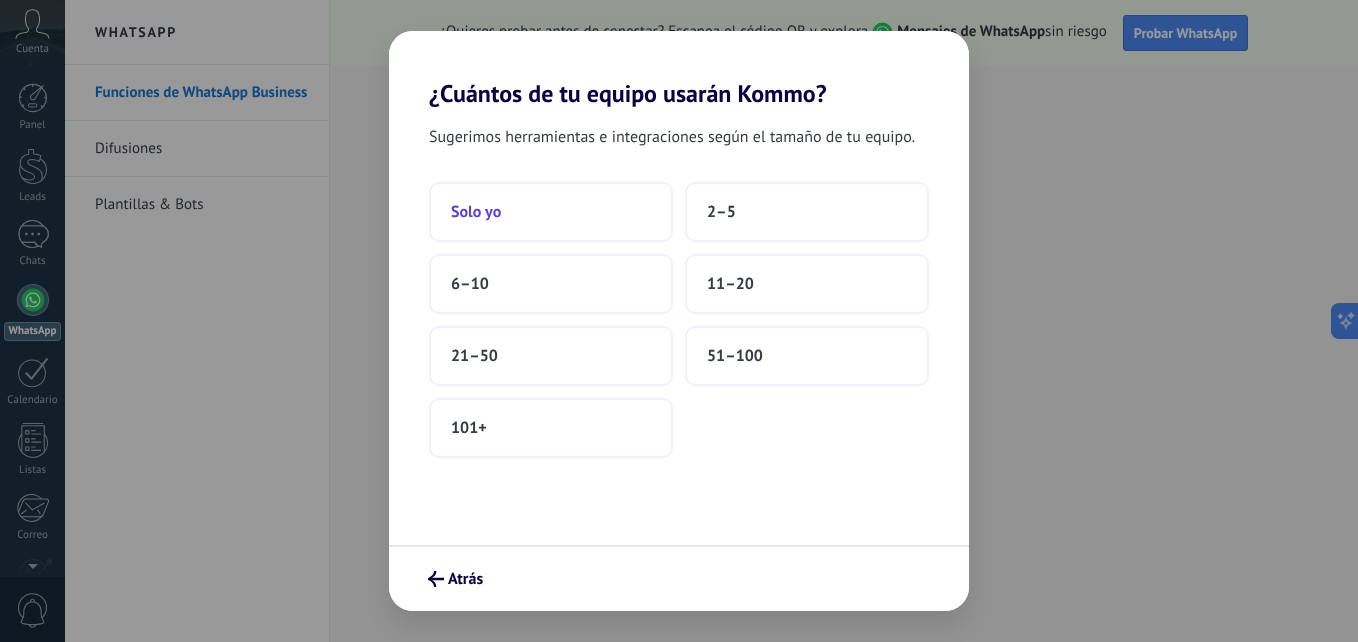 click on "Solo yo" at bounding box center (551, 212) 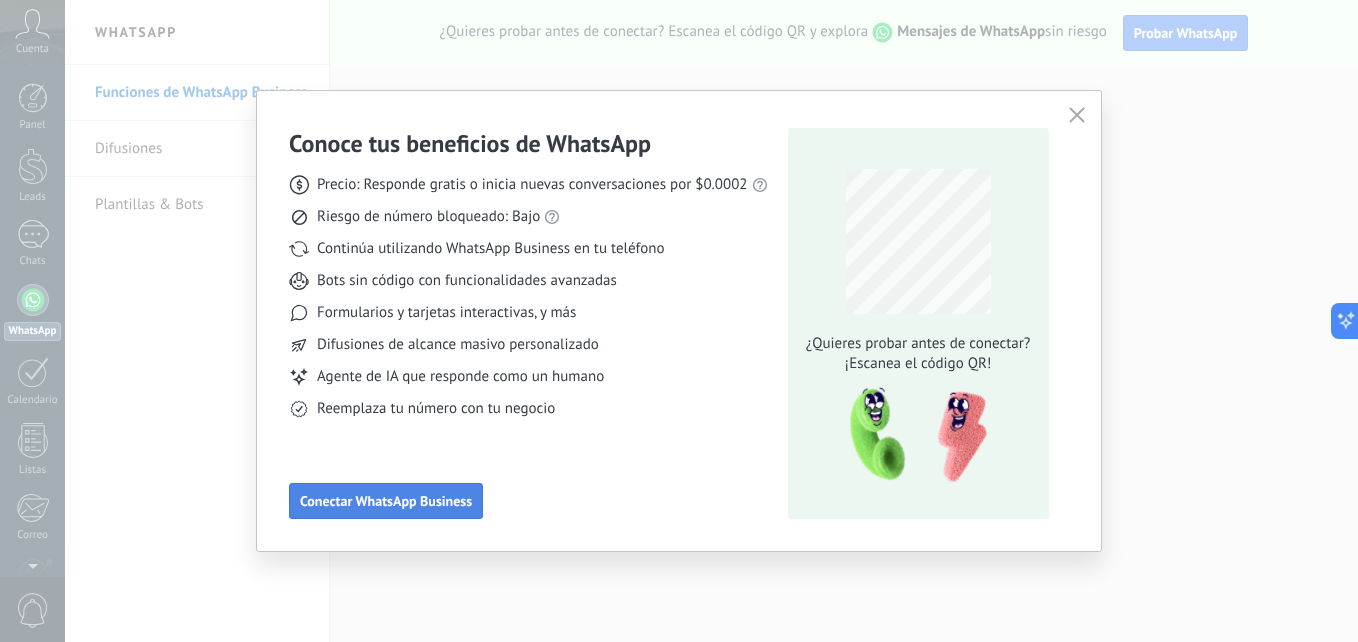 click on "Conectar WhatsApp Business" at bounding box center (386, 501) 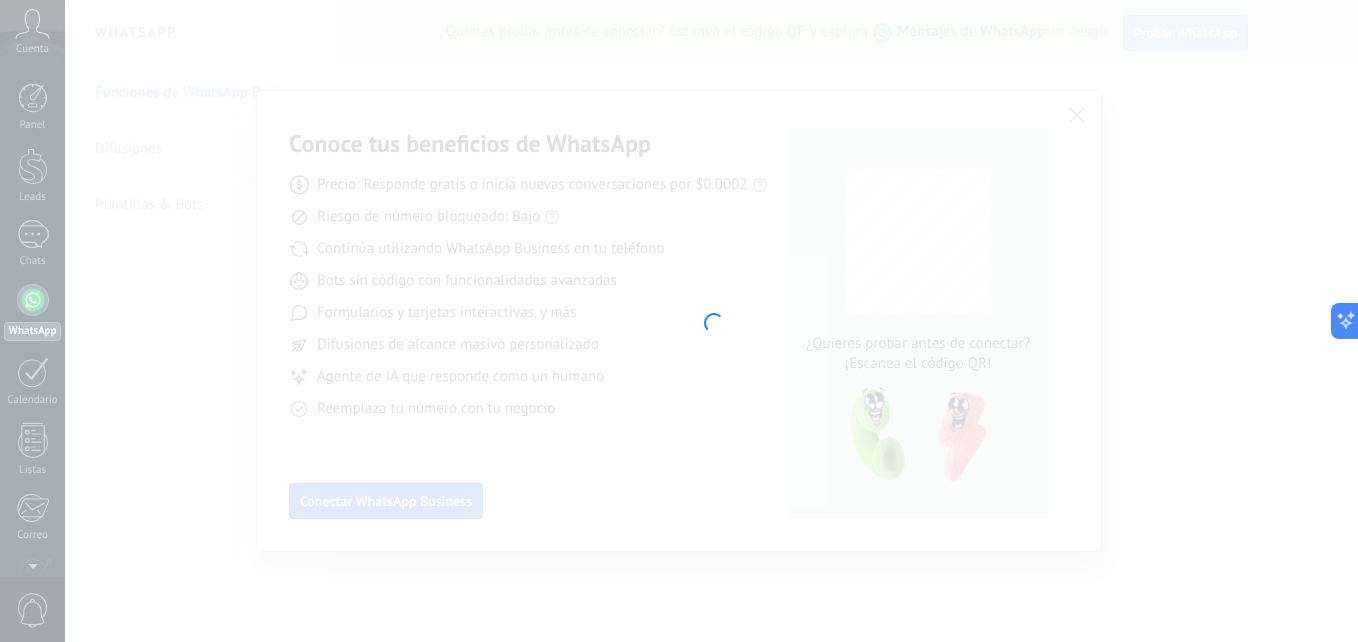 click at bounding box center [711, 321] 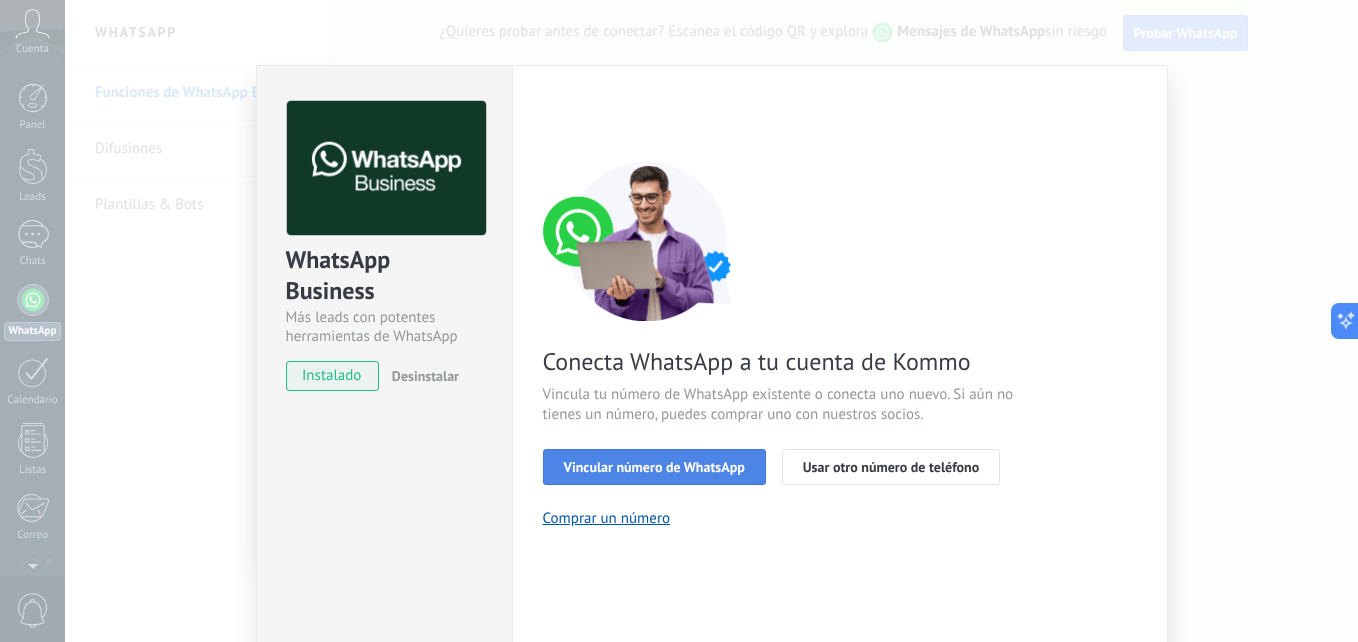 click on "Vincular número de WhatsApp" at bounding box center (654, 467) 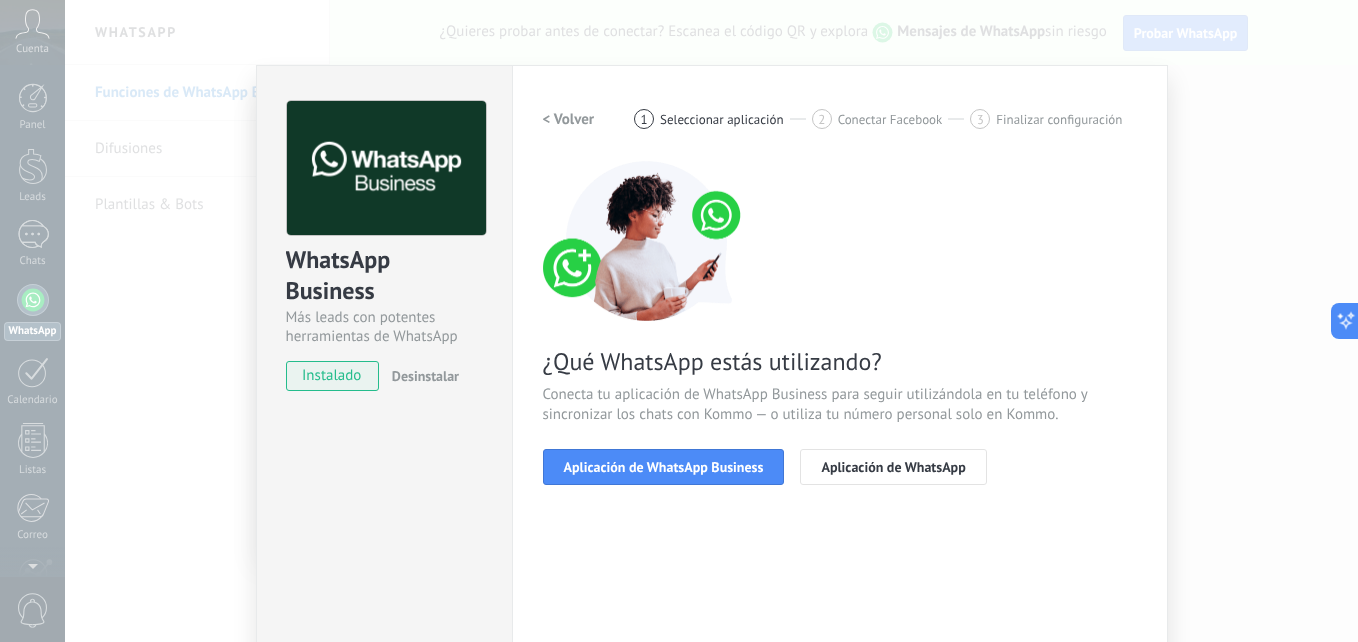 click on "Aplicación de WhatsApp Business" at bounding box center (664, 467) 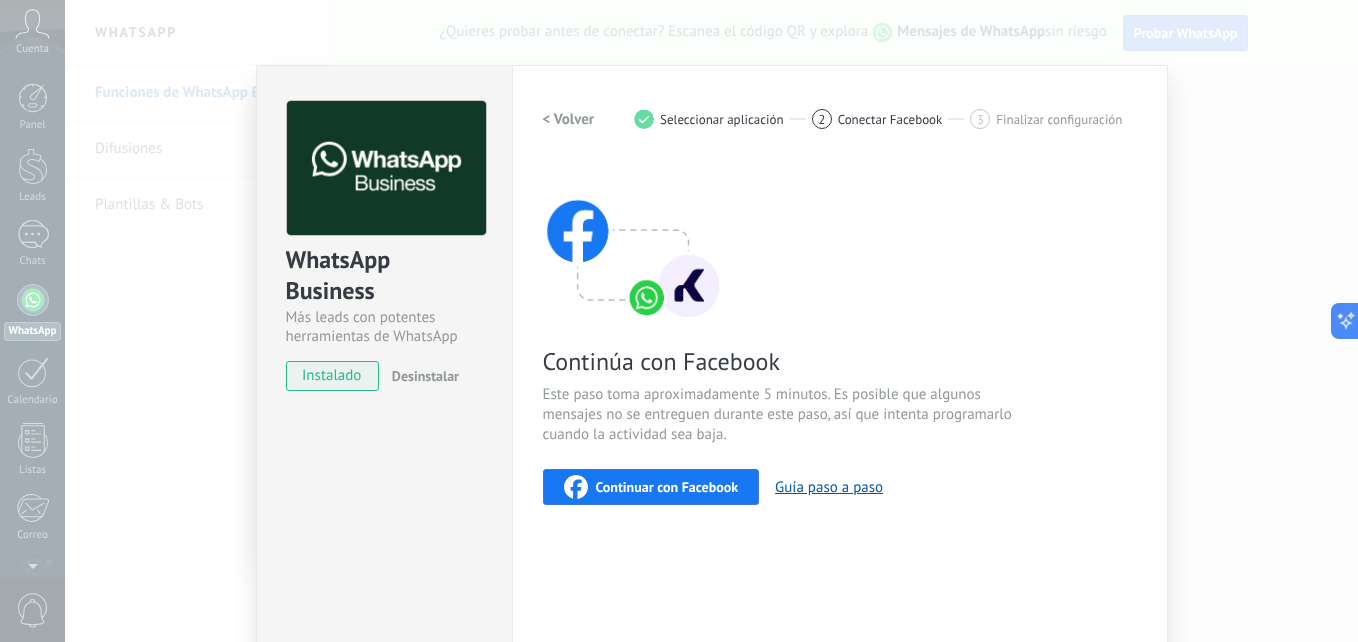 click on "Continuar con Facebook" at bounding box center (667, 487) 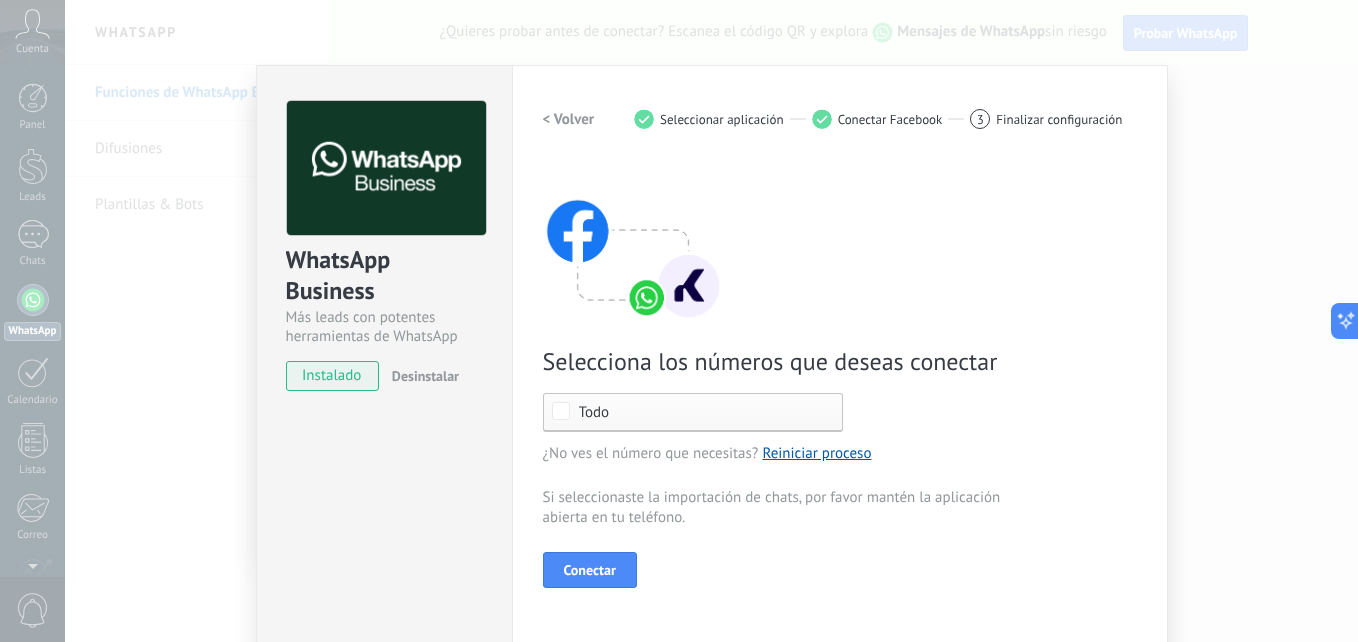 scroll, scrollTop: 100, scrollLeft: 0, axis: vertical 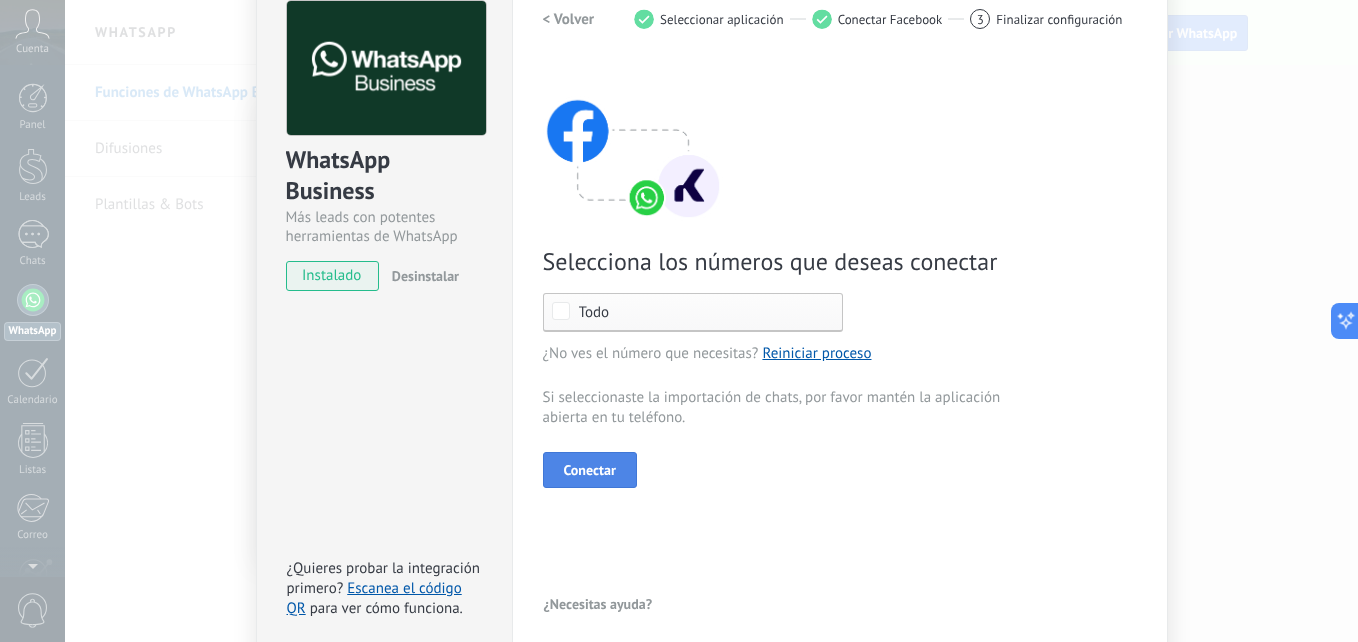 click on "Conectar" at bounding box center [590, 470] 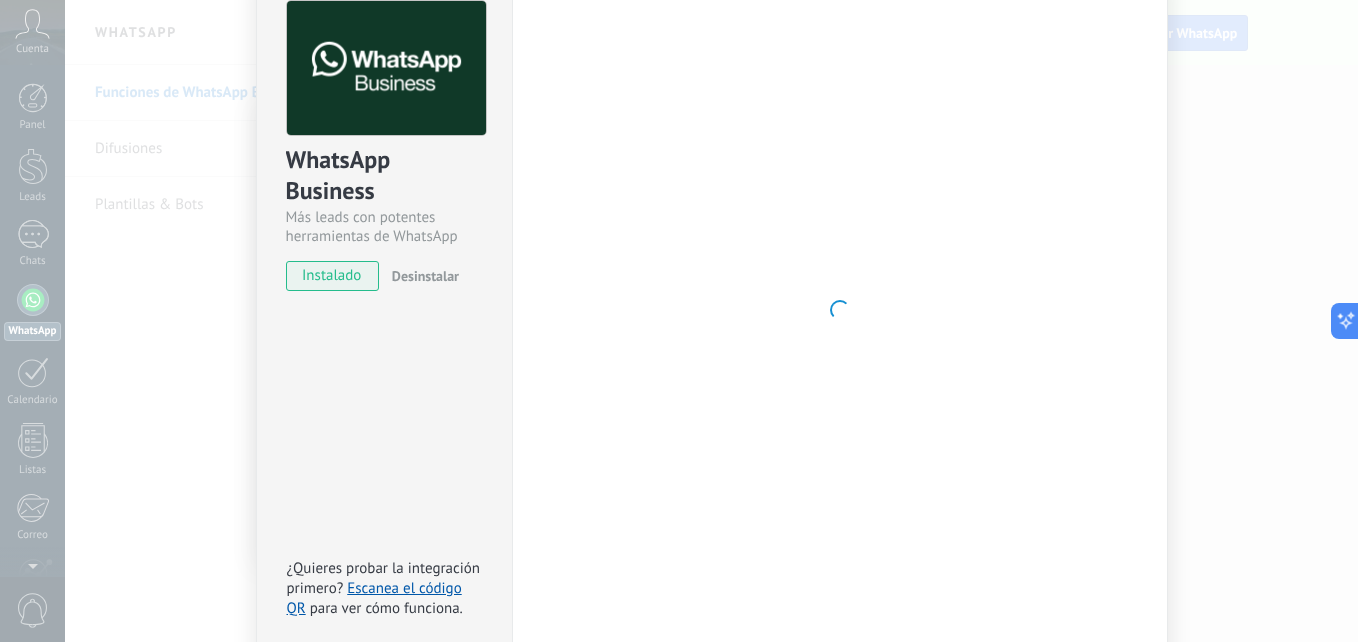scroll, scrollTop: 0, scrollLeft: 0, axis: both 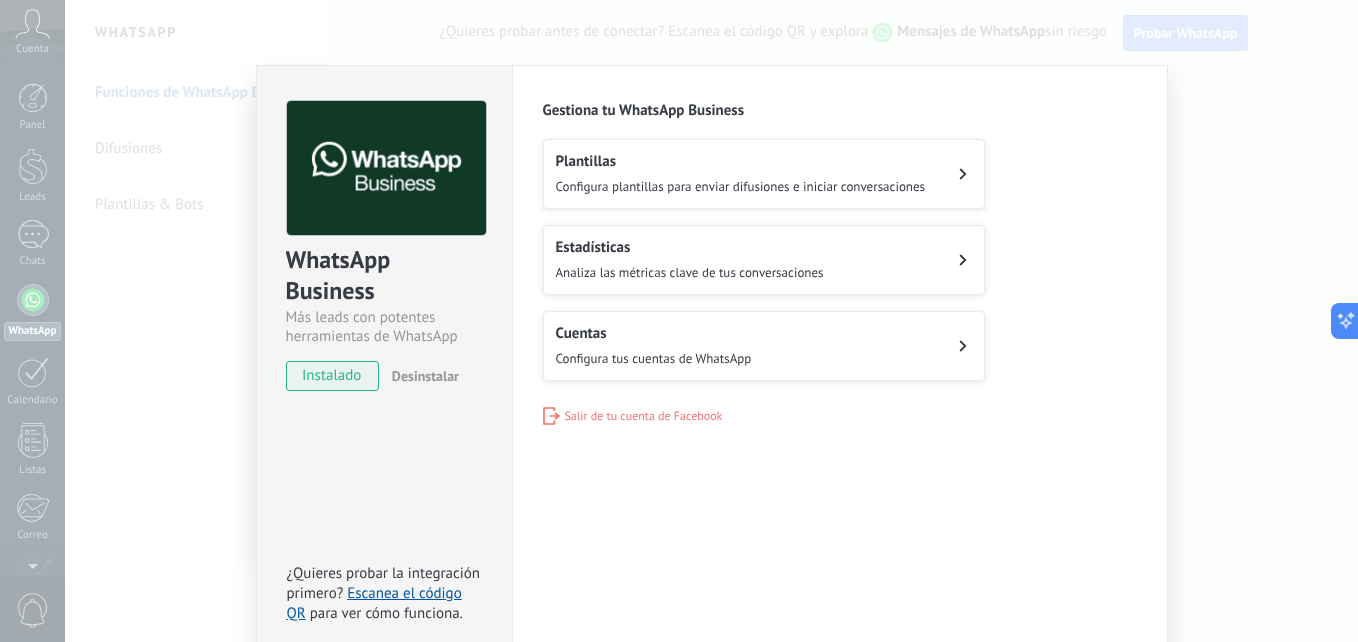 click on "Plantillas Configura plantillas para enviar difusiones e iniciar conversaciones" at bounding box center (741, 174) 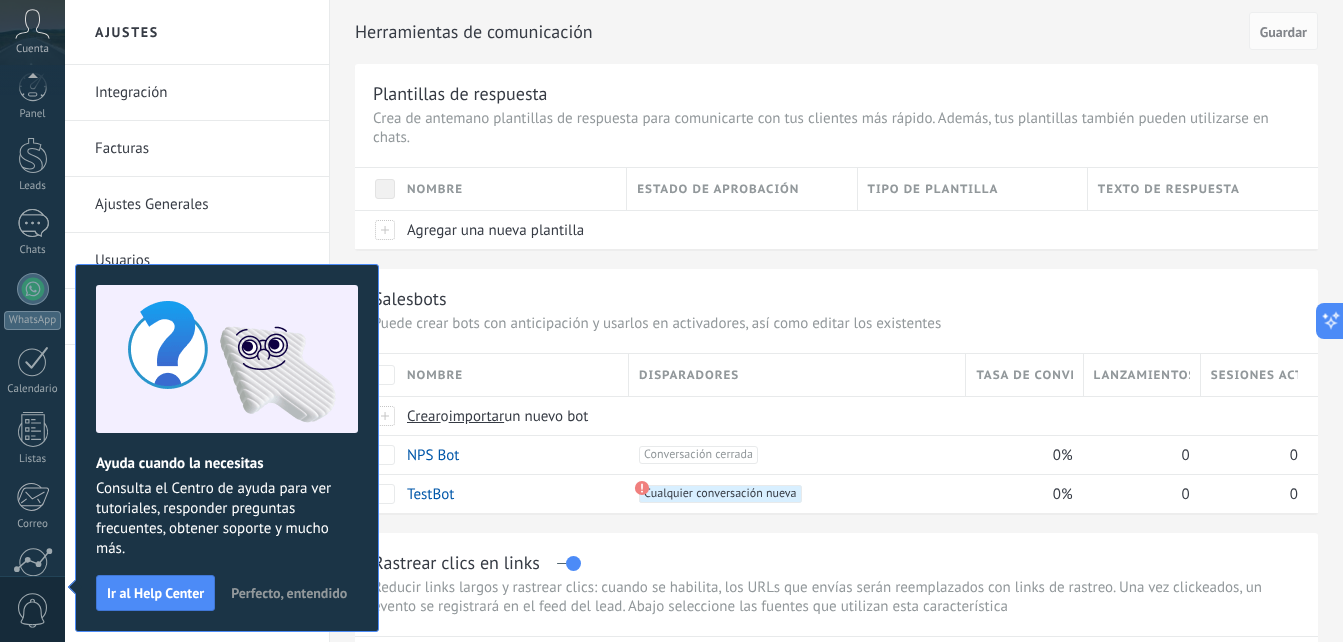 scroll, scrollTop: 190, scrollLeft: 0, axis: vertical 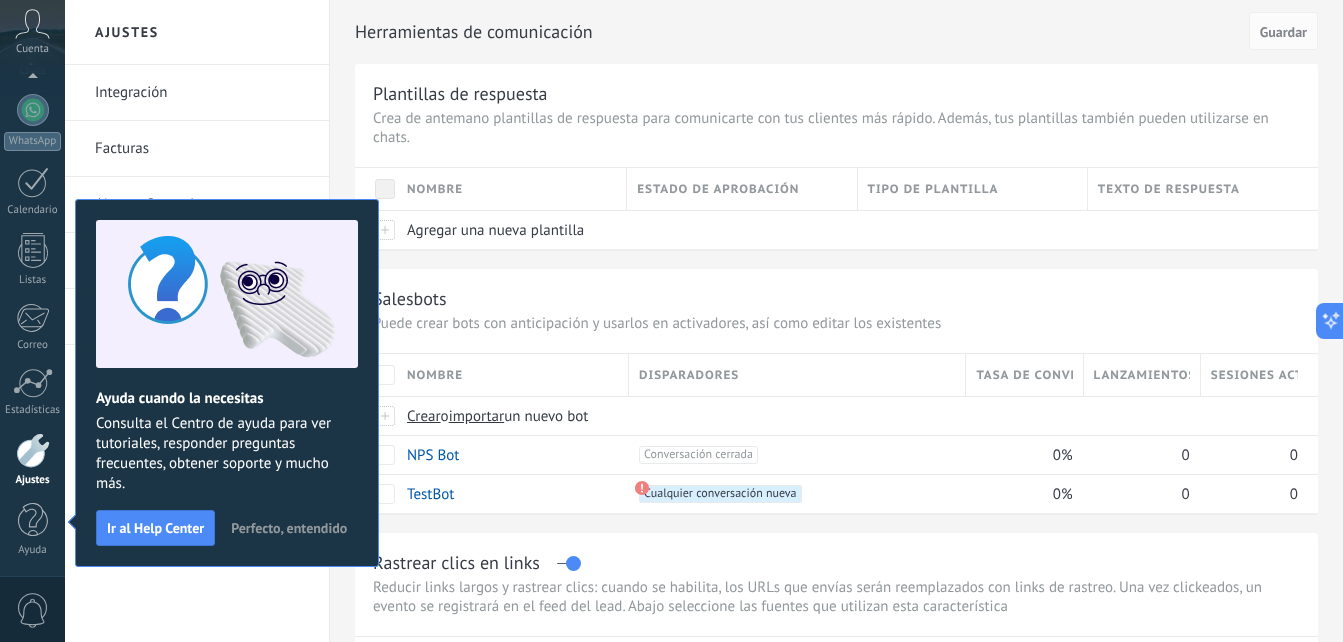 click on "Perfecto, entendido" at bounding box center [289, 528] 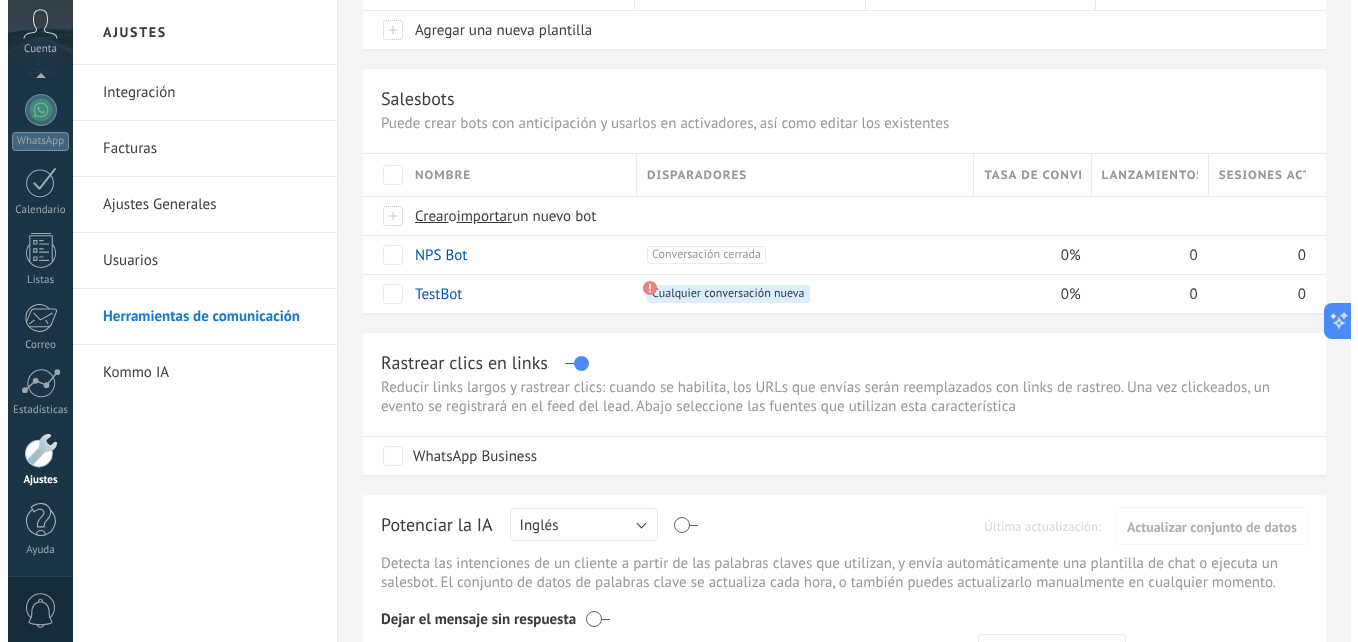 scroll, scrollTop: 100, scrollLeft: 0, axis: vertical 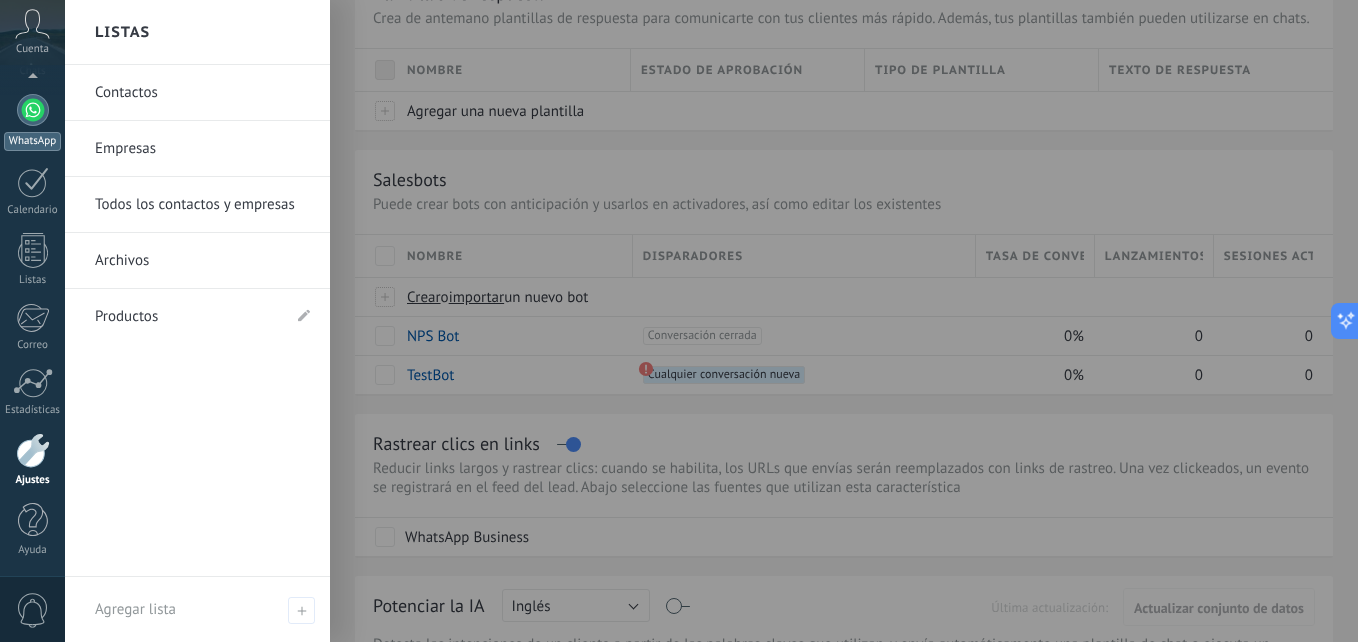 click at bounding box center [33, 110] 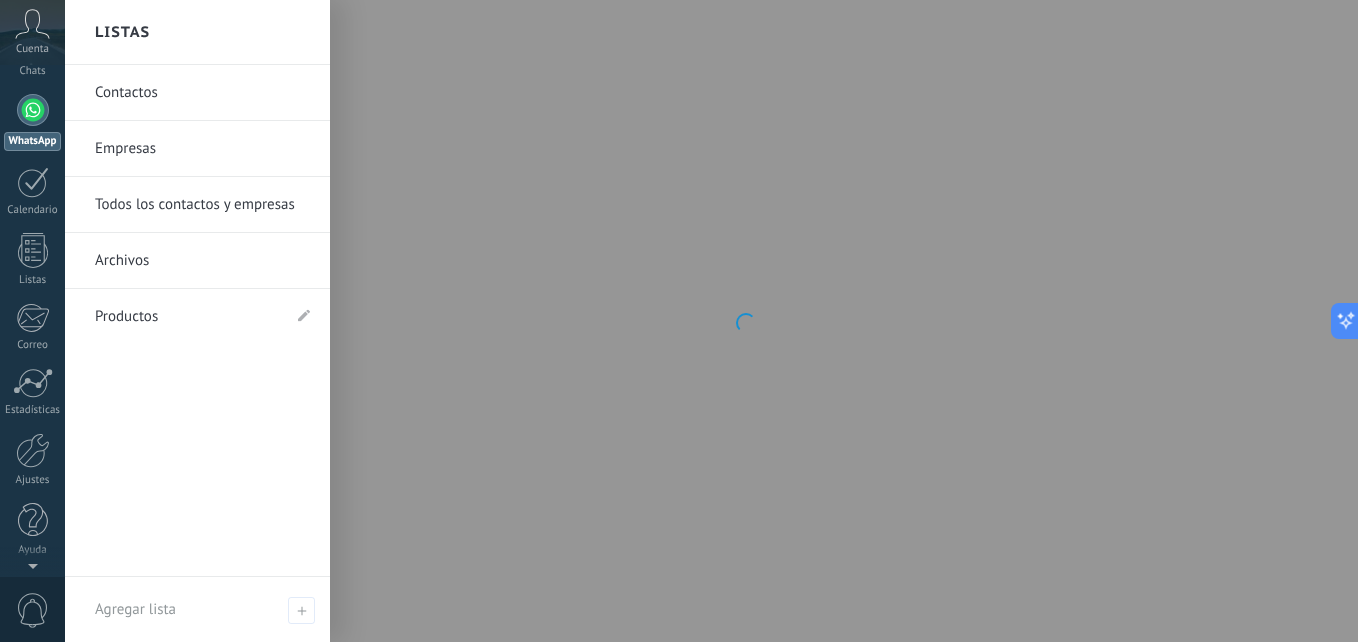 scroll, scrollTop: 0, scrollLeft: 0, axis: both 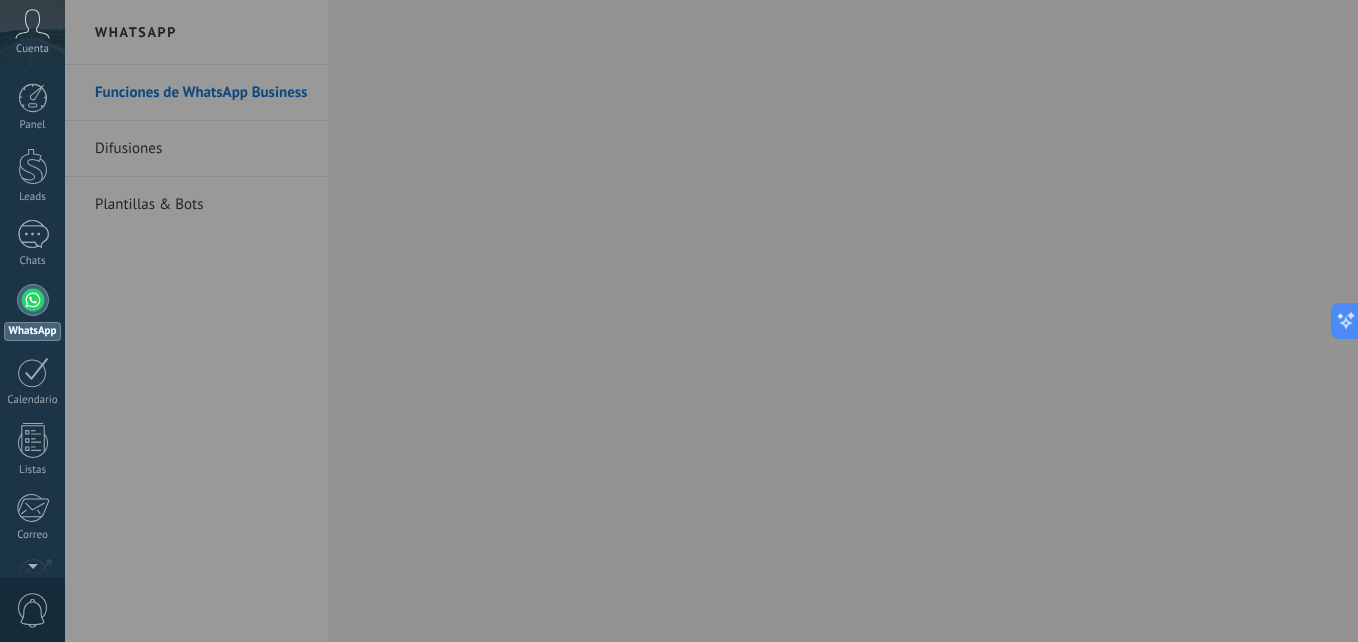 click at bounding box center (744, 321) 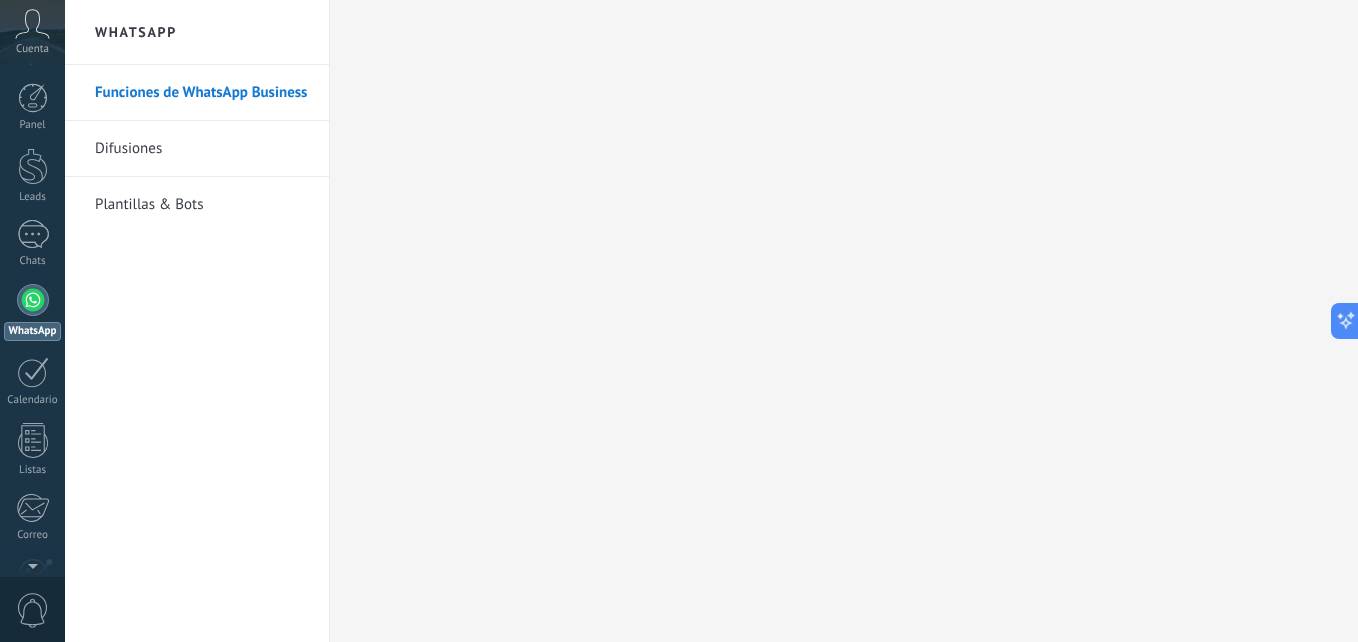 click at bounding box center (33, 300) 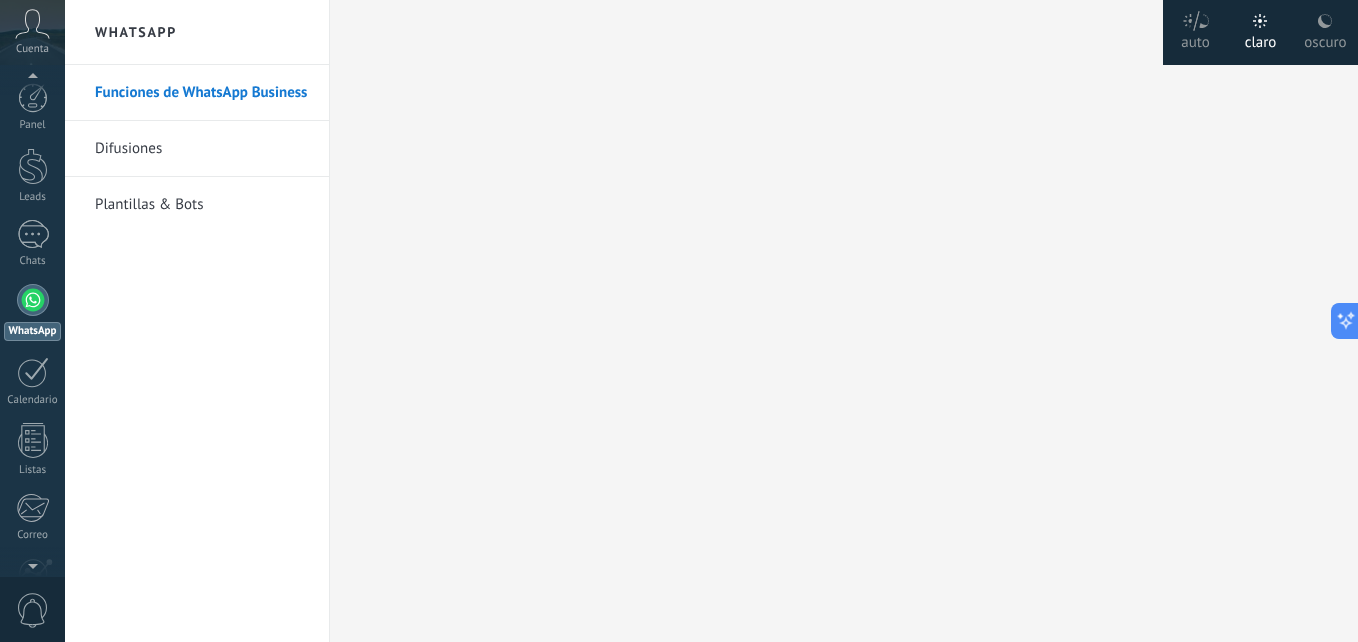 scroll, scrollTop: 0, scrollLeft: 0, axis: both 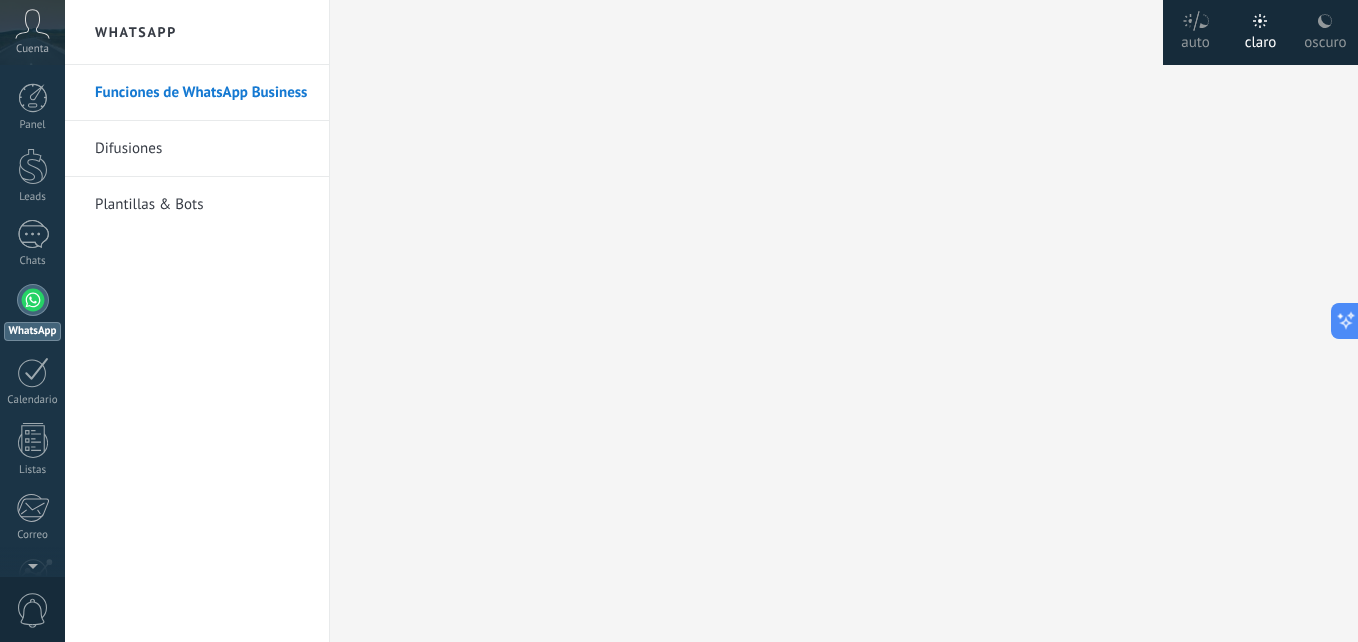 click on "Funciones de WhatsApp Business" at bounding box center [202, 93] 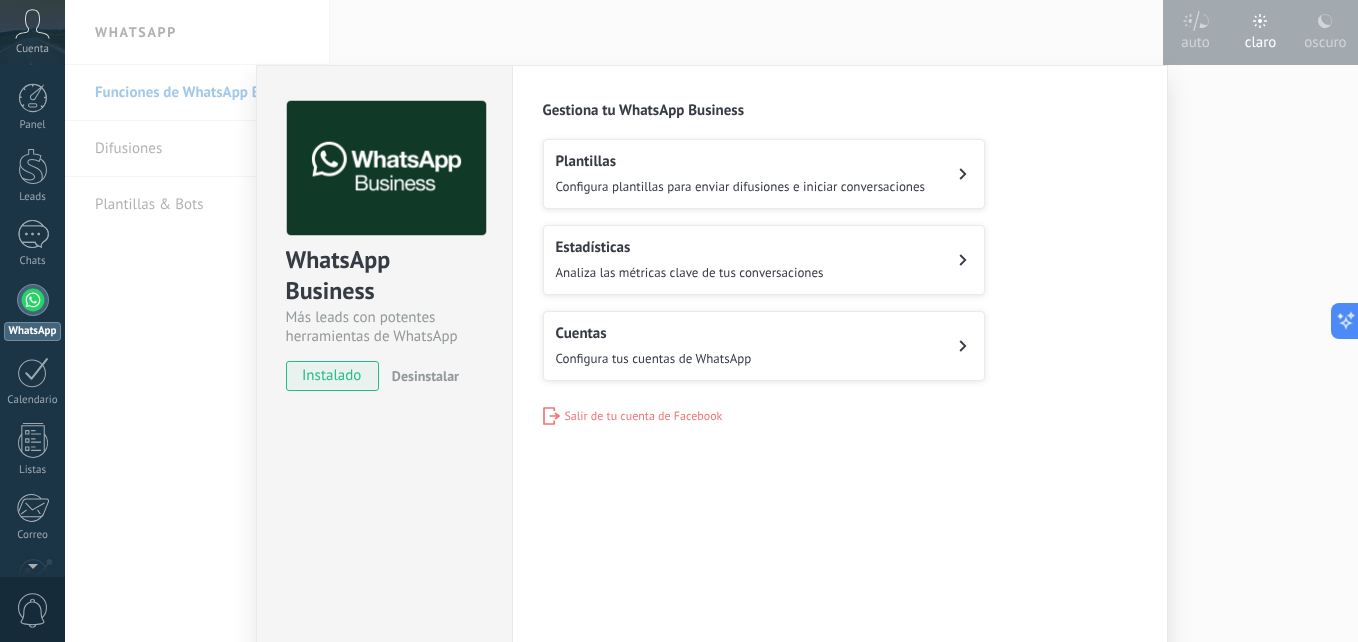 click on "WhatsApp Business" at bounding box center (384, 276) 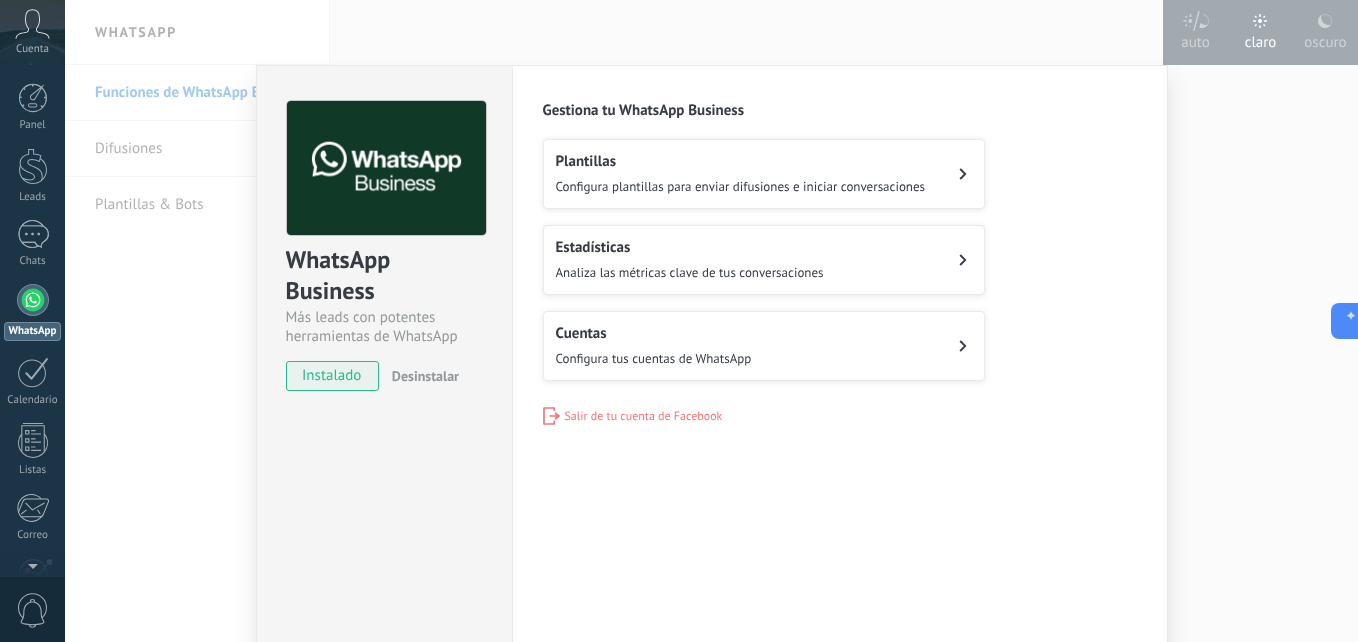 click on "Cuentas" at bounding box center [741, 161] 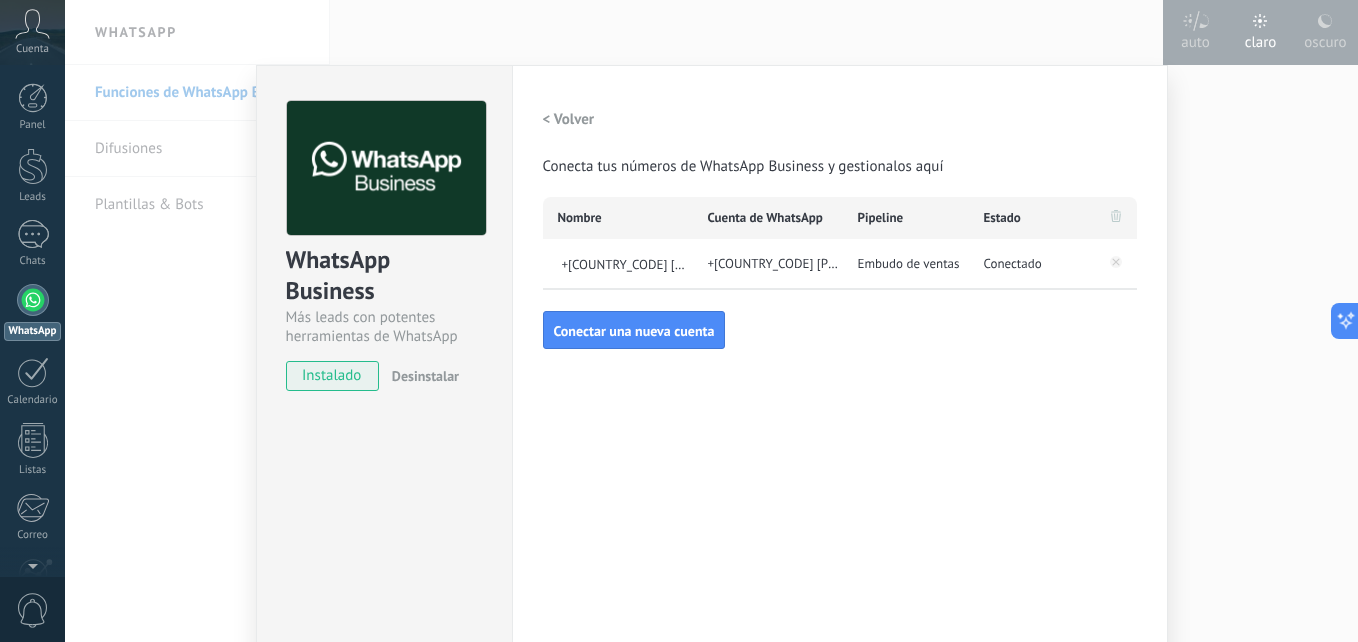 click on "+57 [PHONE]" at bounding box center (618, 218) 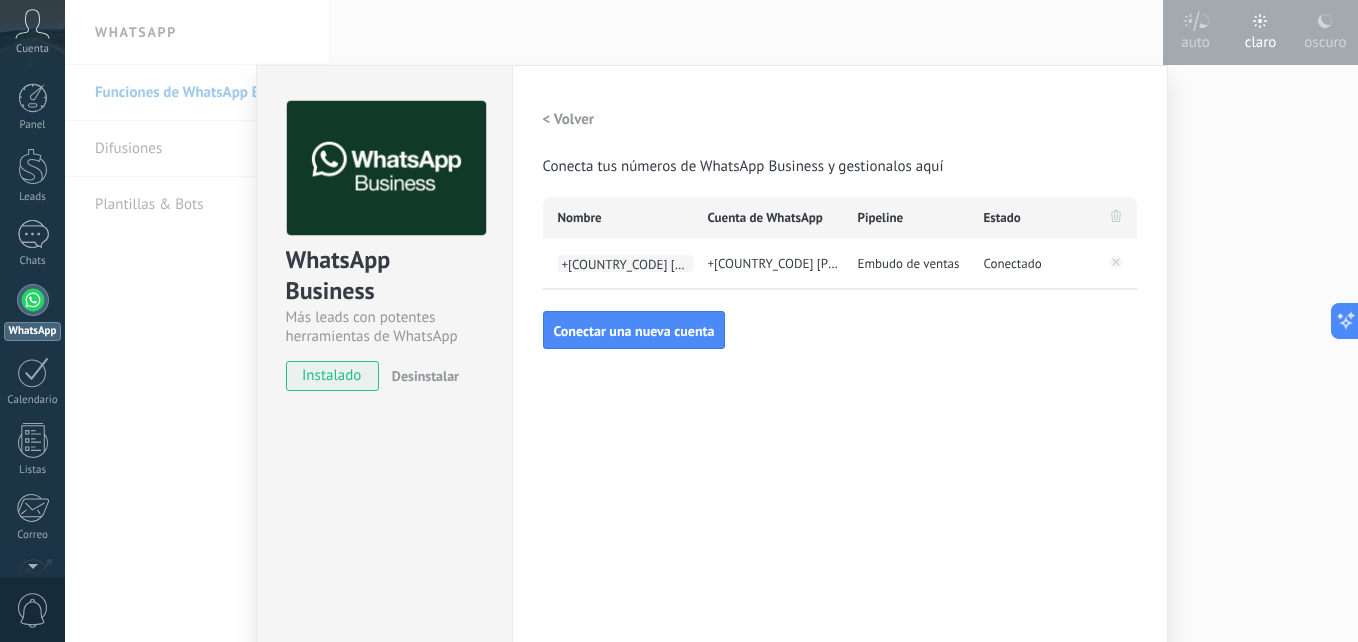 click on "+57 [PHONE]" at bounding box center [625, 263] 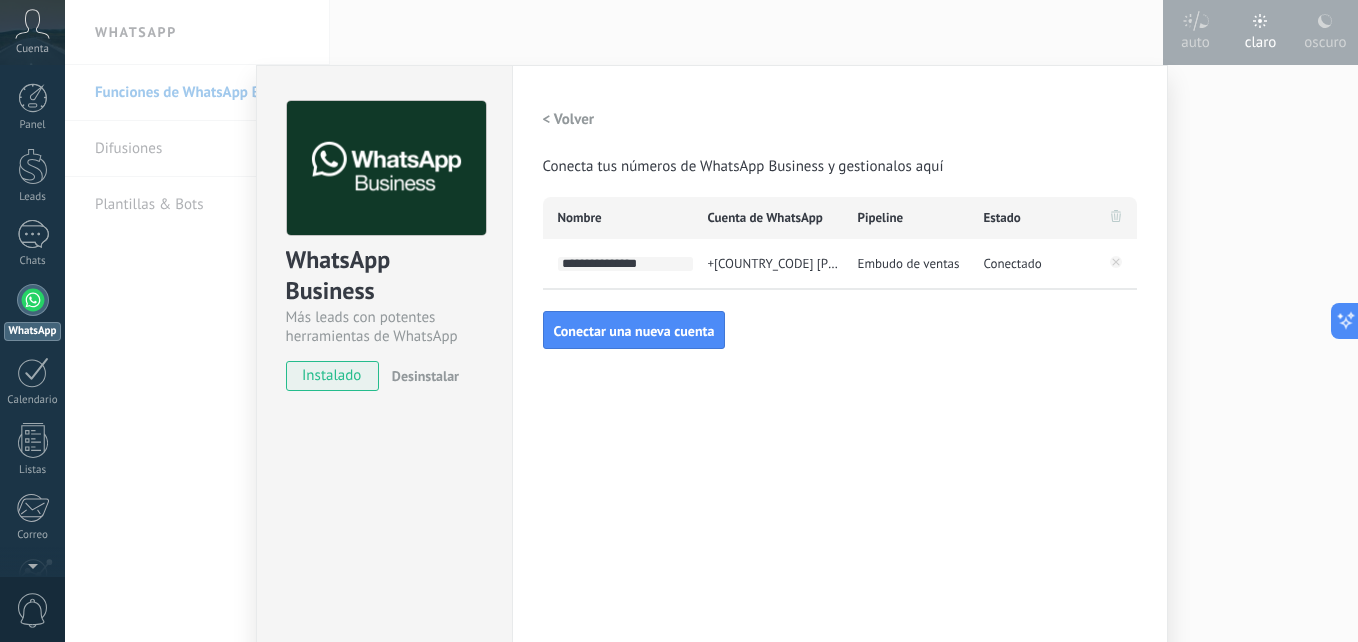 click on "+57 [PHONE]" at bounding box center [768, 218] 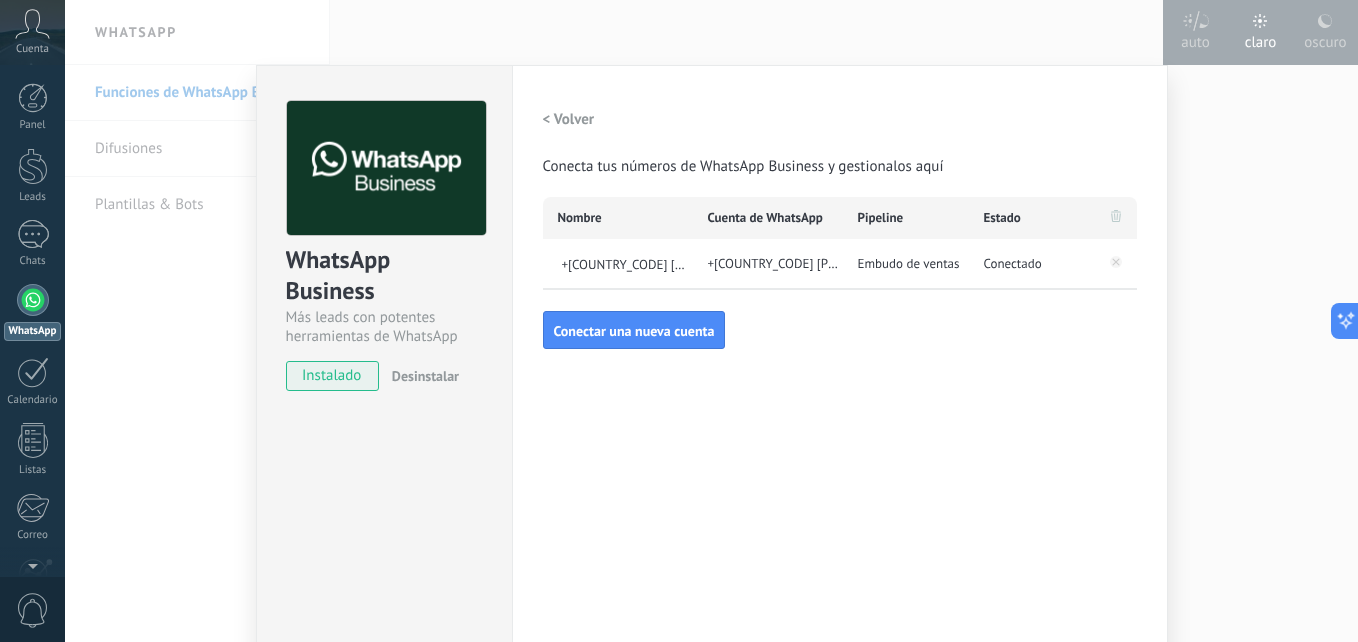 click on "Embudo de ventas" at bounding box center (909, 264) 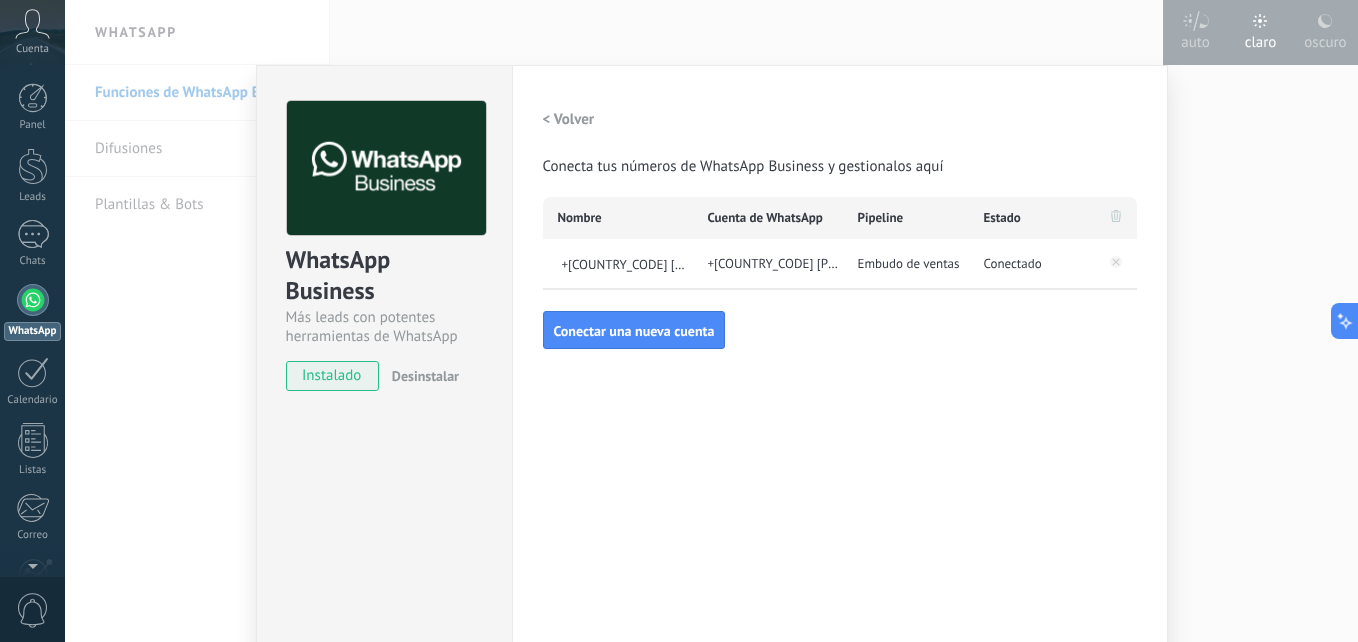 click on "< Volver" at bounding box center [569, 119] 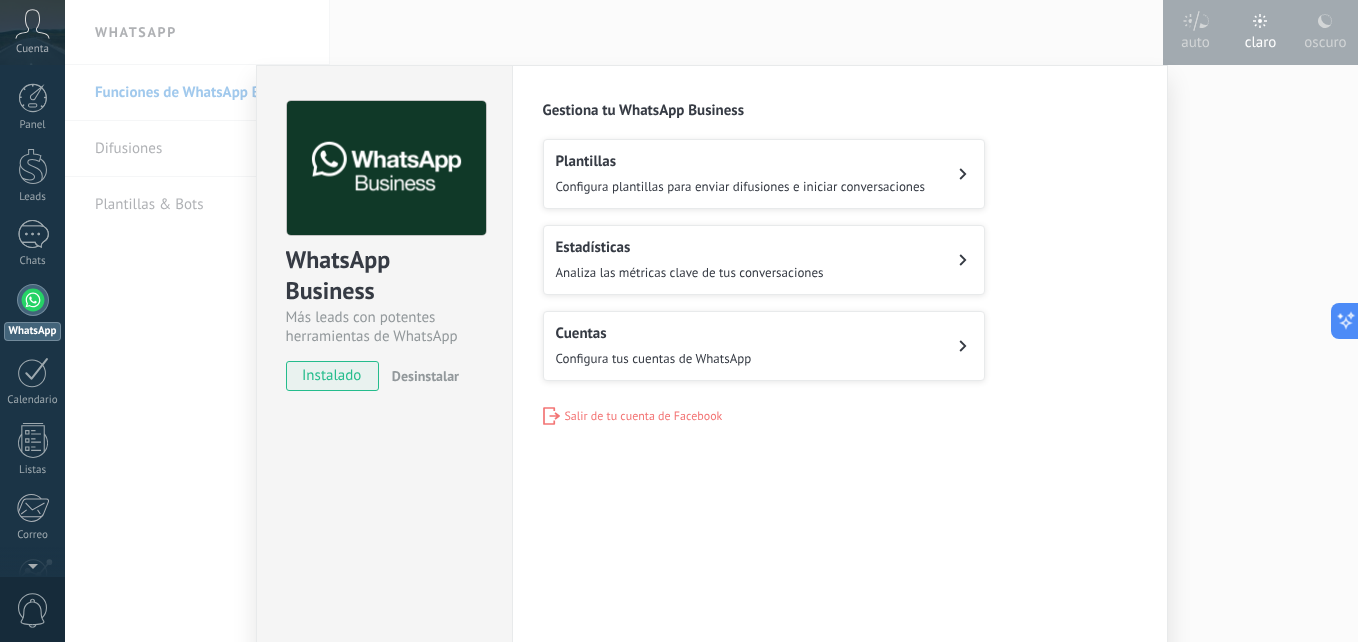 click on "Configura plantillas para enviar difusiones e iniciar conversaciones" at bounding box center [741, 186] 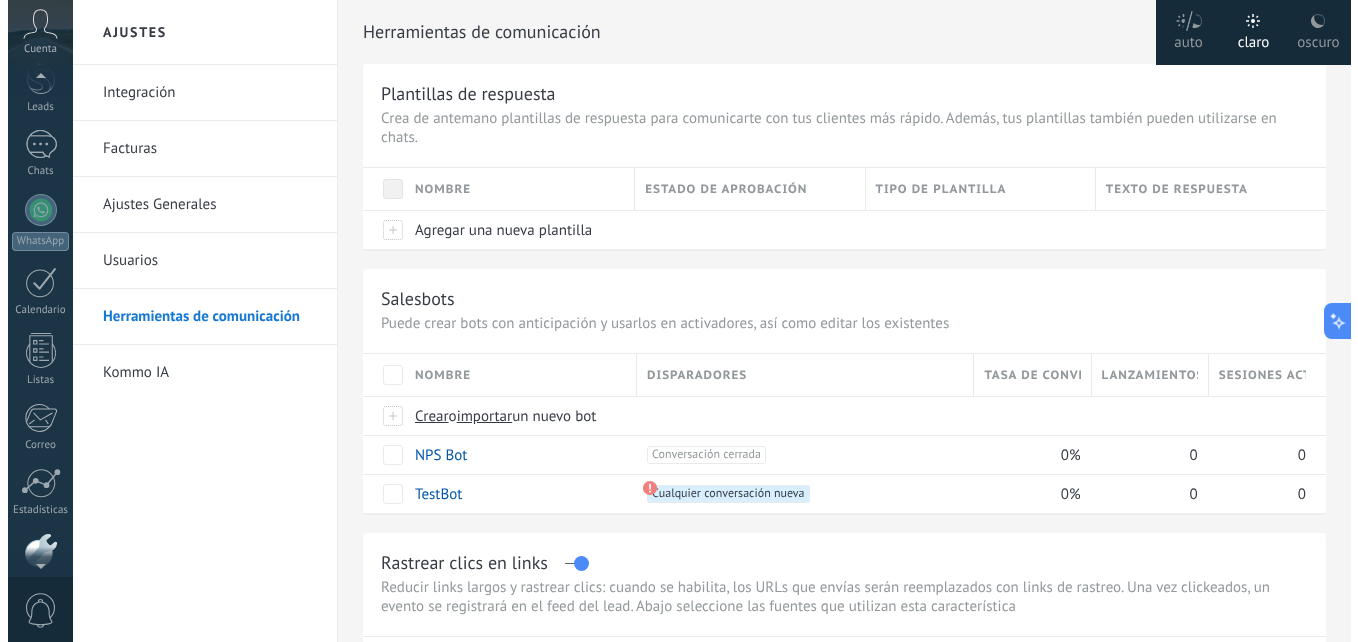 scroll, scrollTop: 0, scrollLeft: 0, axis: both 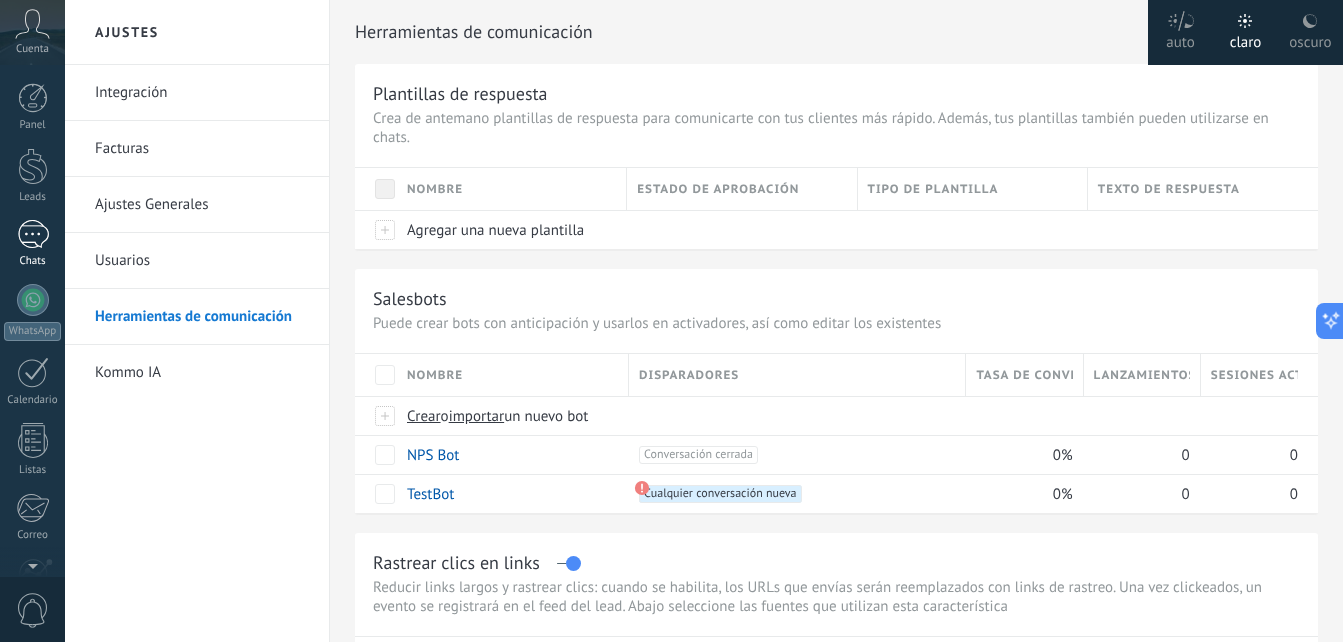 click at bounding box center [33, 234] 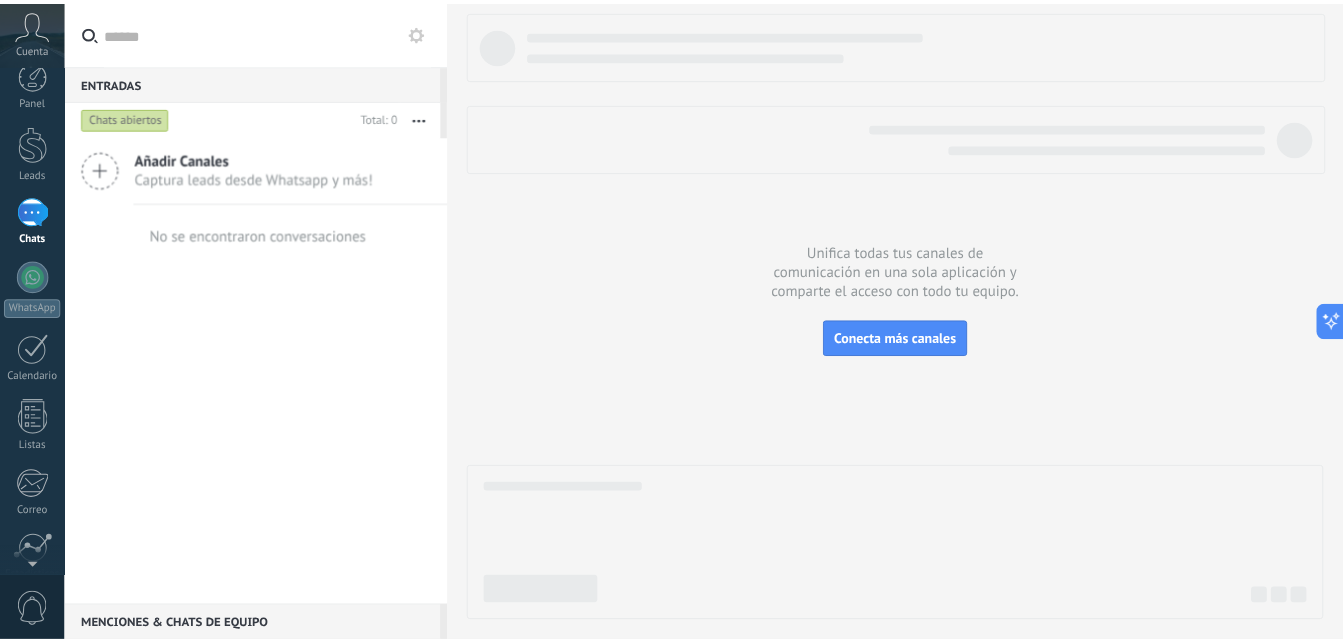 scroll, scrollTop: 0, scrollLeft: 0, axis: both 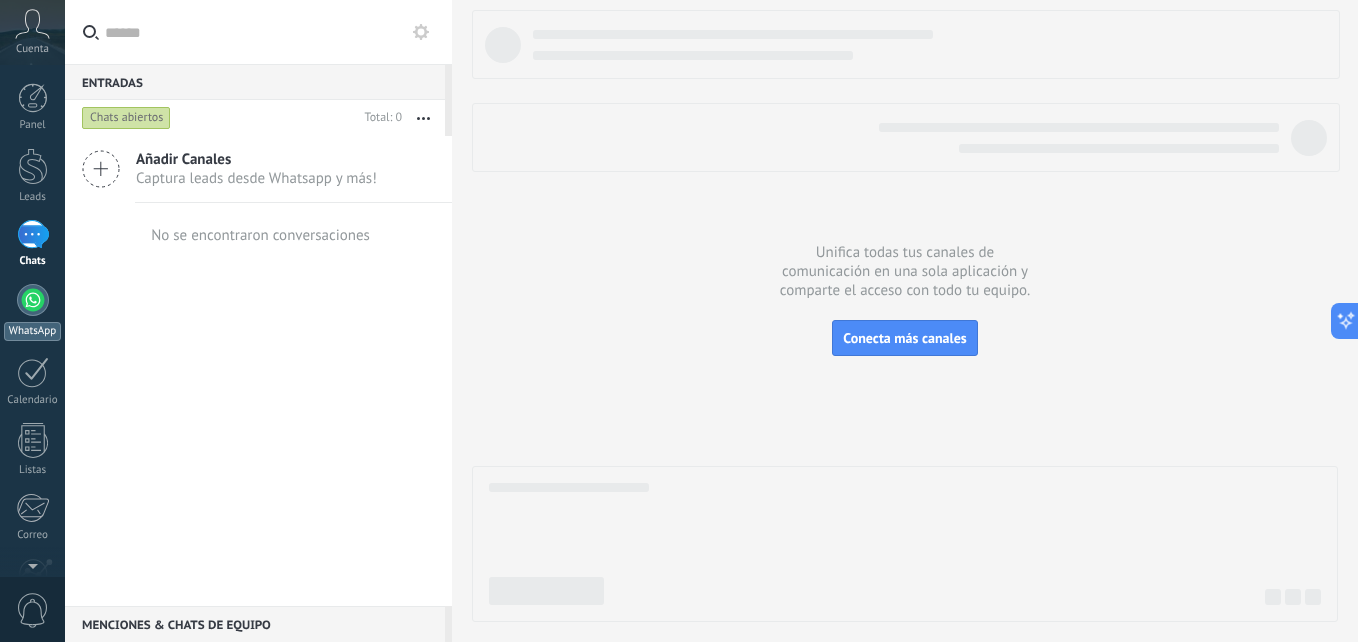 click on "WhatsApp" at bounding box center [32, 312] 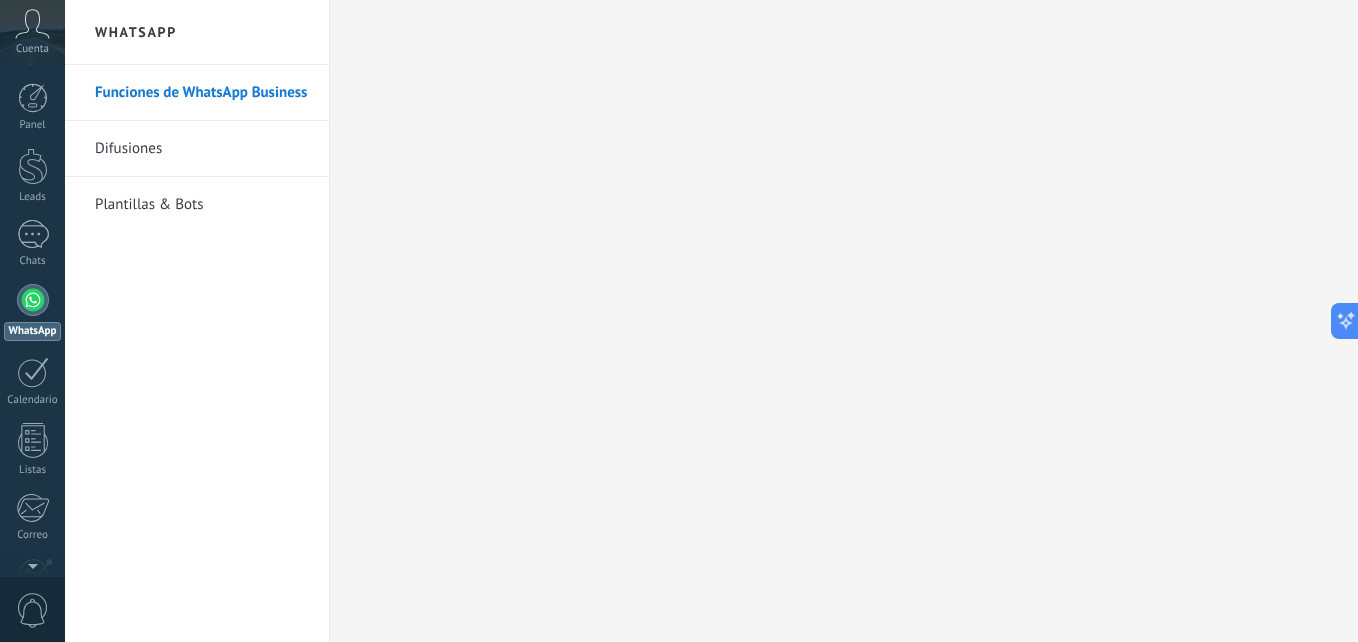 click on "Difusiones" at bounding box center [202, 149] 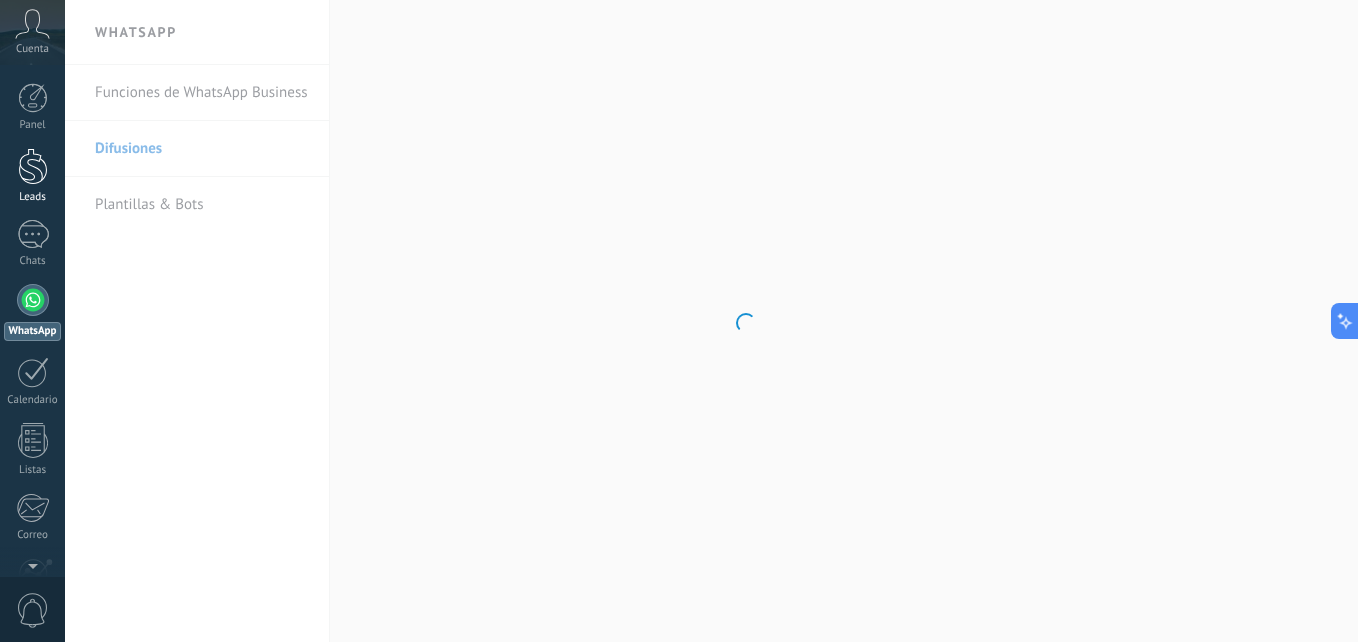 click at bounding box center [33, 166] 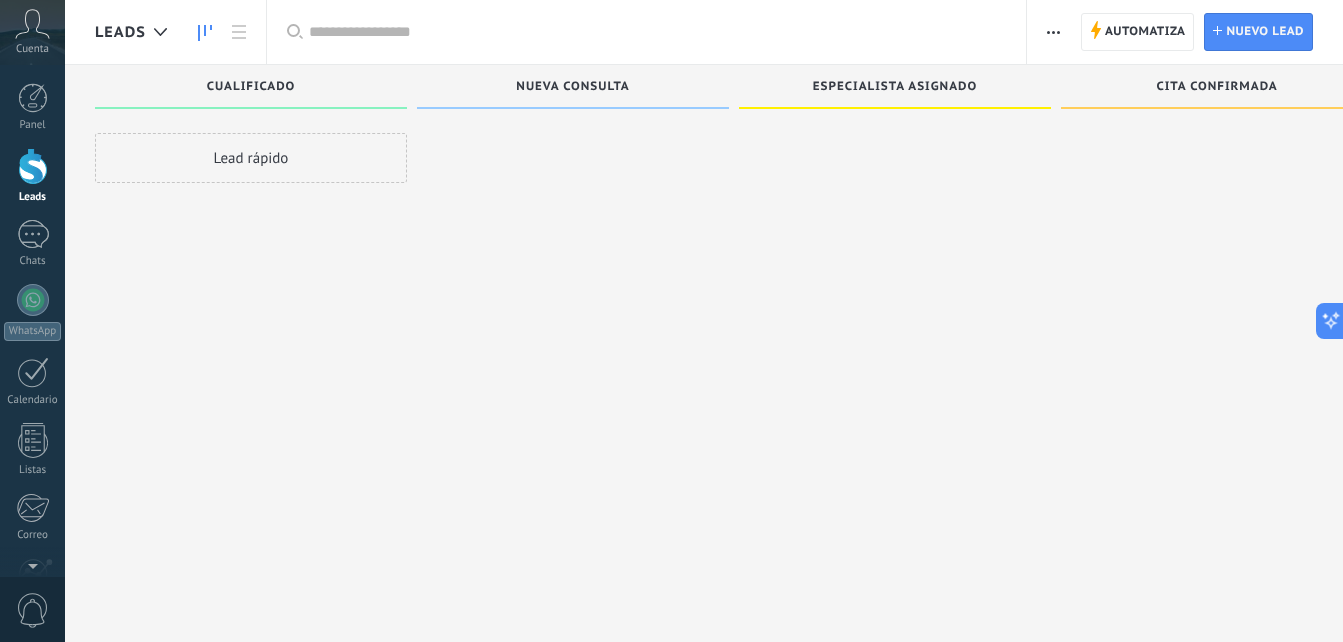 click at bounding box center [33, 166] 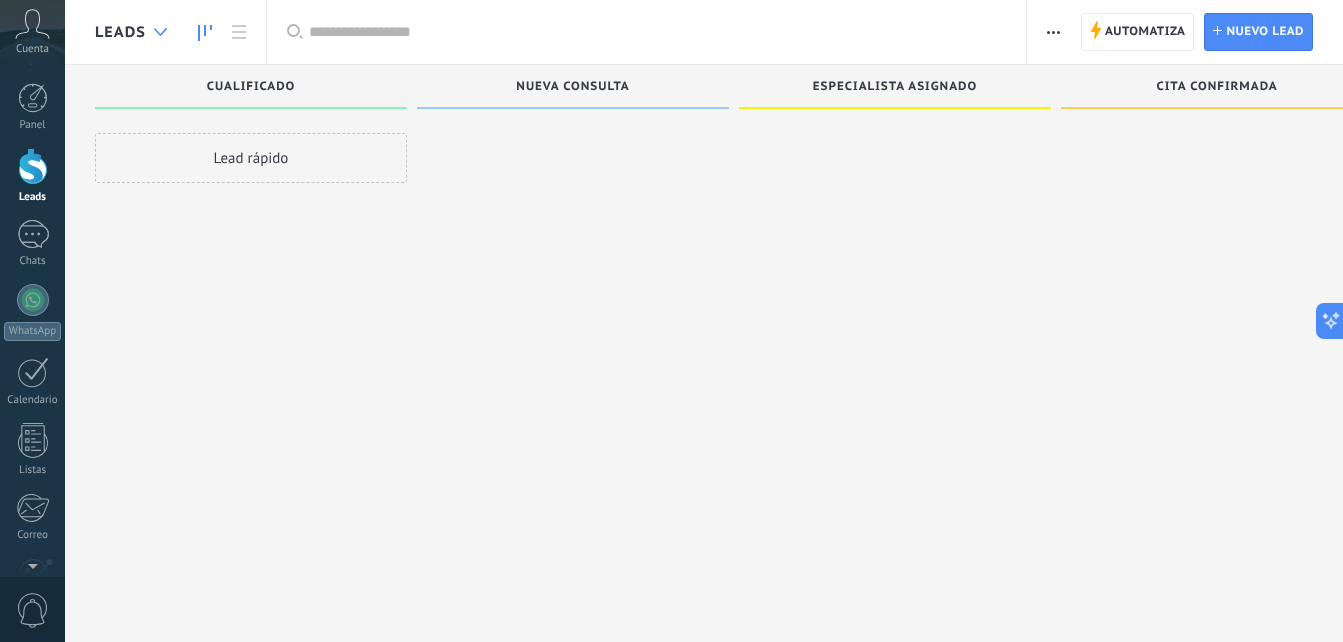 click at bounding box center (160, 32) 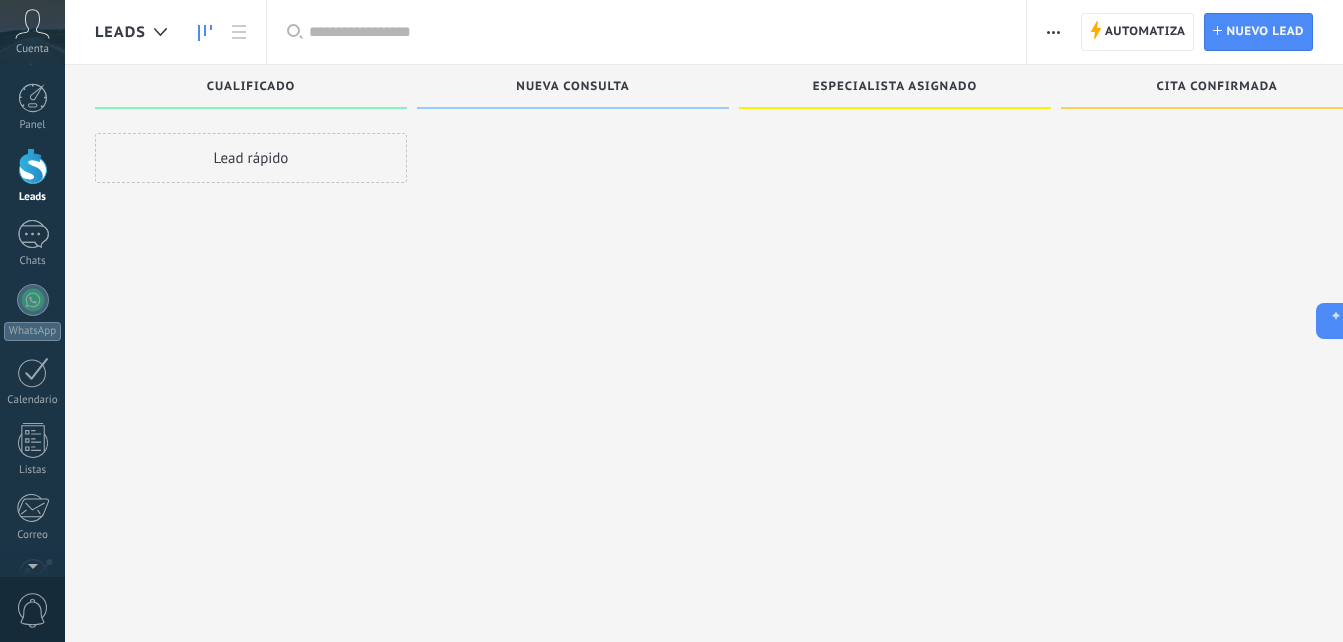 click on "Leads" at bounding box center (120, 32) 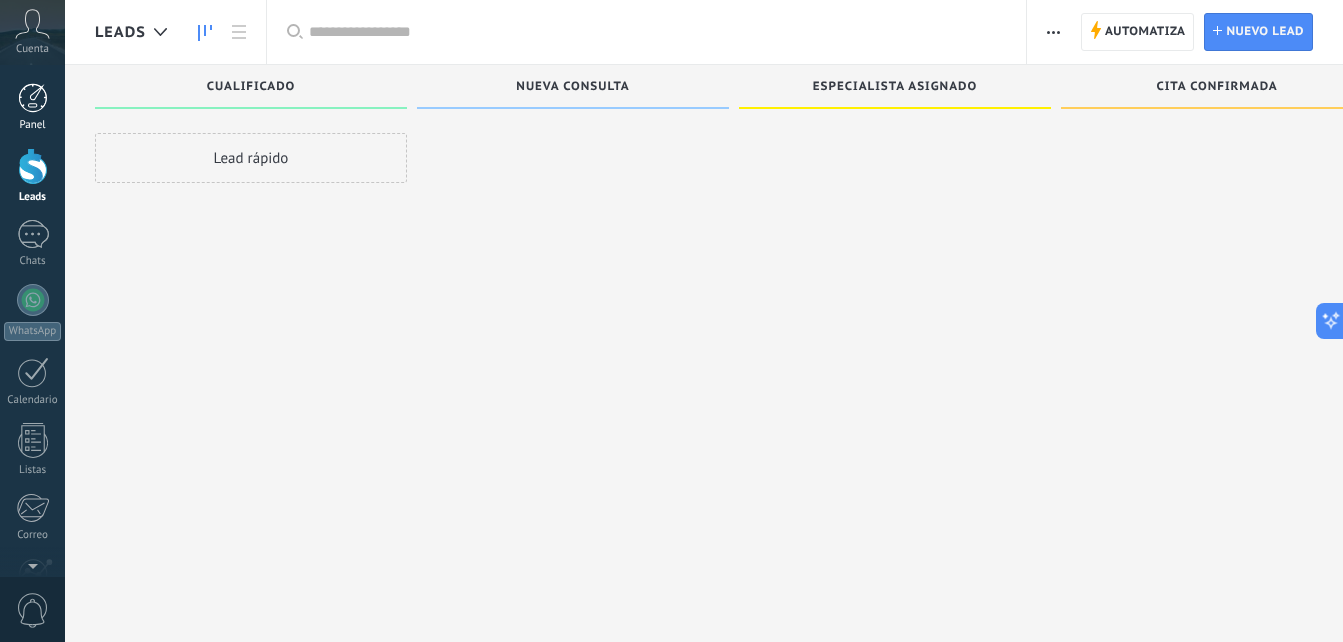 click on "Panel" at bounding box center (32, 107) 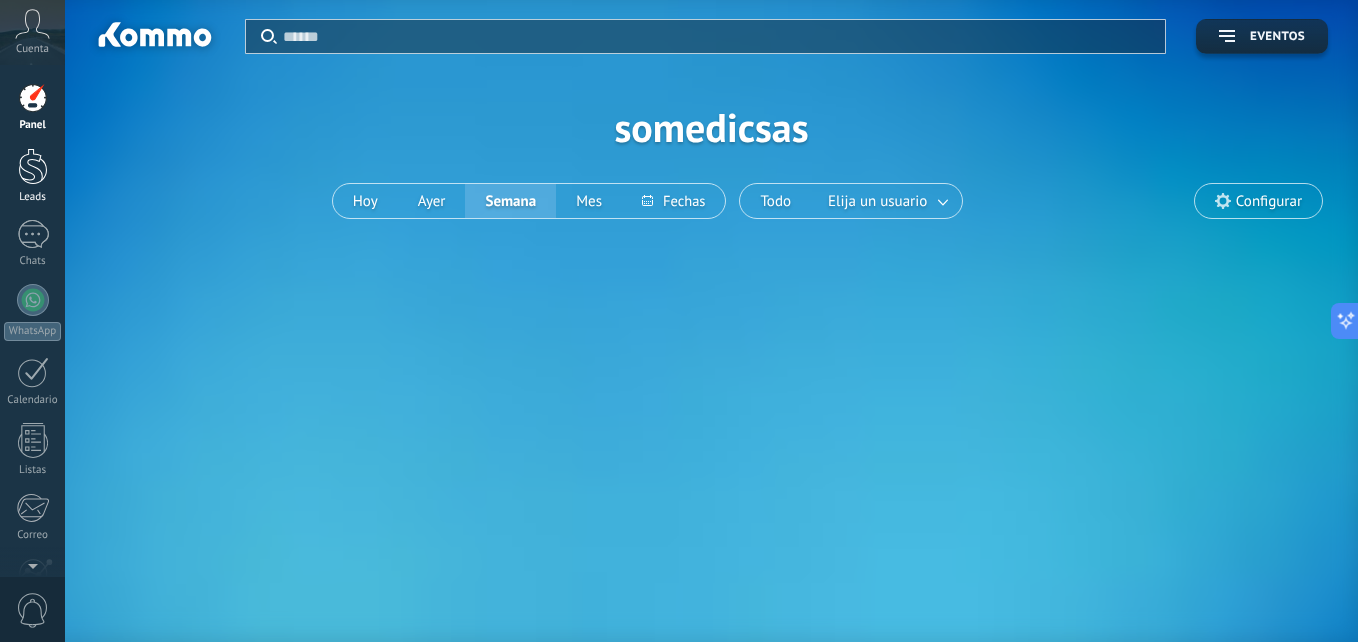 click on "Leads" at bounding box center [32, 176] 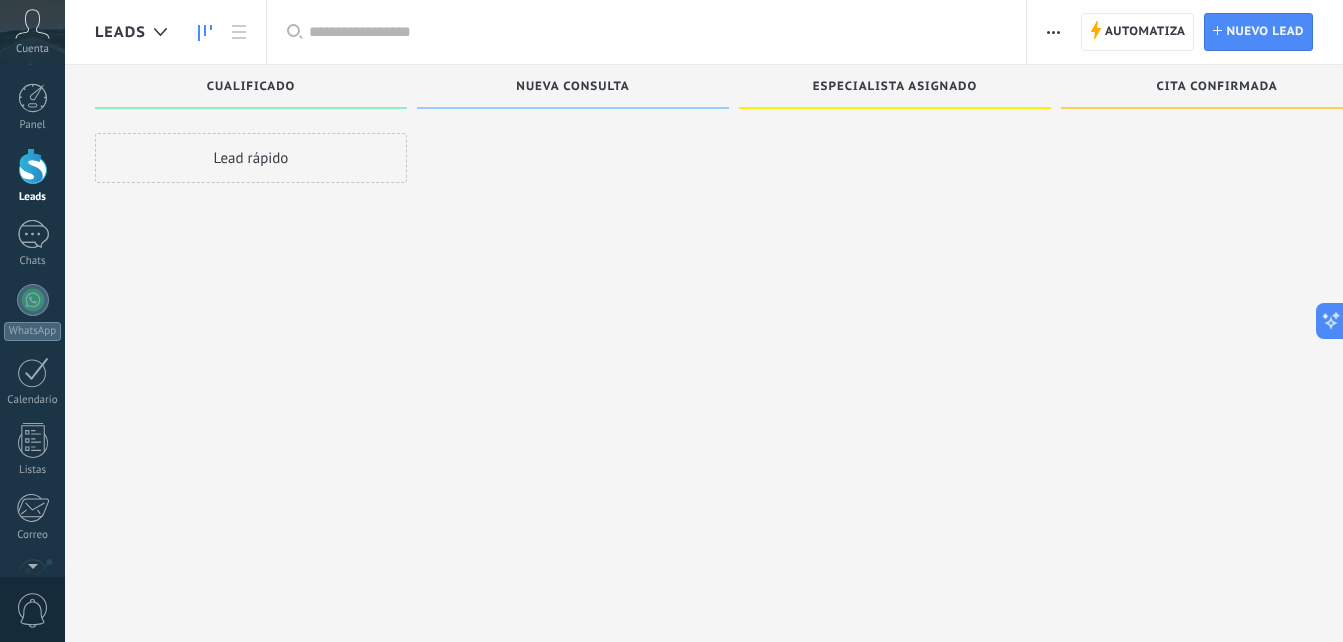 click on "Lead rápido" at bounding box center (251, 158) 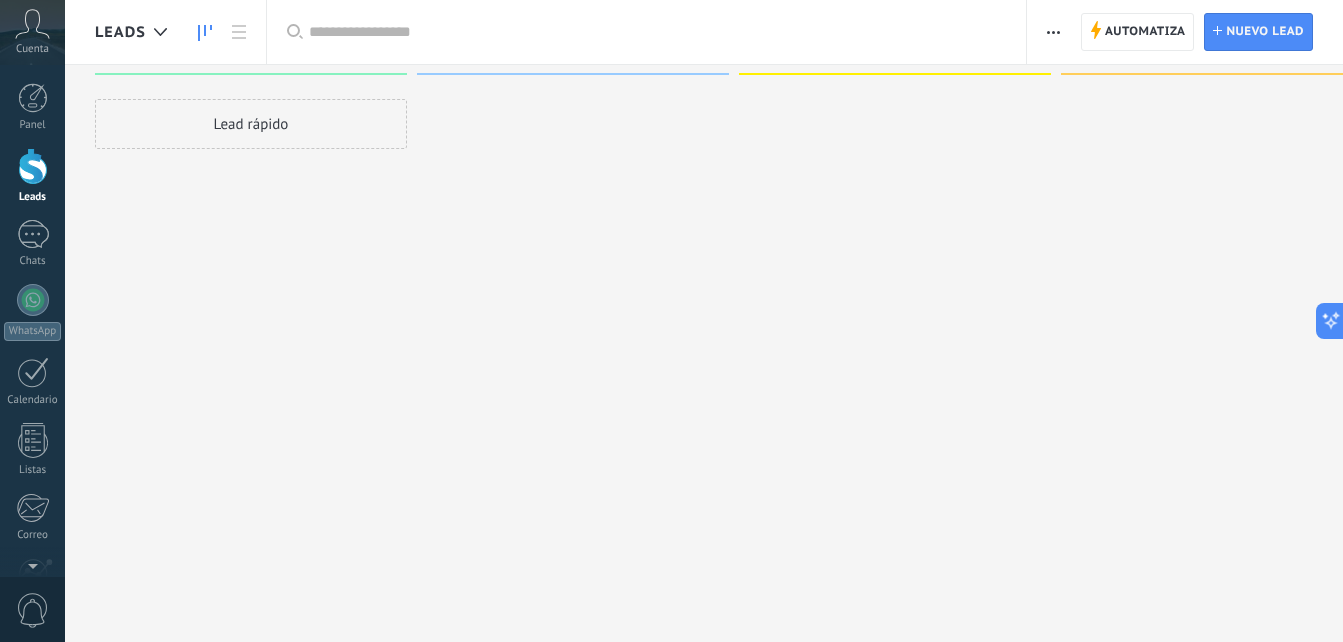 scroll, scrollTop: 0, scrollLeft: 0, axis: both 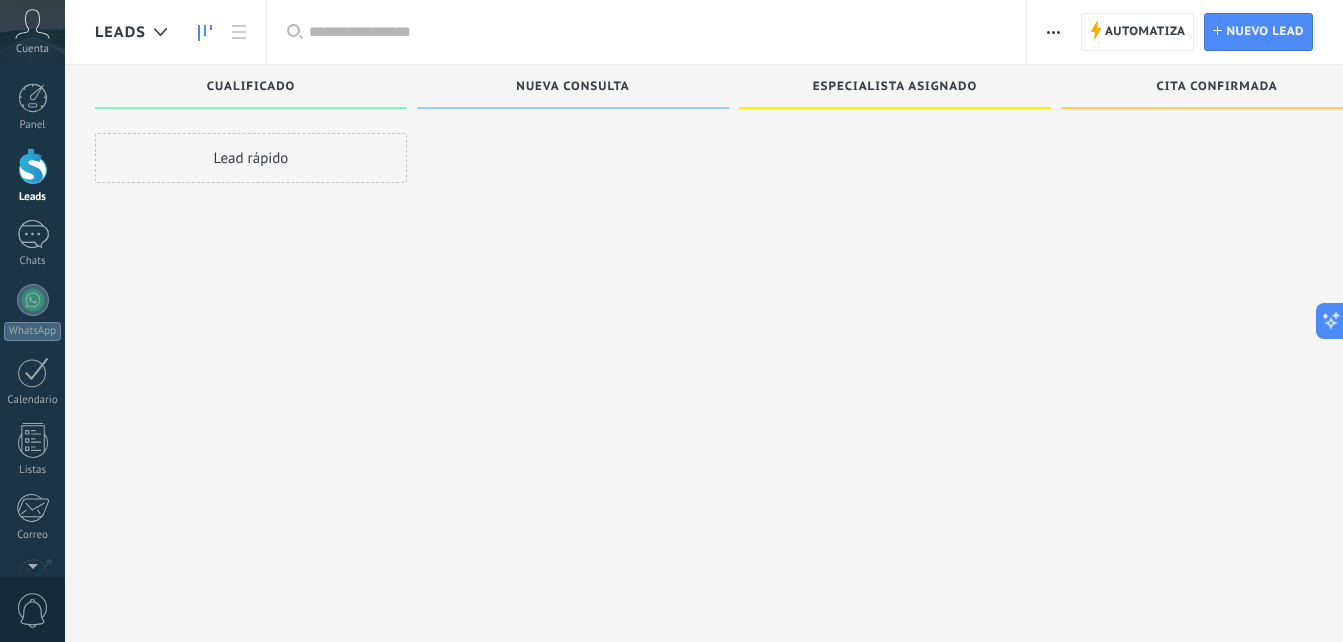 click on "Lead rápido" at bounding box center [251, 158] 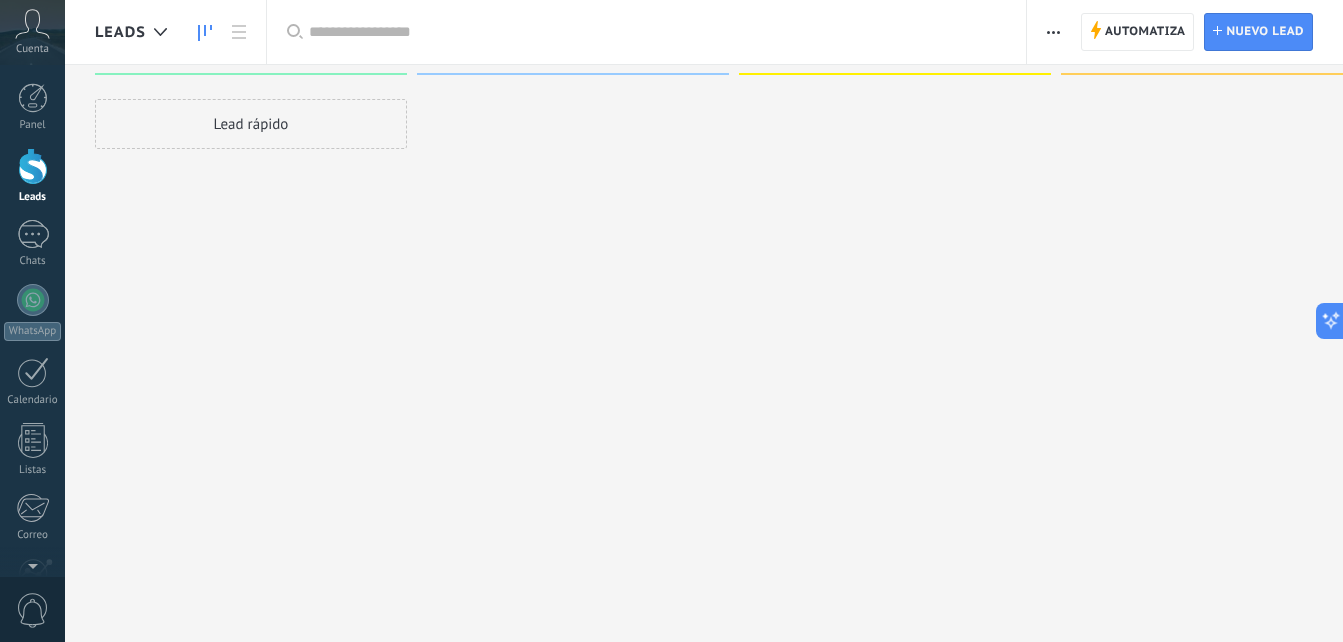 scroll, scrollTop: 0, scrollLeft: 0, axis: both 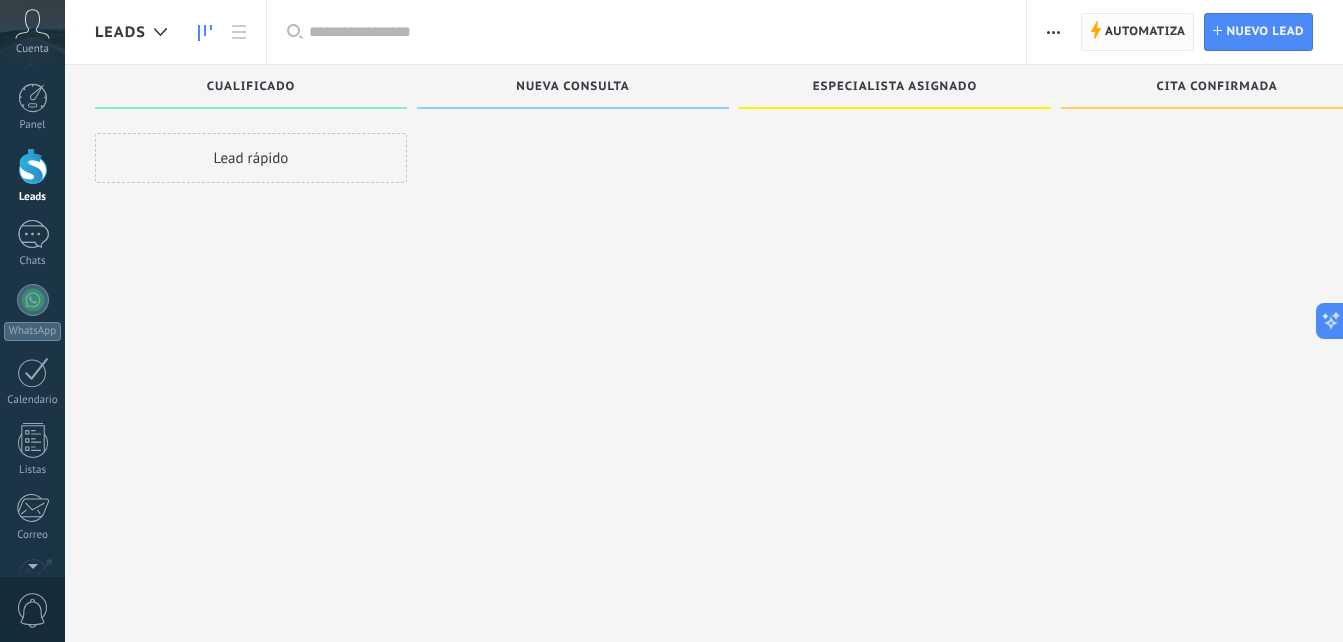 click on "Automatiza" at bounding box center [1145, 32] 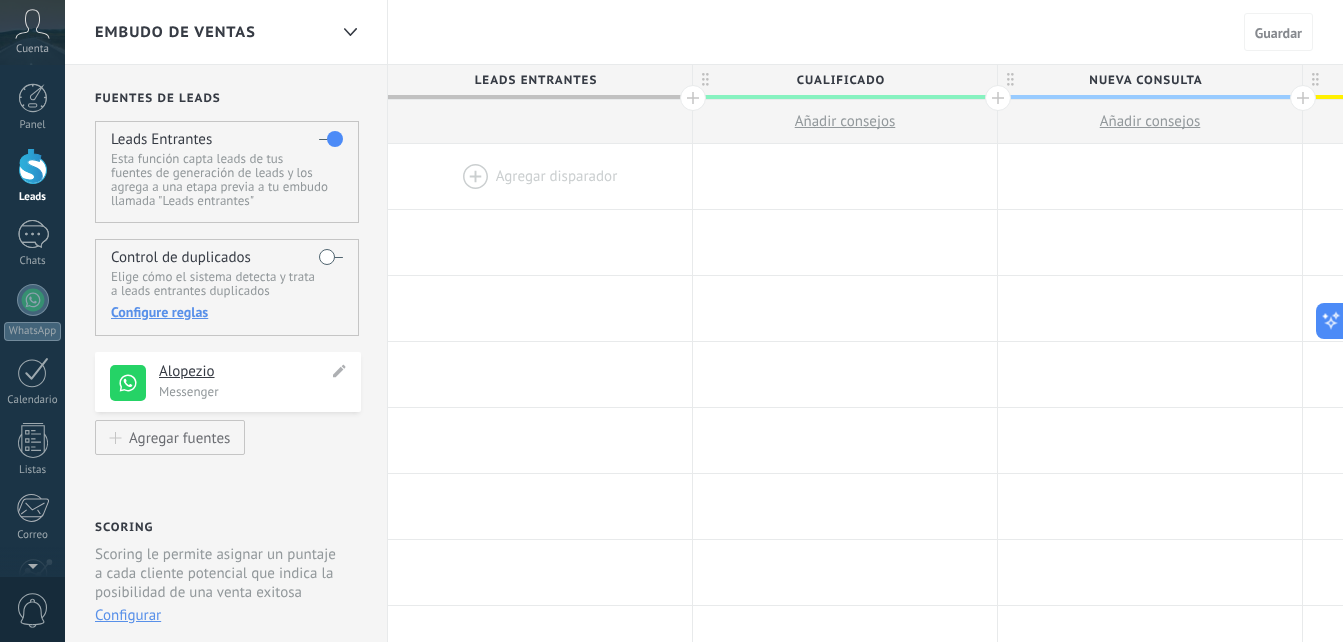 click on "Messenger" at bounding box center (254, 391) 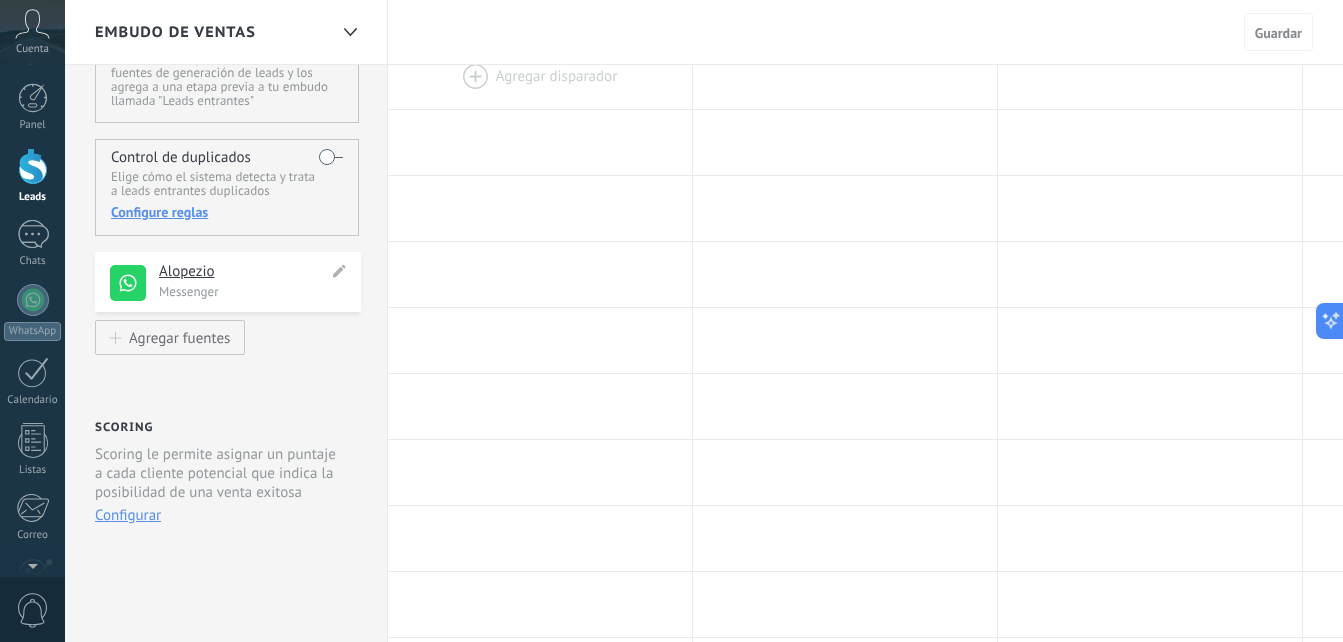 scroll, scrollTop: 0, scrollLeft: 0, axis: both 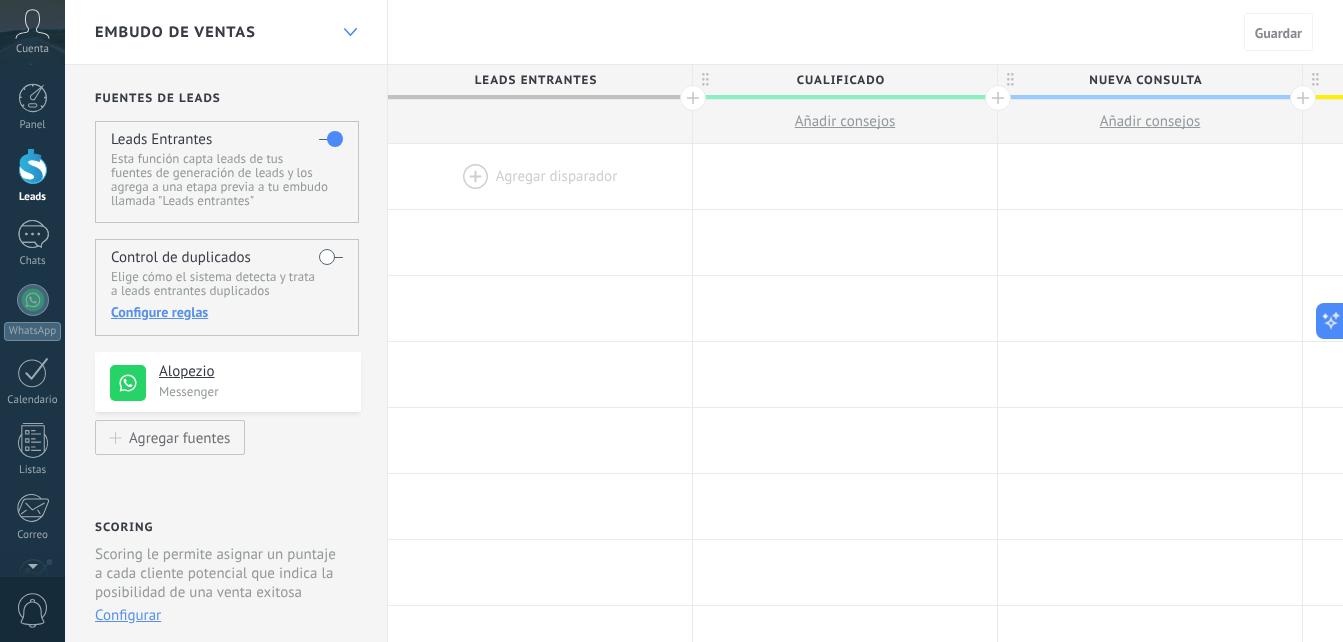 click at bounding box center [350, 32] 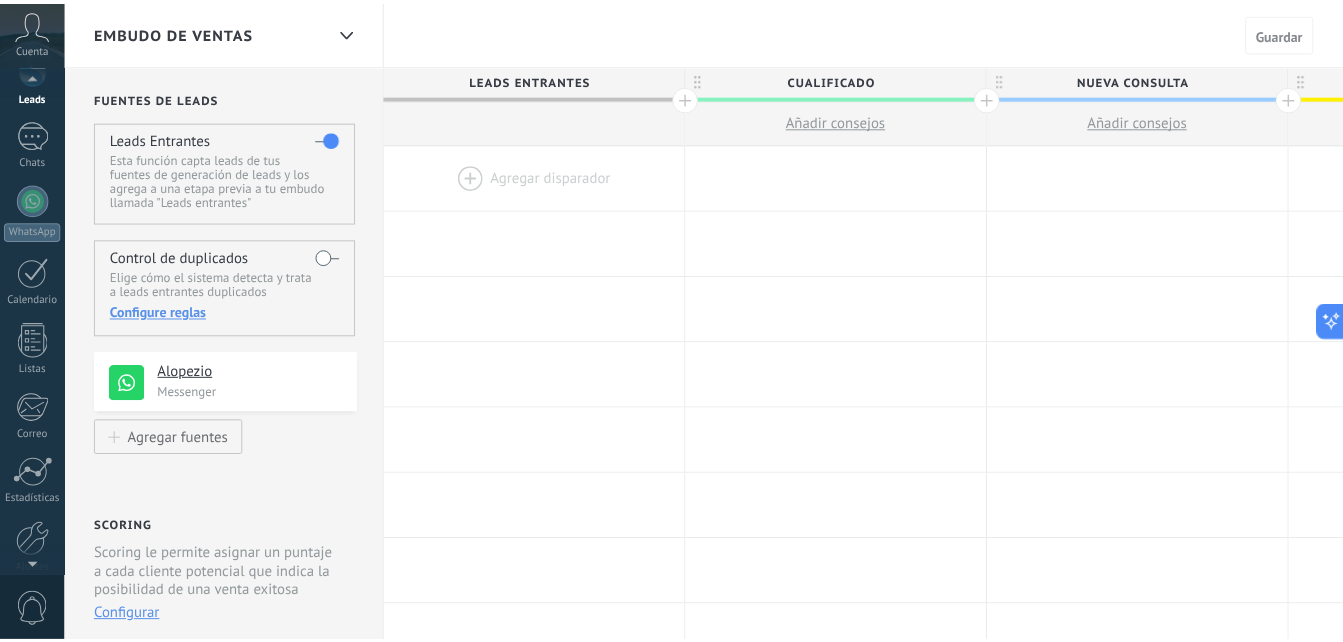 scroll, scrollTop: 190, scrollLeft: 0, axis: vertical 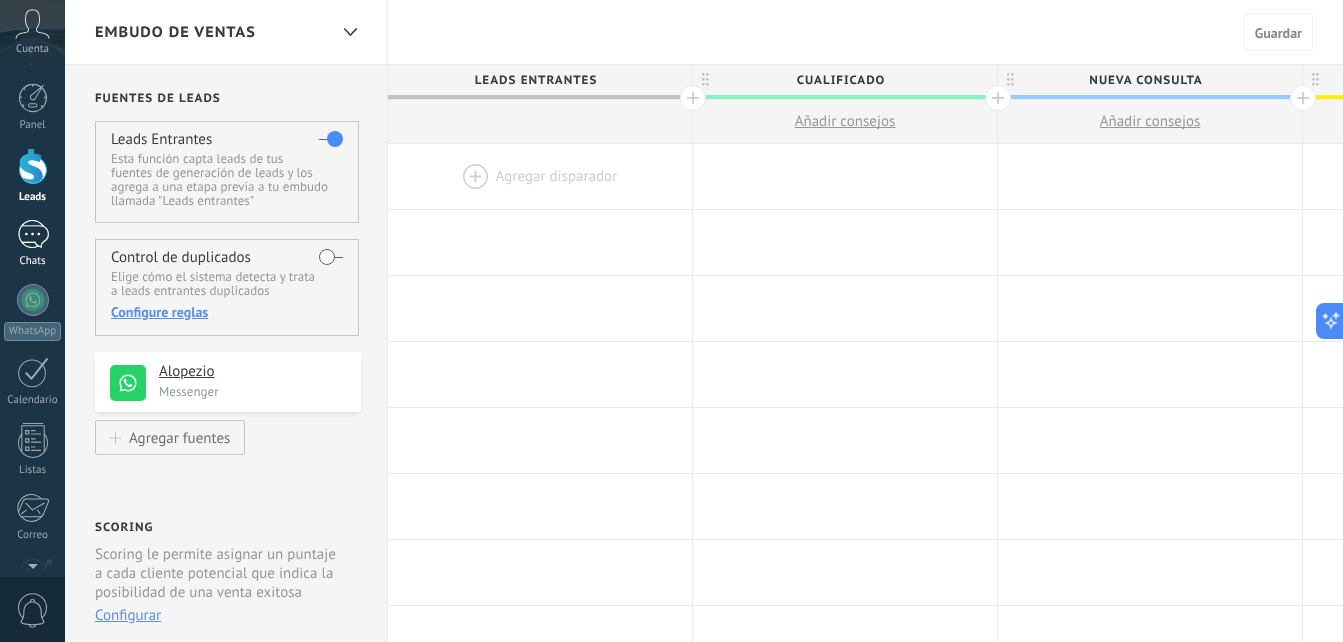 click at bounding box center (33, 234) 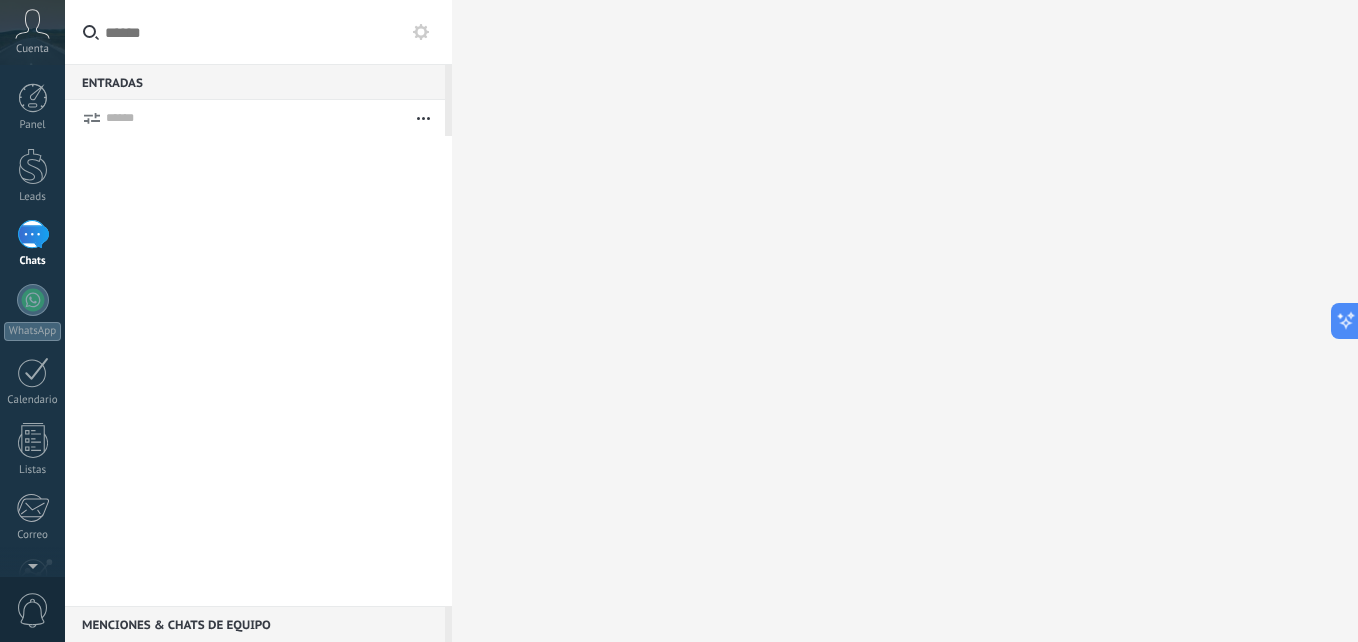 click at bounding box center (33, 234) 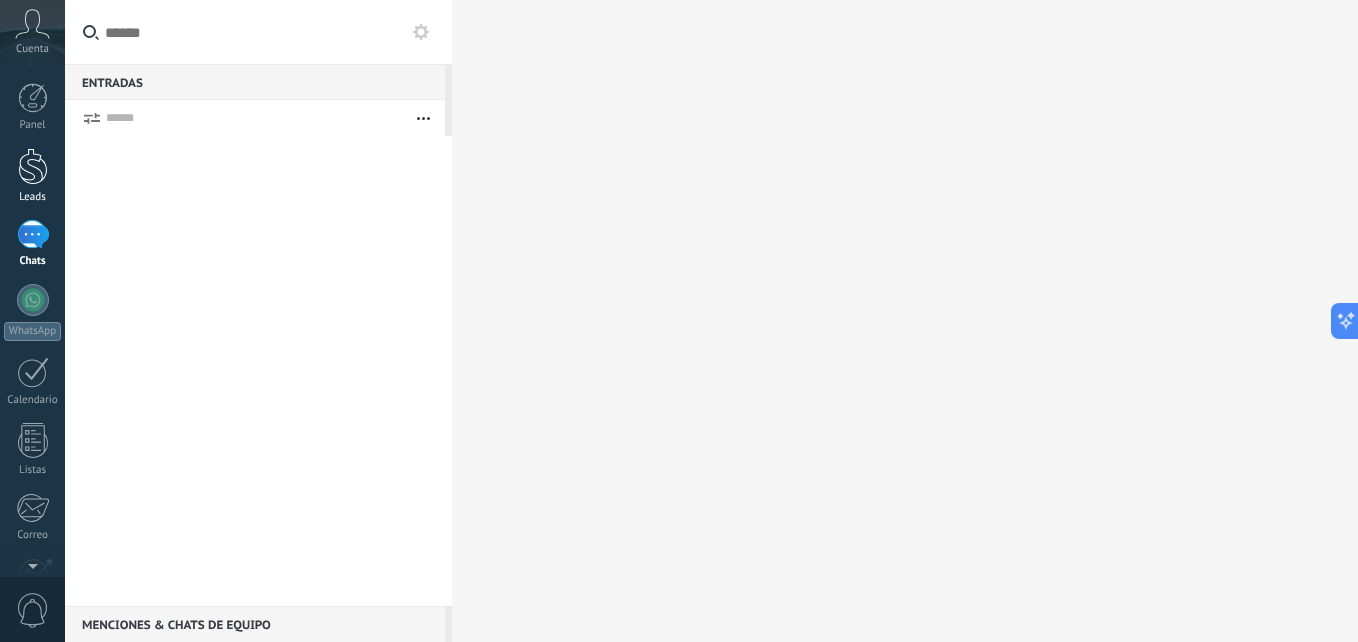 click at bounding box center (33, 166) 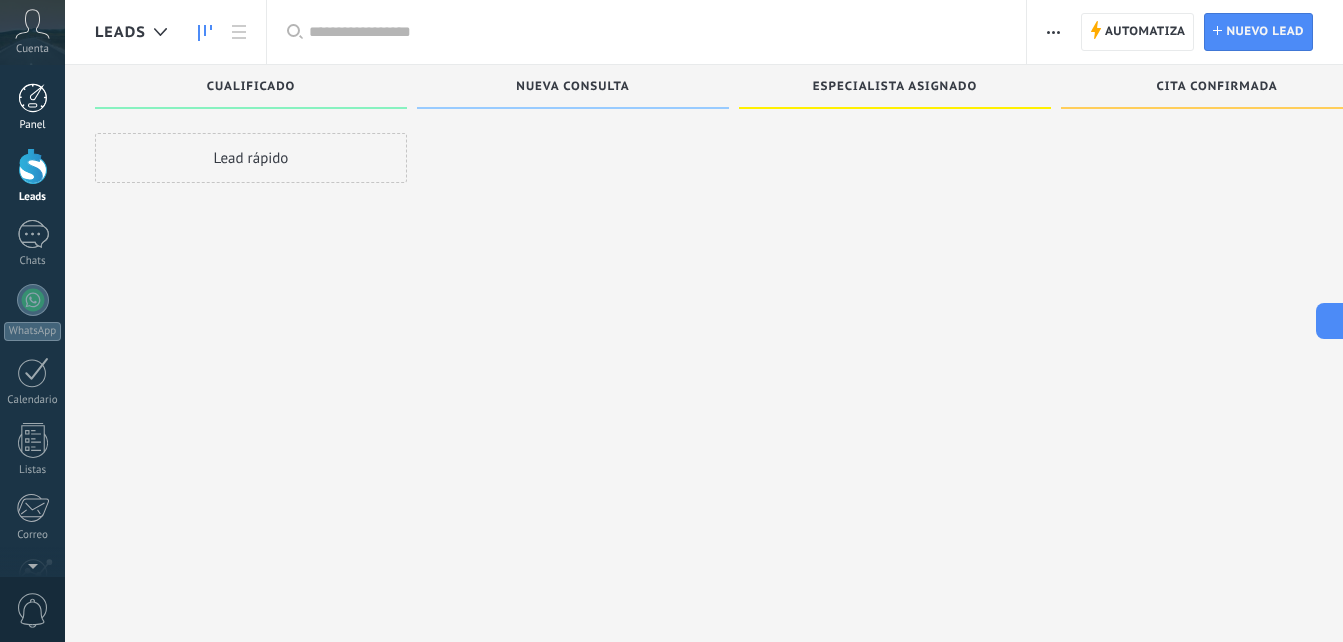 click at bounding box center (33, 98) 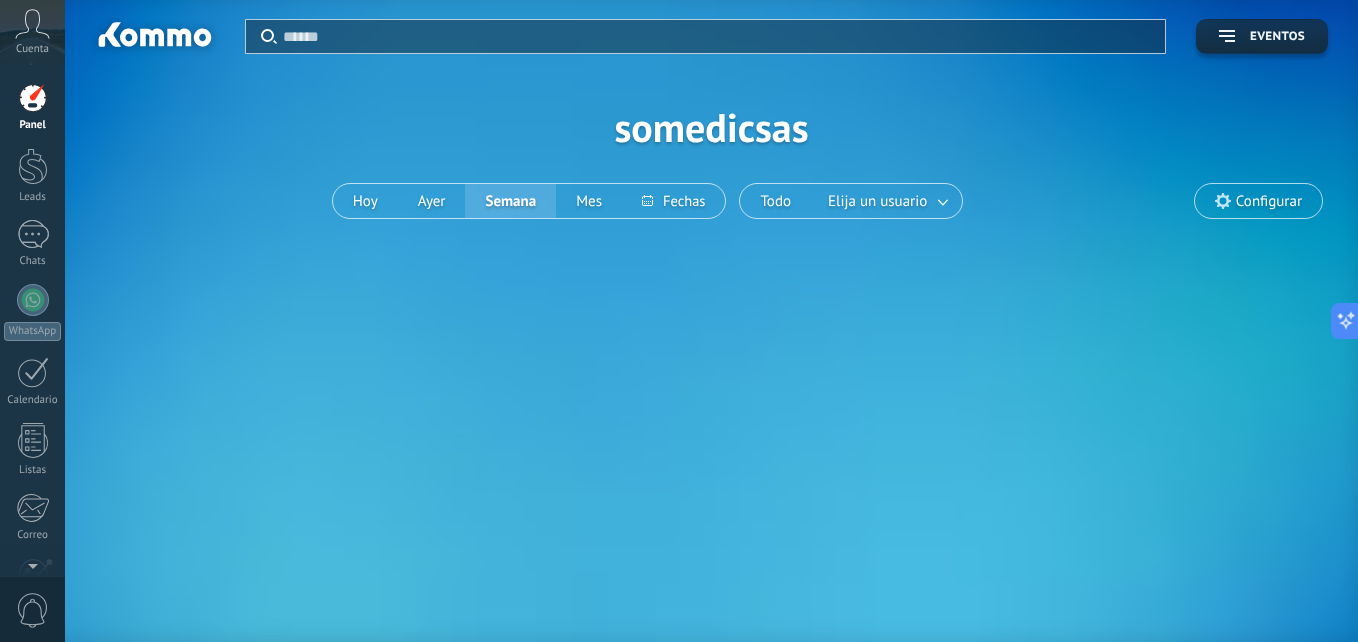 click at bounding box center (32, 24) 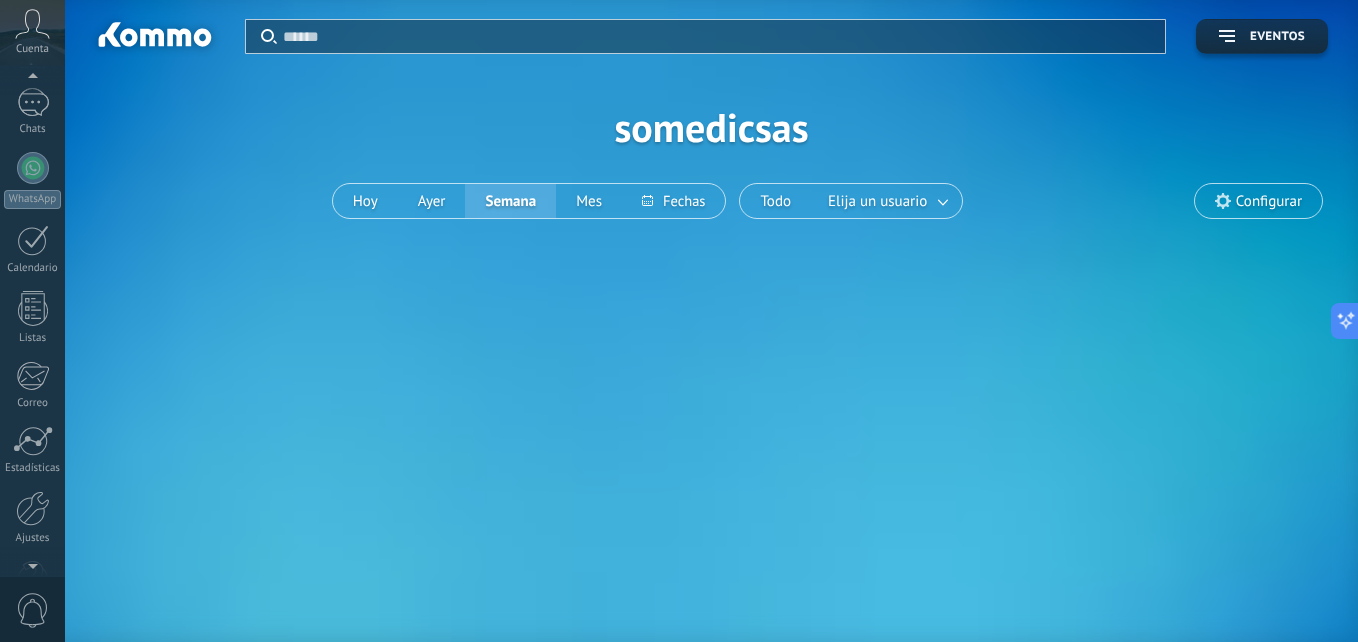 scroll, scrollTop: 190, scrollLeft: 0, axis: vertical 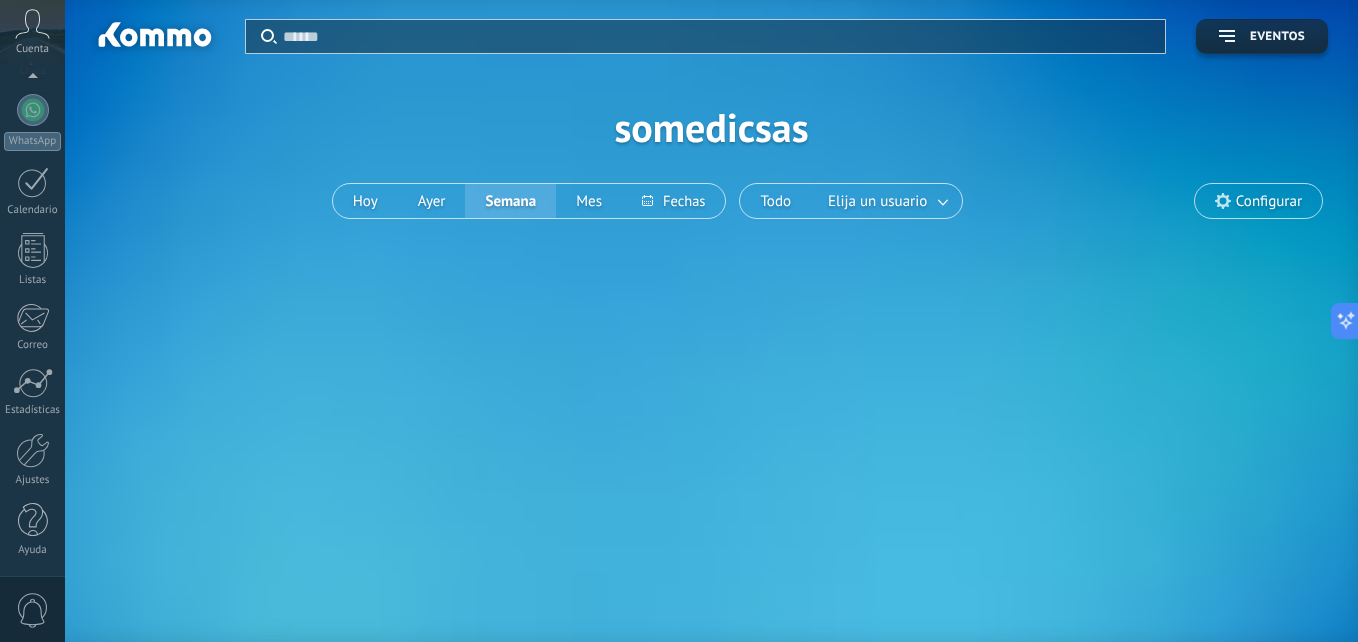 click on "Panel
Leads
Chats
WhatsApp
Clientes" at bounding box center (32, 235) 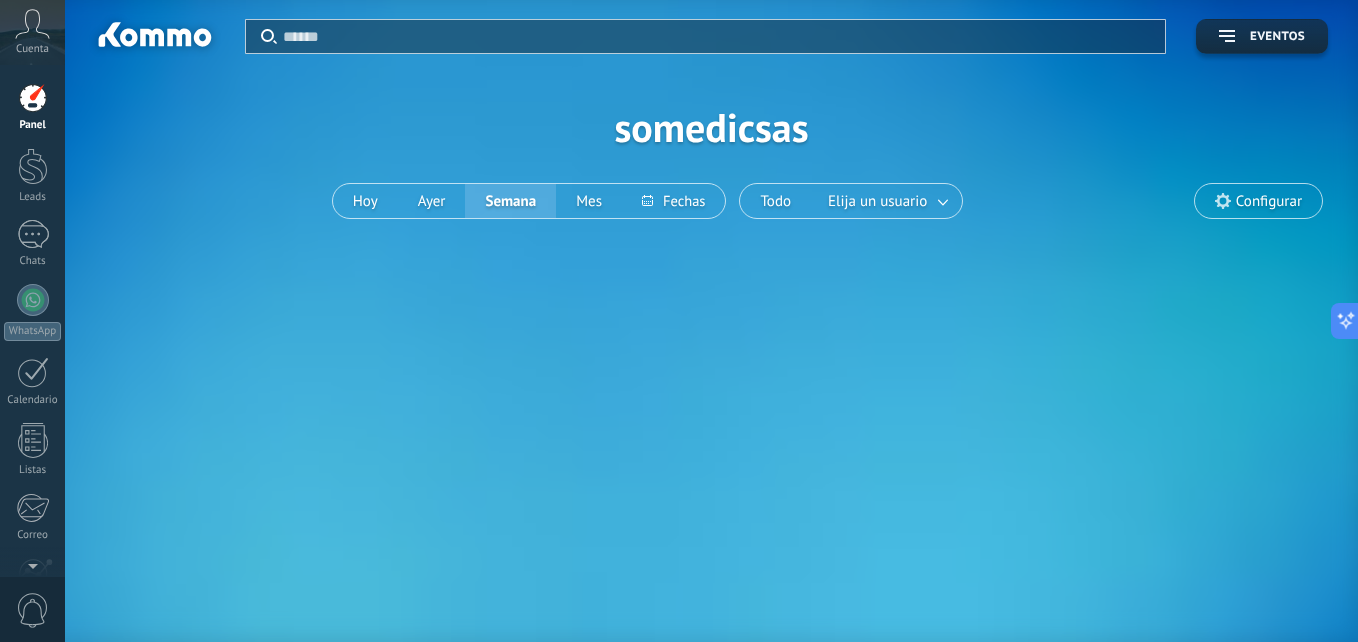 scroll, scrollTop: 0, scrollLeft: 0, axis: both 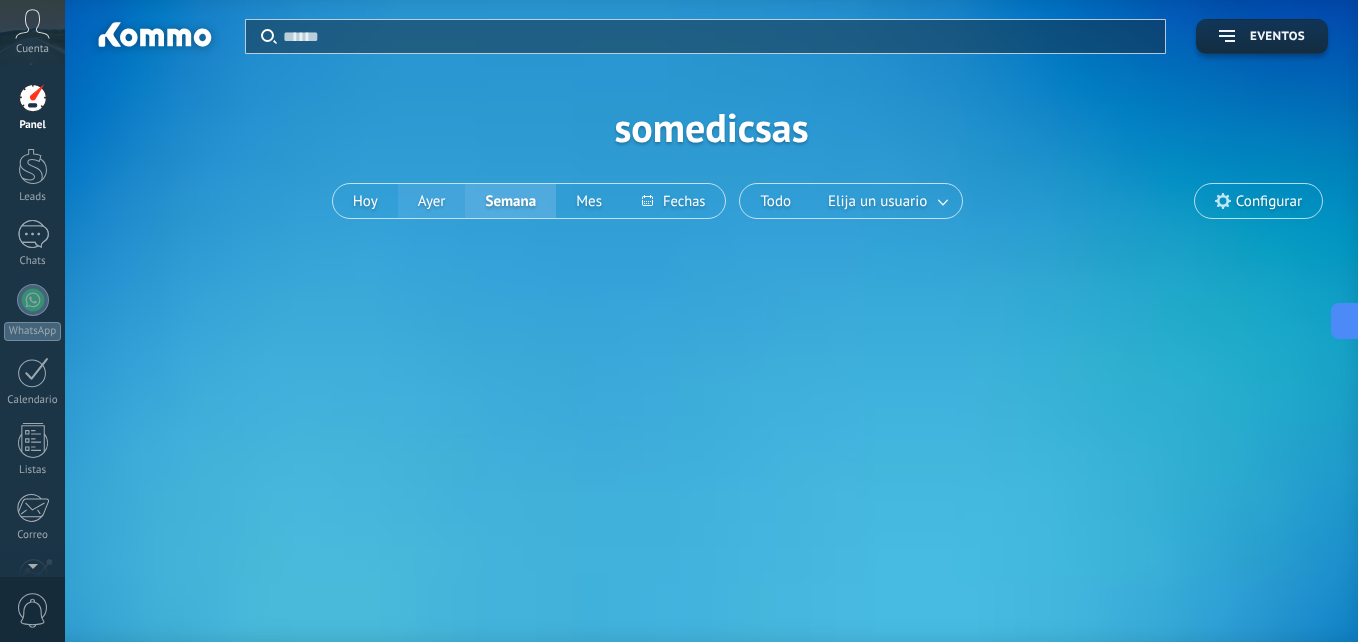 click on "Ayer" at bounding box center (432, 201) 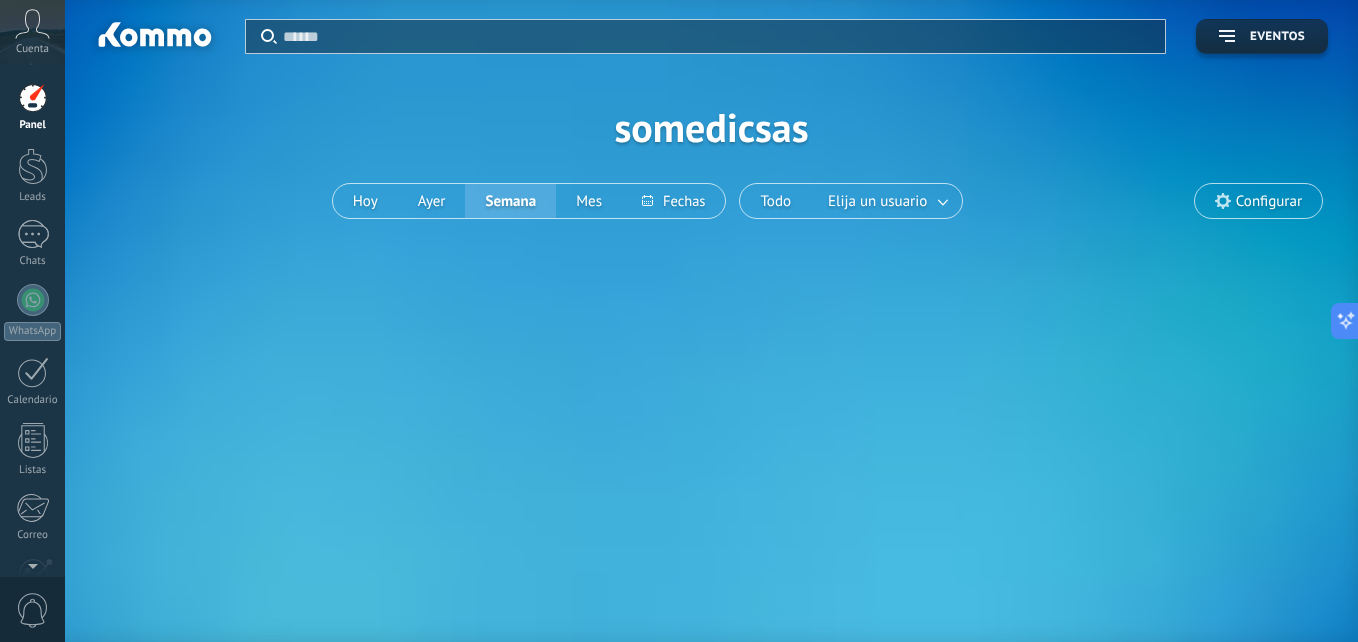 click on "Semana" at bounding box center [510, 201] 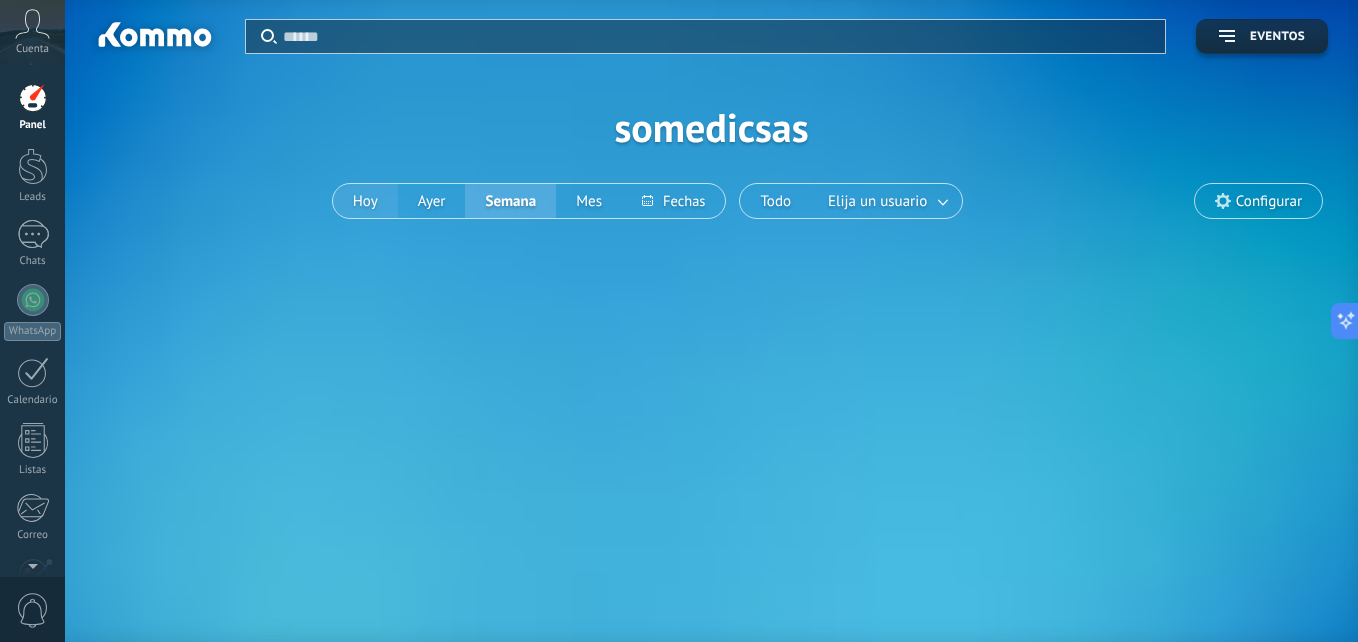 click on "Hoy" at bounding box center (365, 201) 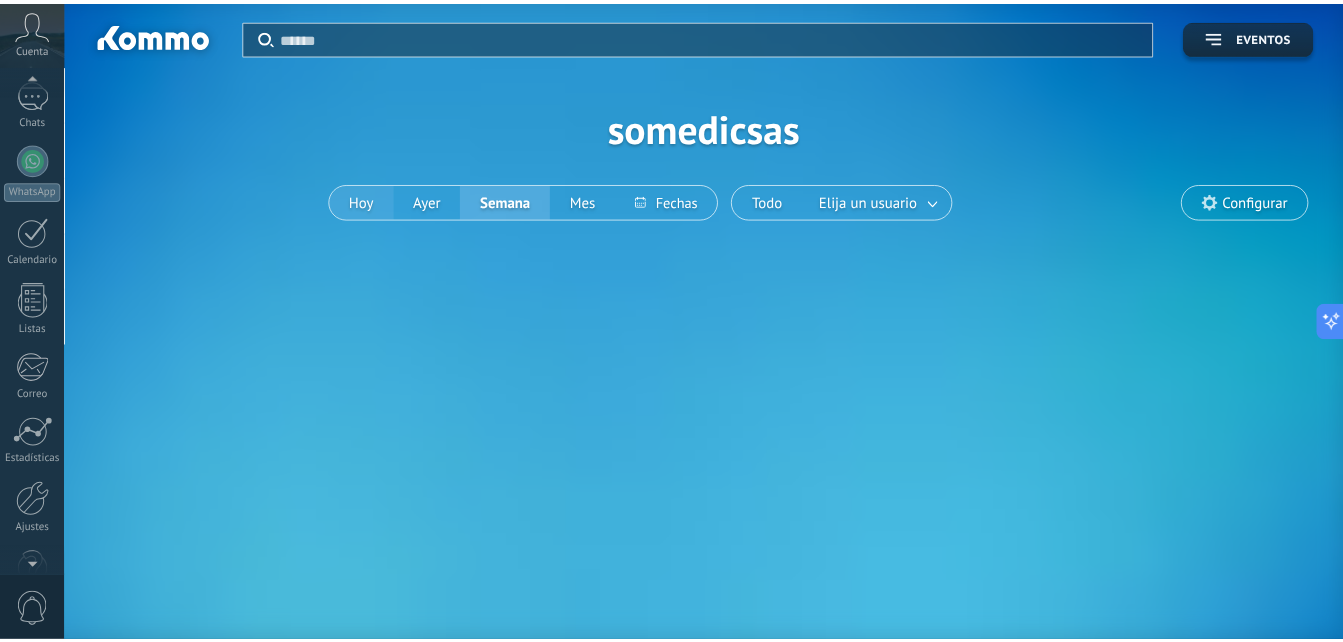 scroll, scrollTop: 190, scrollLeft: 0, axis: vertical 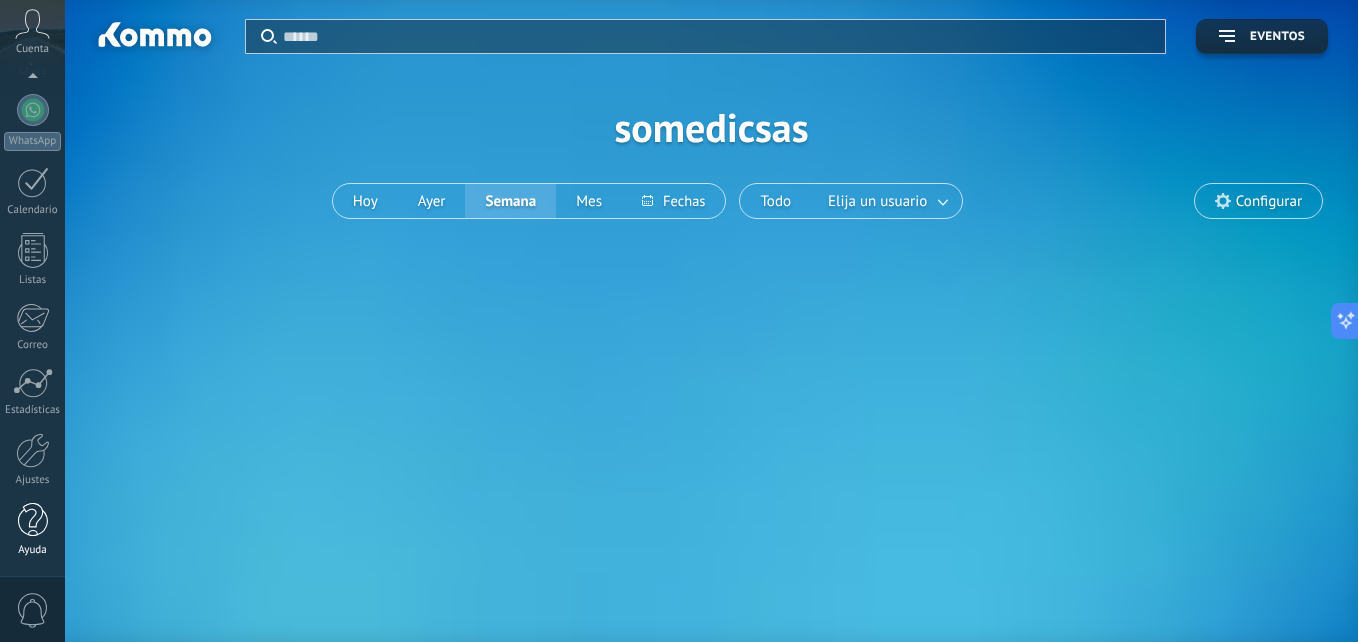 click at bounding box center (33, 520) 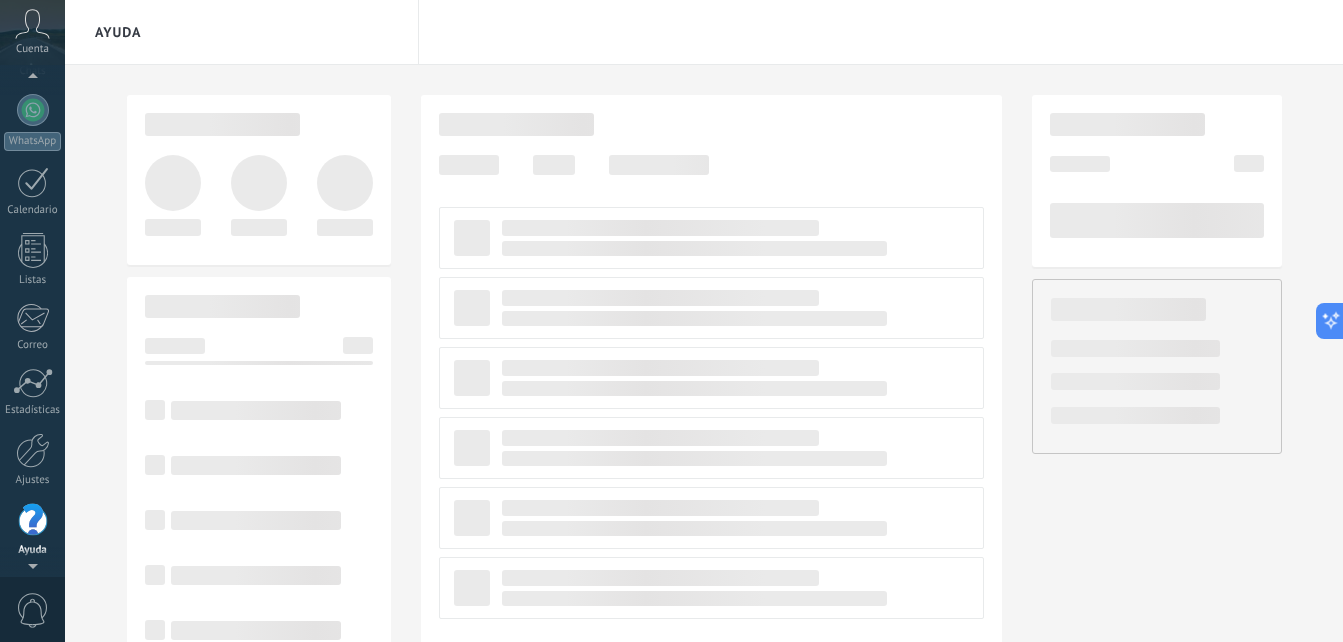 click at bounding box center [33, 23] 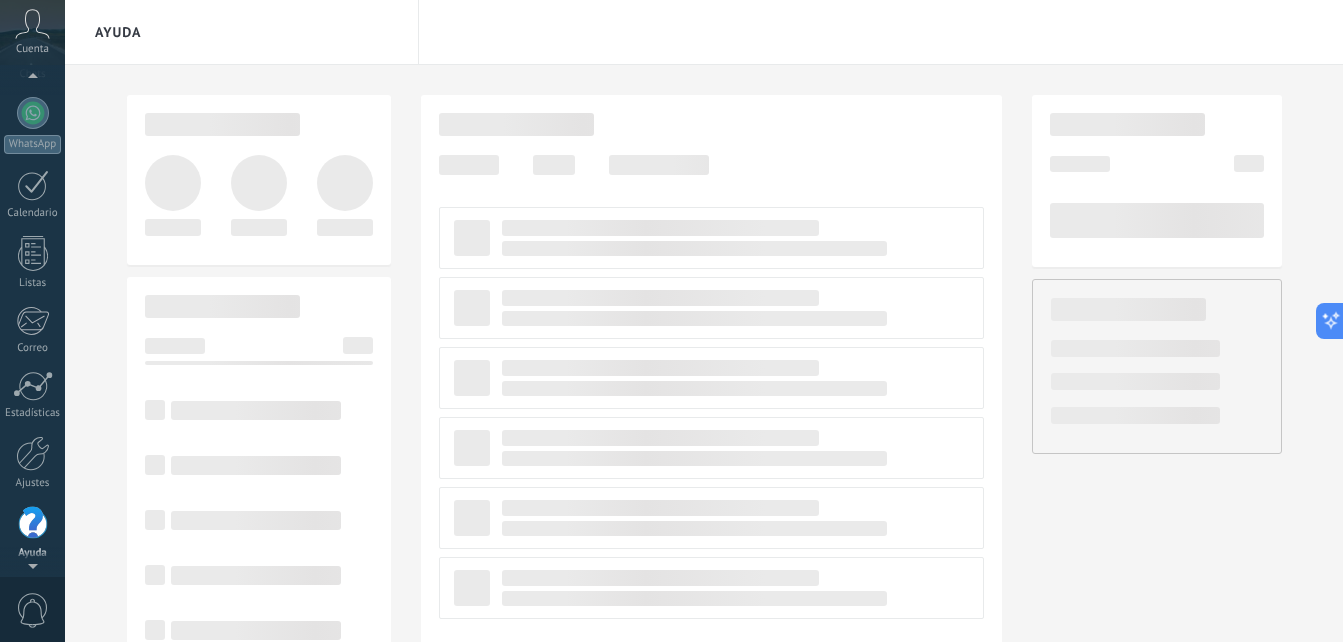 click at bounding box center (32, 80) 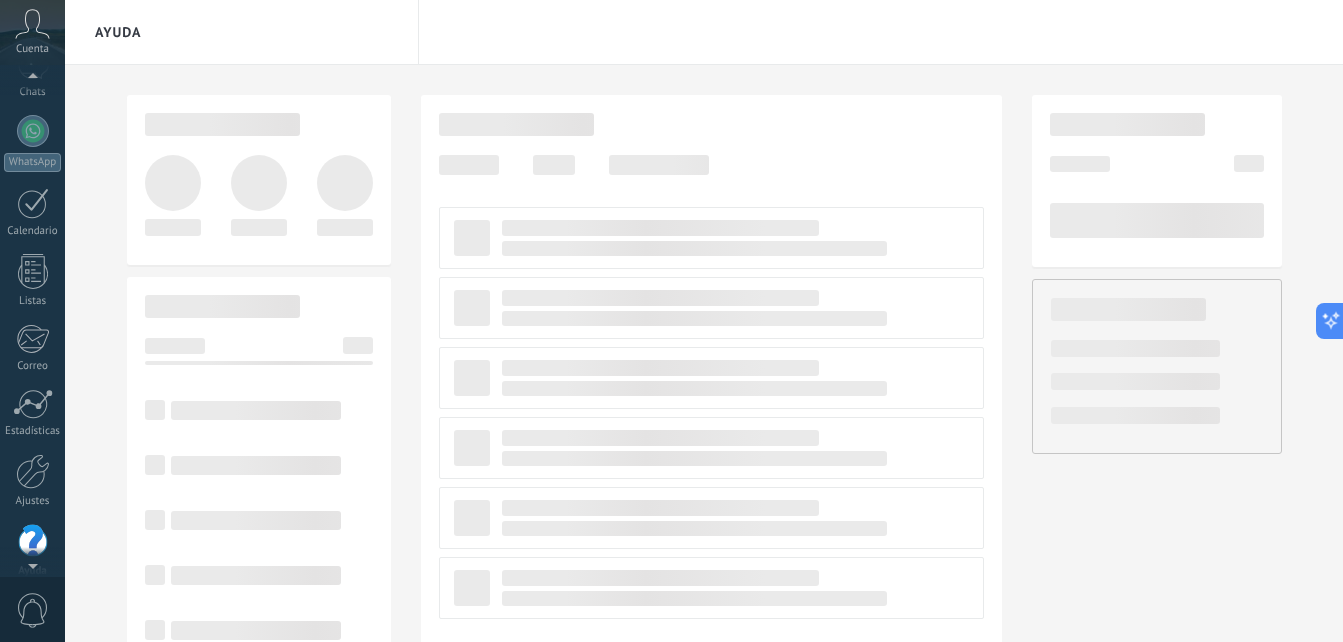 click at bounding box center [32, 80] 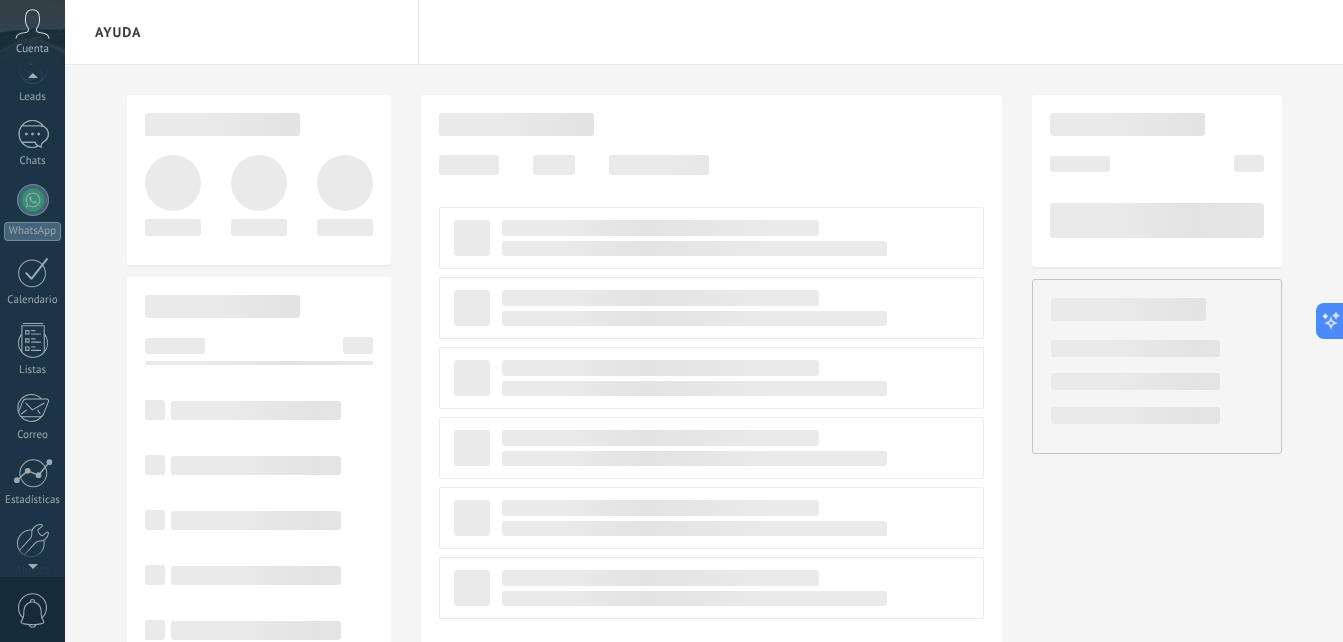 scroll, scrollTop: 190, scrollLeft: 0, axis: vertical 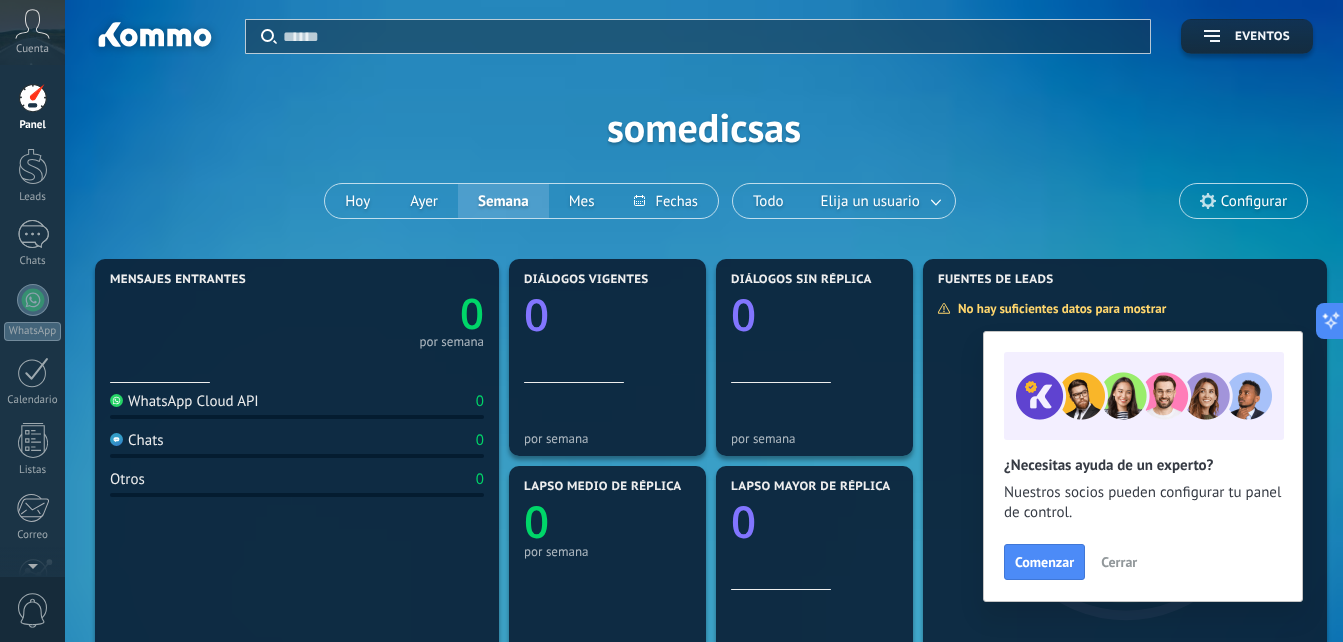 click on "Cerrar" at bounding box center (1119, 562) 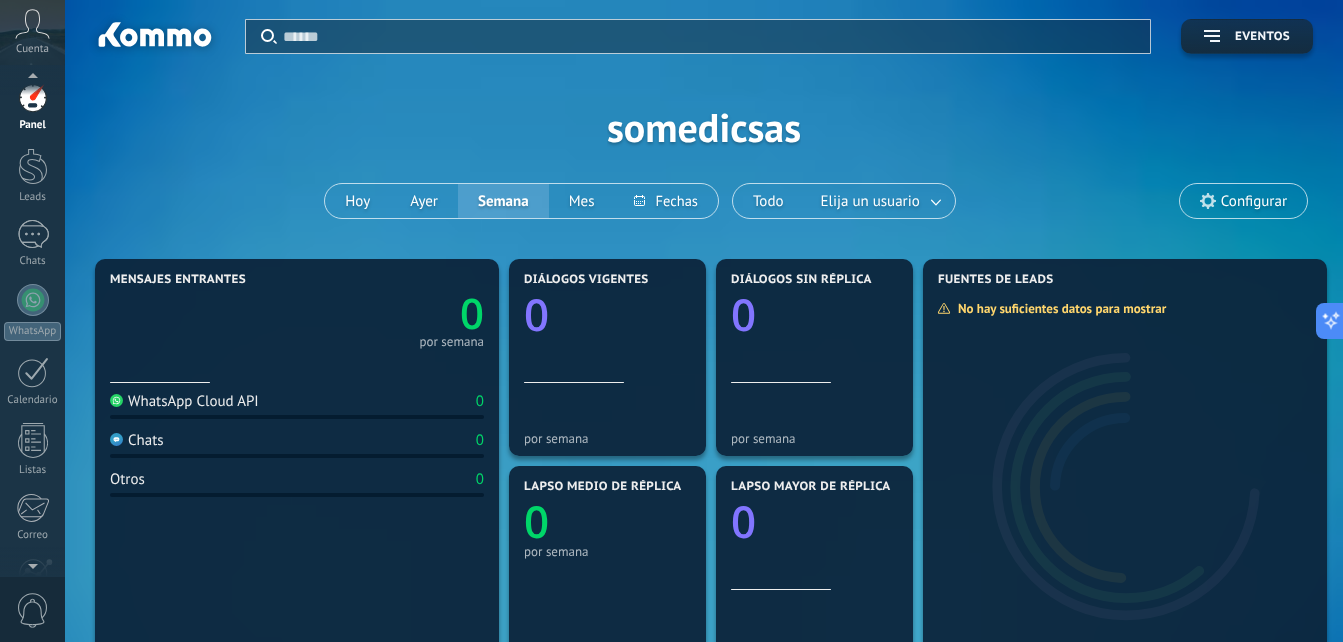 scroll, scrollTop: 100, scrollLeft: 0, axis: vertical 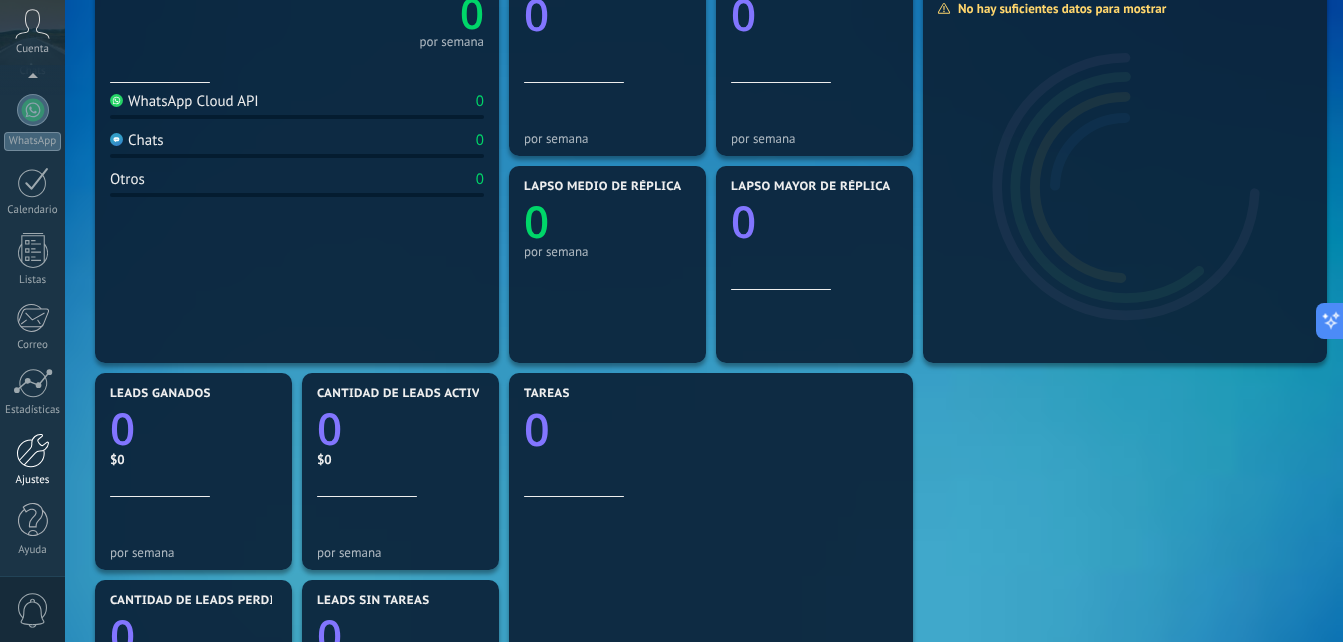 click at bounding box center [33, 450] 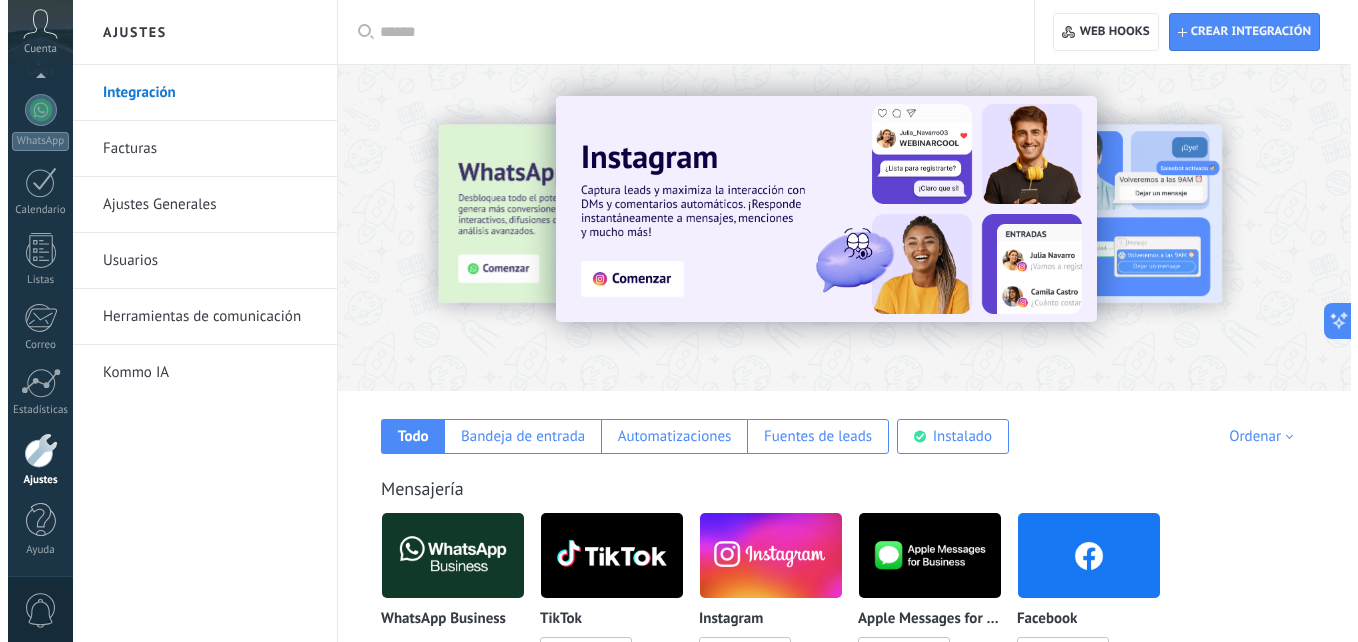 scroll, scrollTop: 200, scrollLeft: 0, axis: vertical 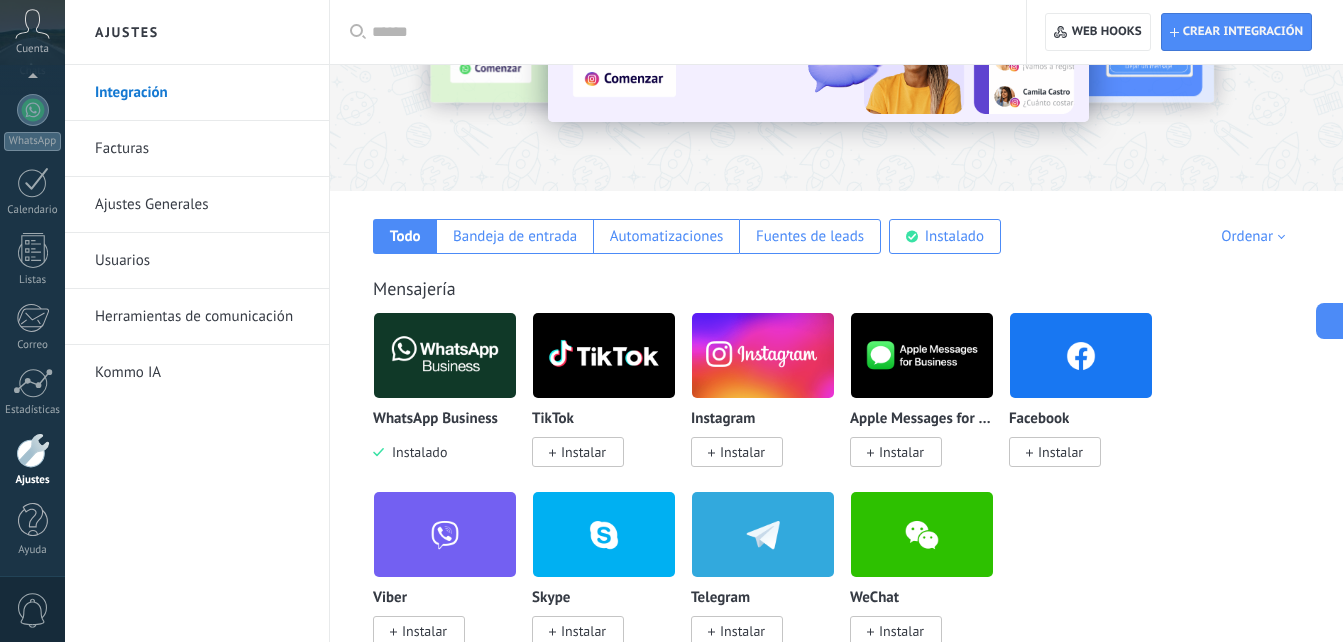 click at bounding box center (445, 355) 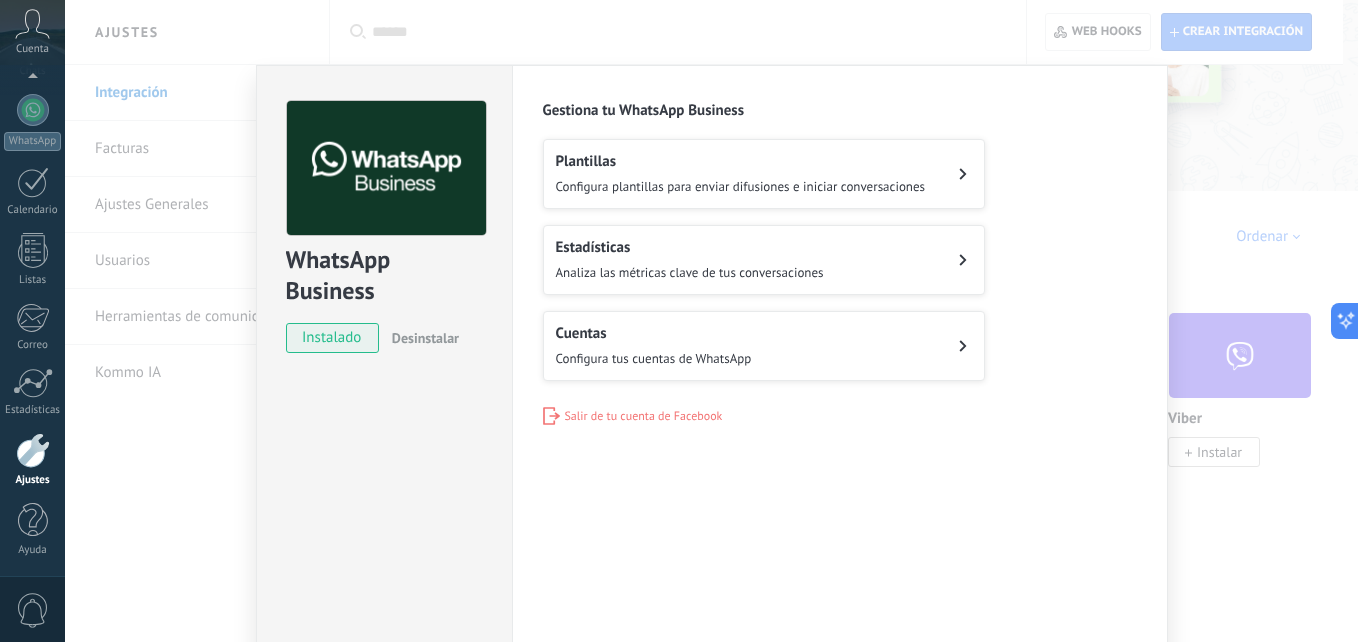 click at bounding box center [386, 168] 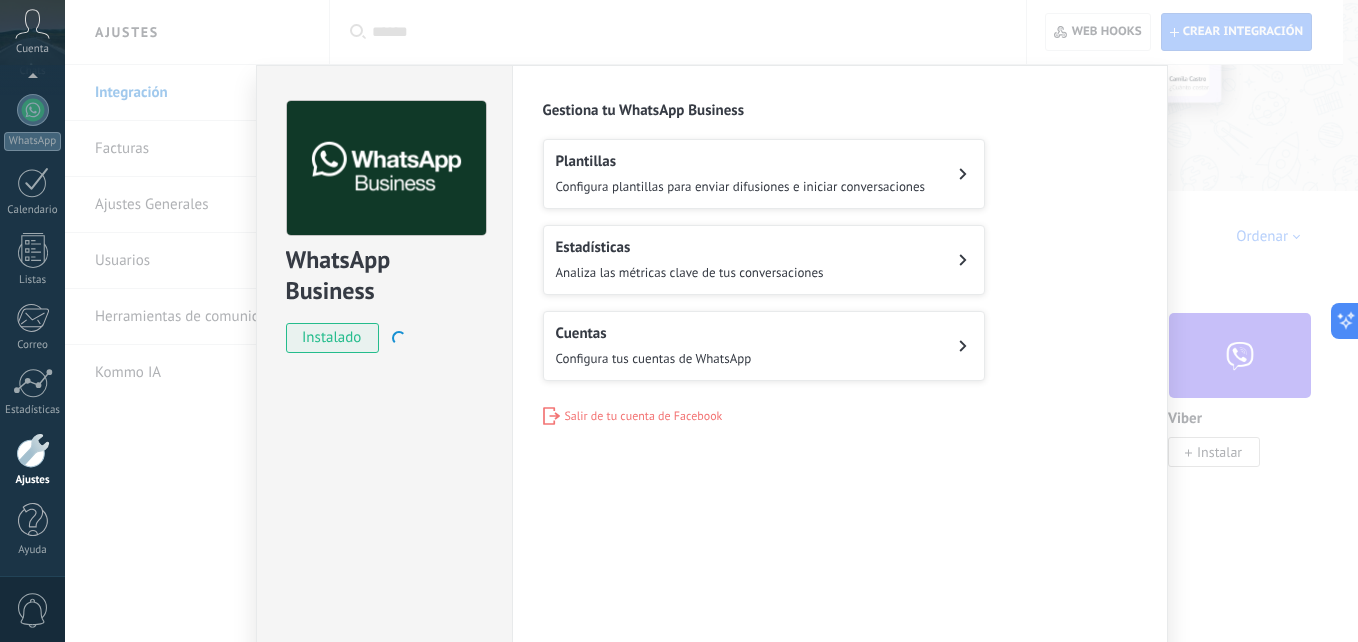 click on "WhatsApp Business instalado Desinstalar" at bounding box center (384, 362) 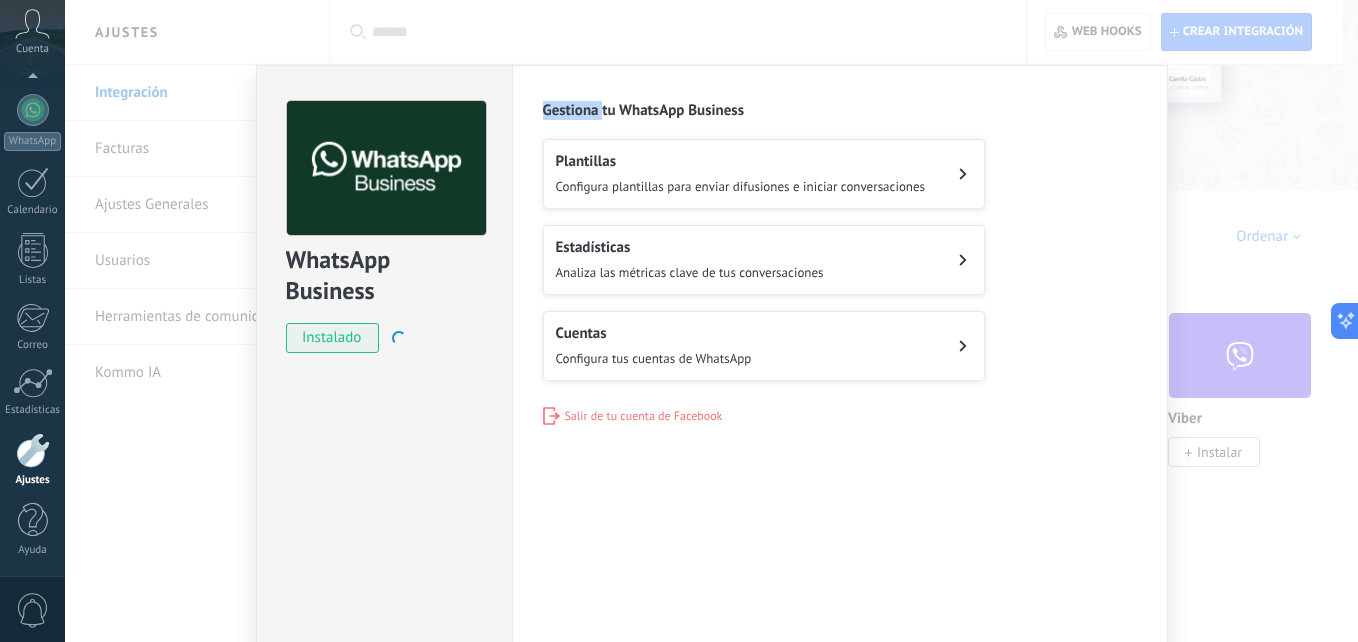 click on "WhatsApp Business instalado Desinstalar" at bounding box center (384, 362) 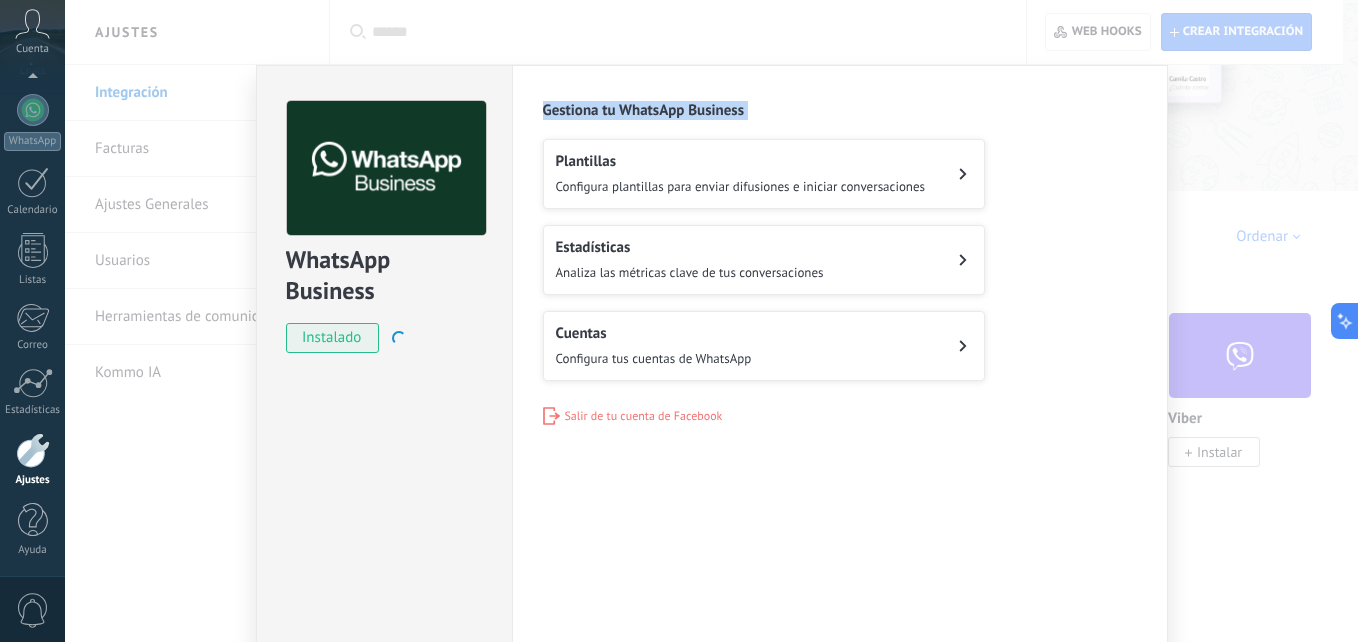 click on "WhatsApp Business instalado Desinstalar" at bounding box center (384, 362) 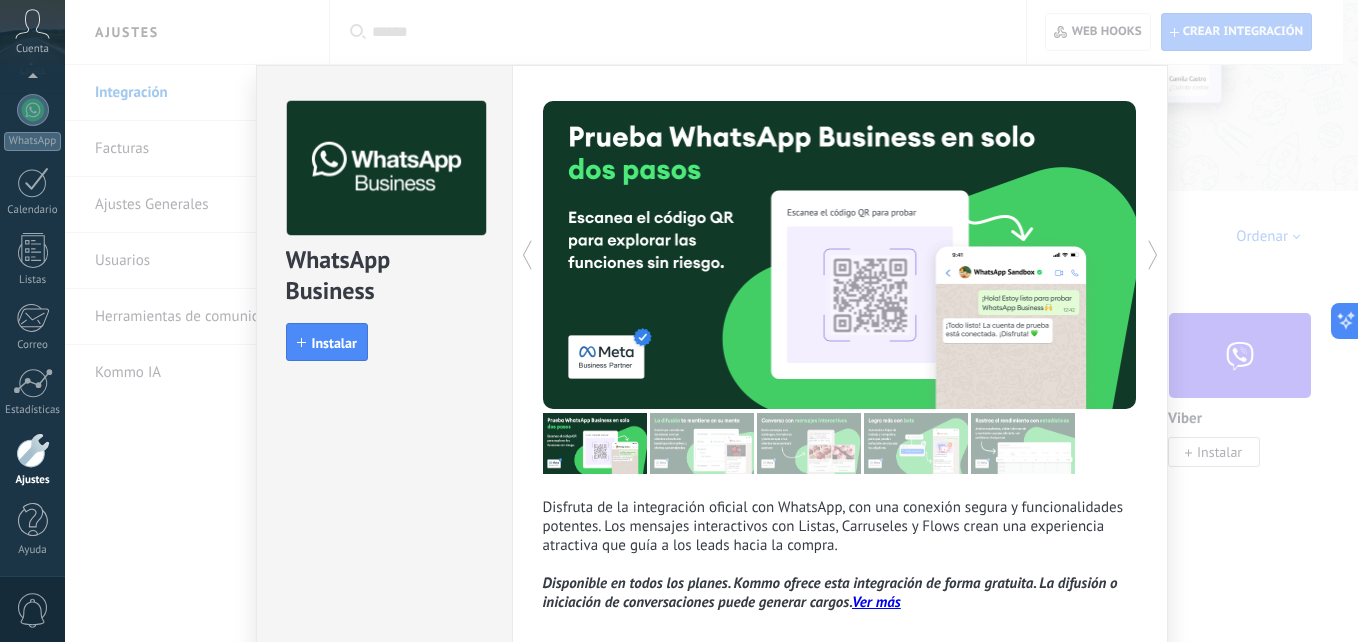 drag, startPoint x: 338, startPoint y: 471, endPoint x: 259, endPoint y: 469, distance: 79.025314 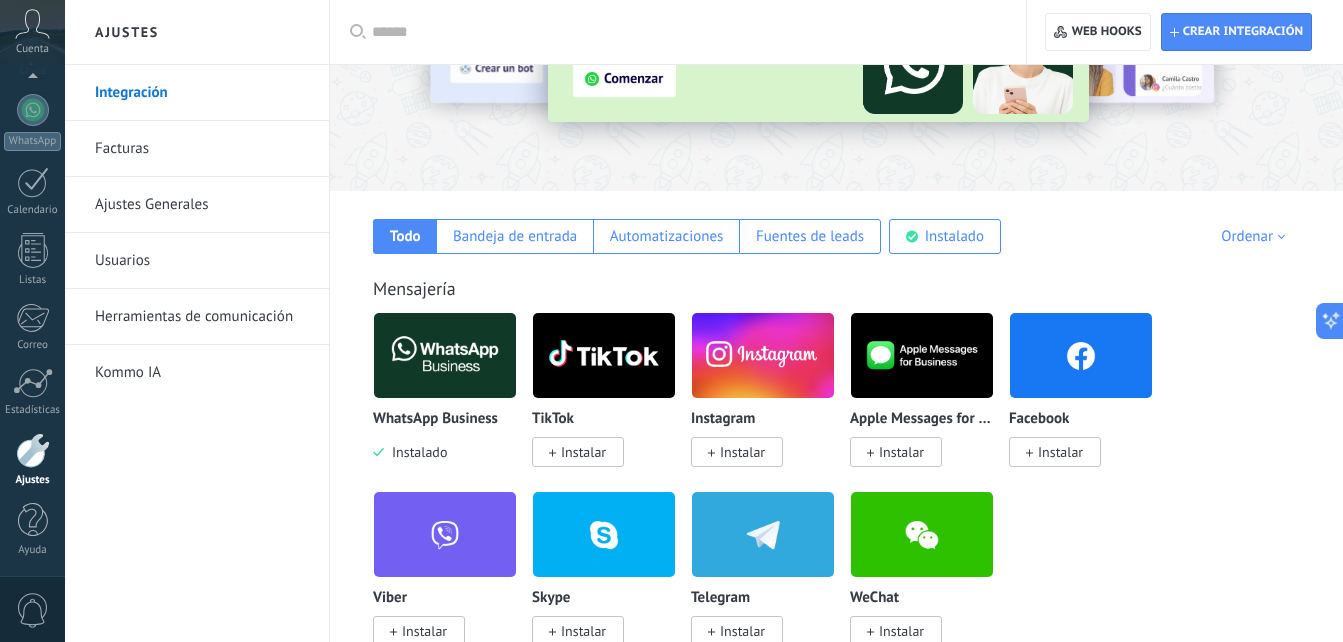 click at bounding box center [445, 355] 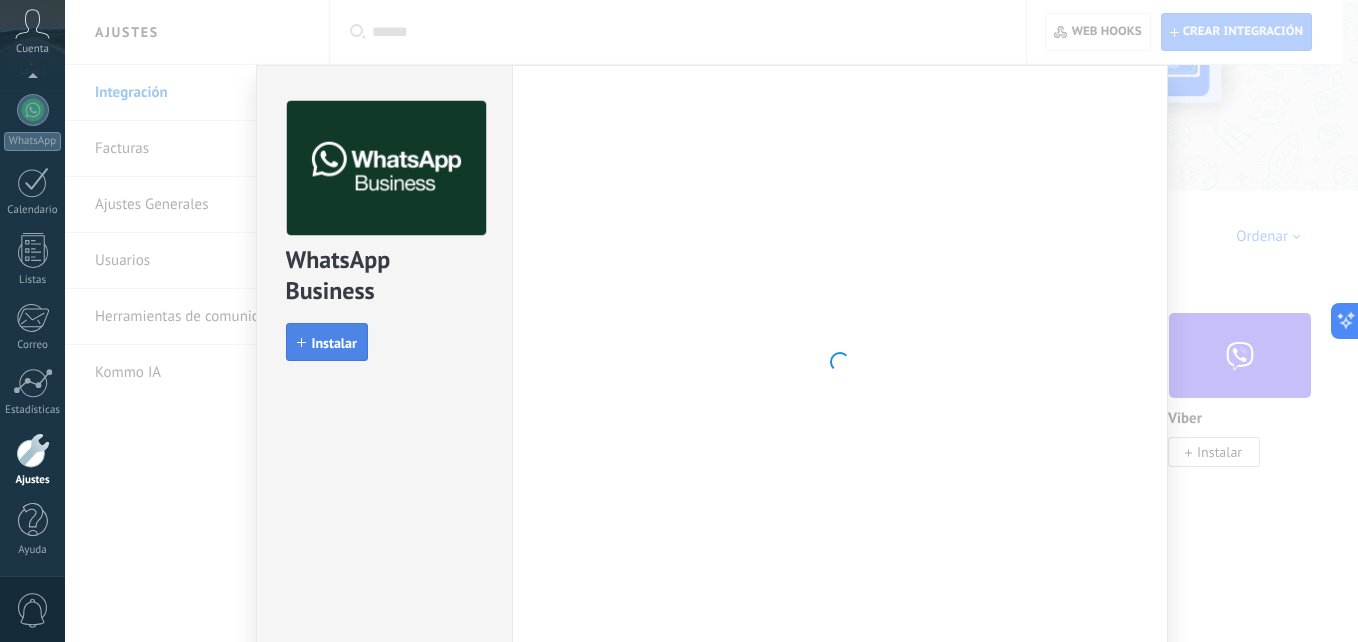 click on "Instalar" at bounding box center [334, 343] 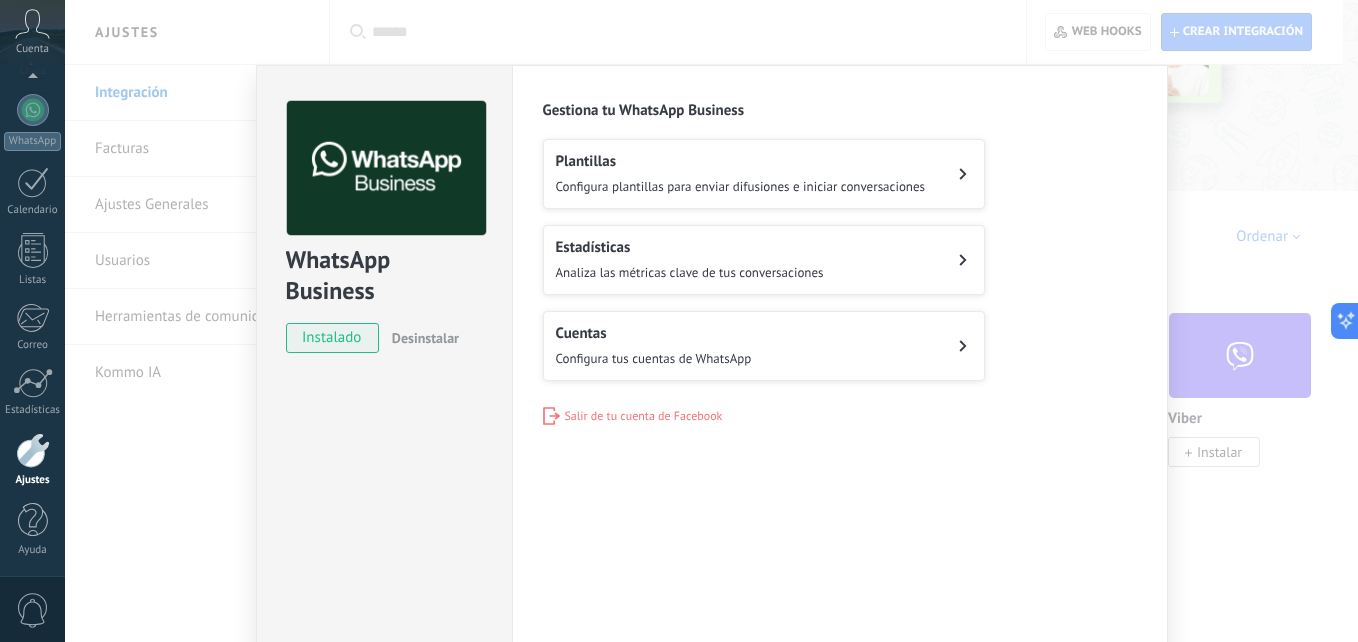 click on "WhatsApp Cloud API más _: Guardar Gestiona tu WhatsApp Business Plantillas Configura plantillas para enviar difusiones e iniciar conversaciones Estadísticas Analiza las métricas clave de tus conversaciones Cuentas Configura tus cuentas de WhatsApp Salir de tu cuenta de Facebook" at bounding box center [711, 321] 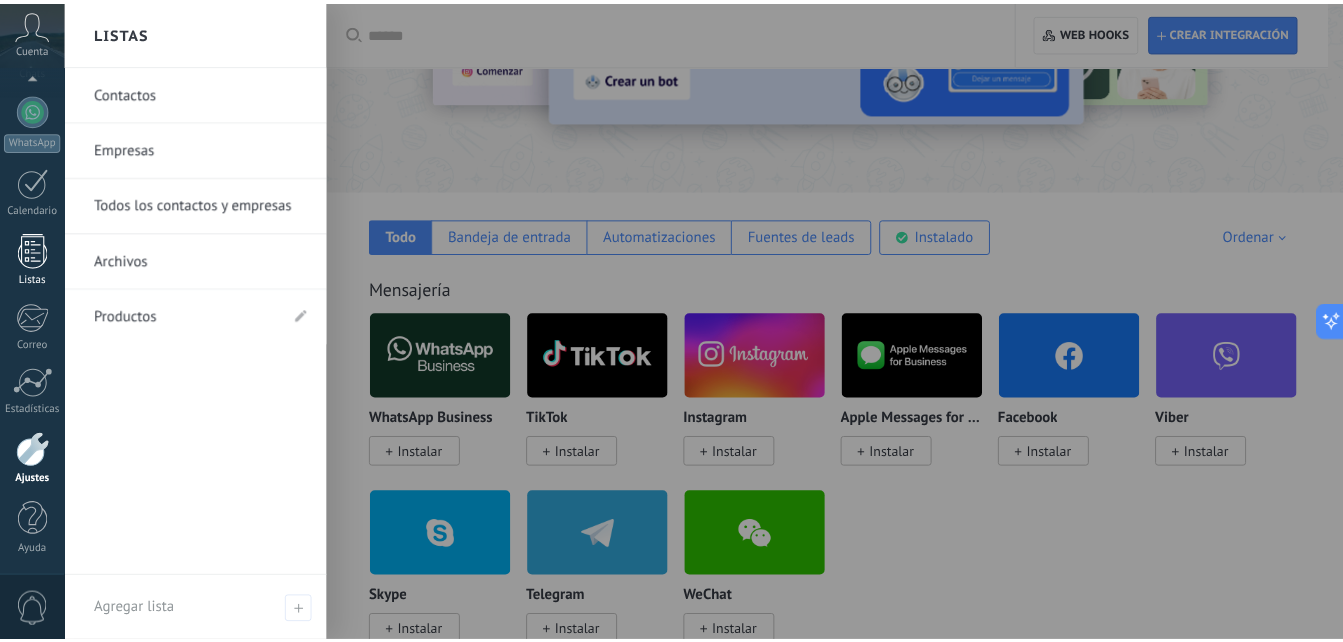 scroll, scrollTop: 90, scrollLeft: 0, axis: vertical 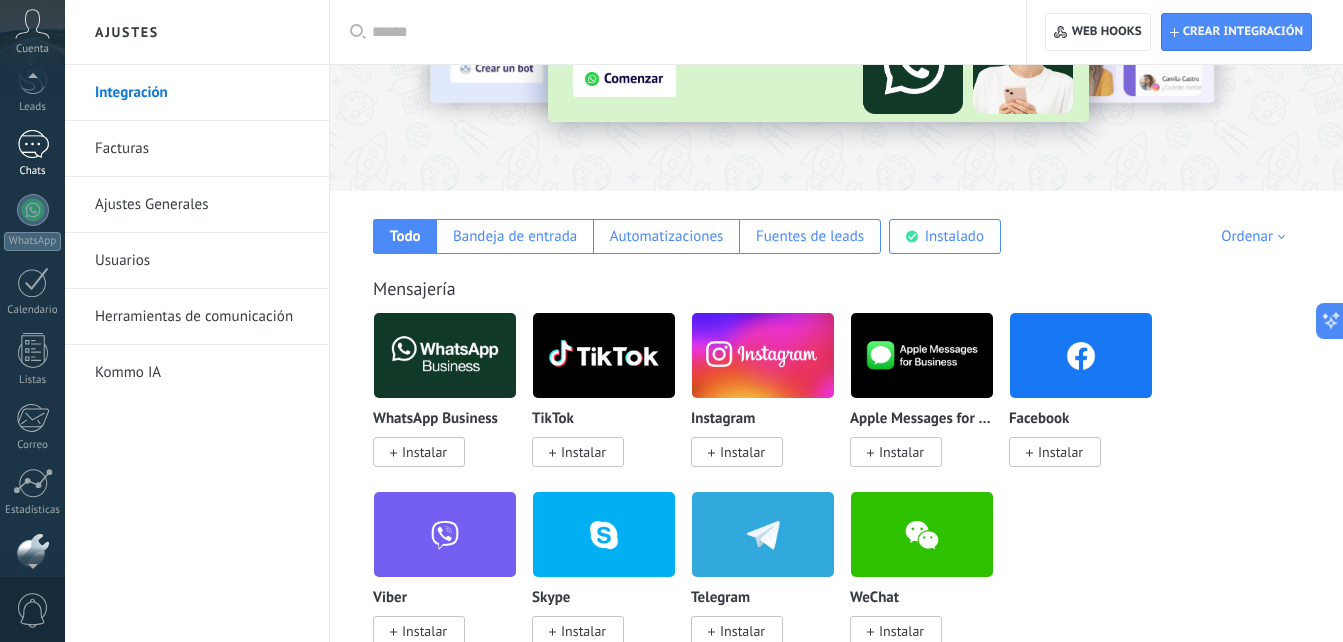 click at bounding box center [33, 144] 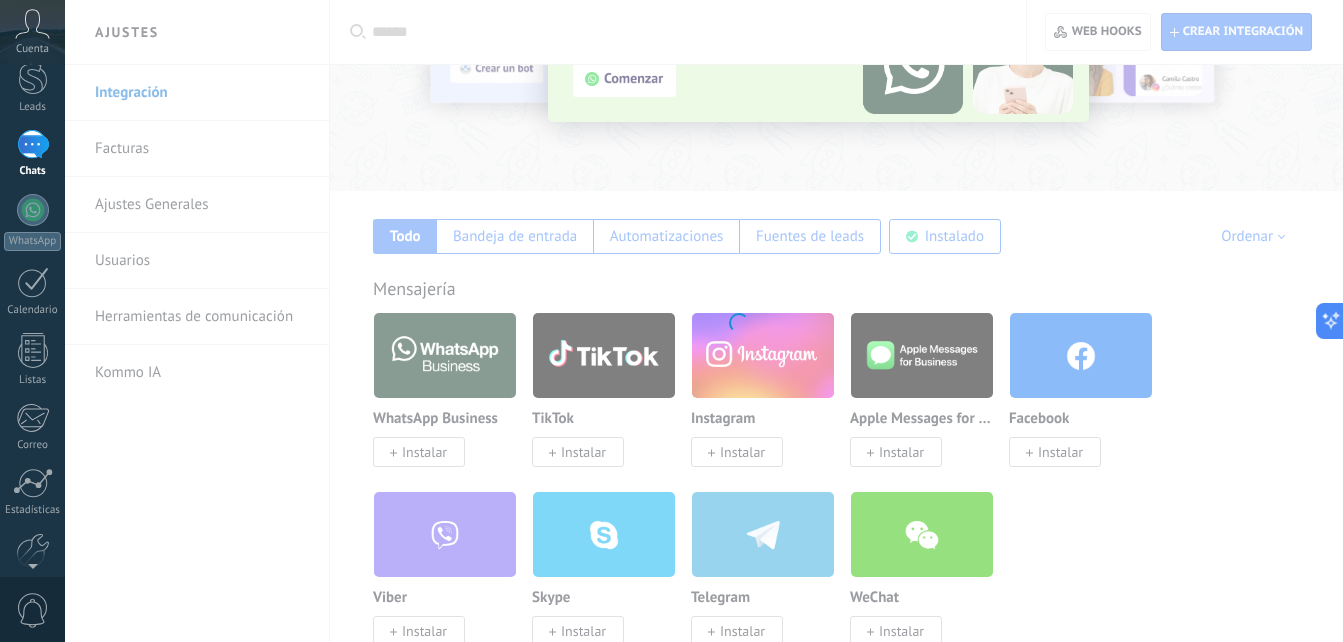 scroll, scrollTop: 0, scrollLeft: 0, axis: both 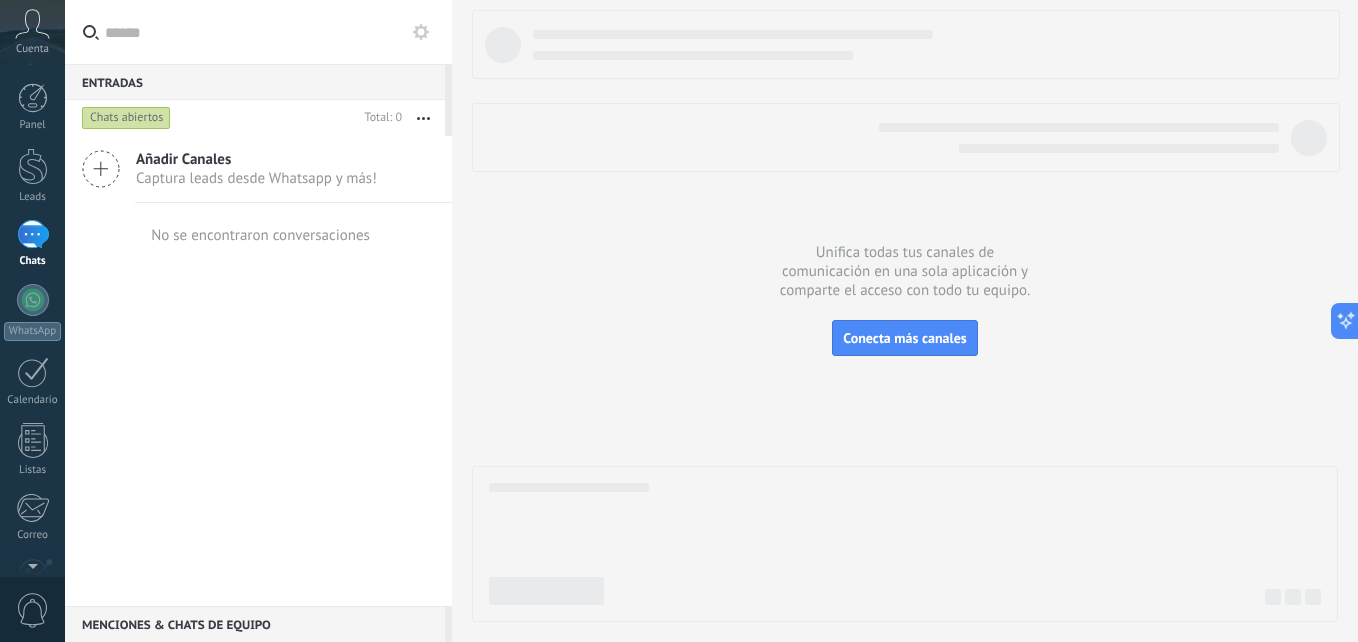 click at bounding box center (423, 118) 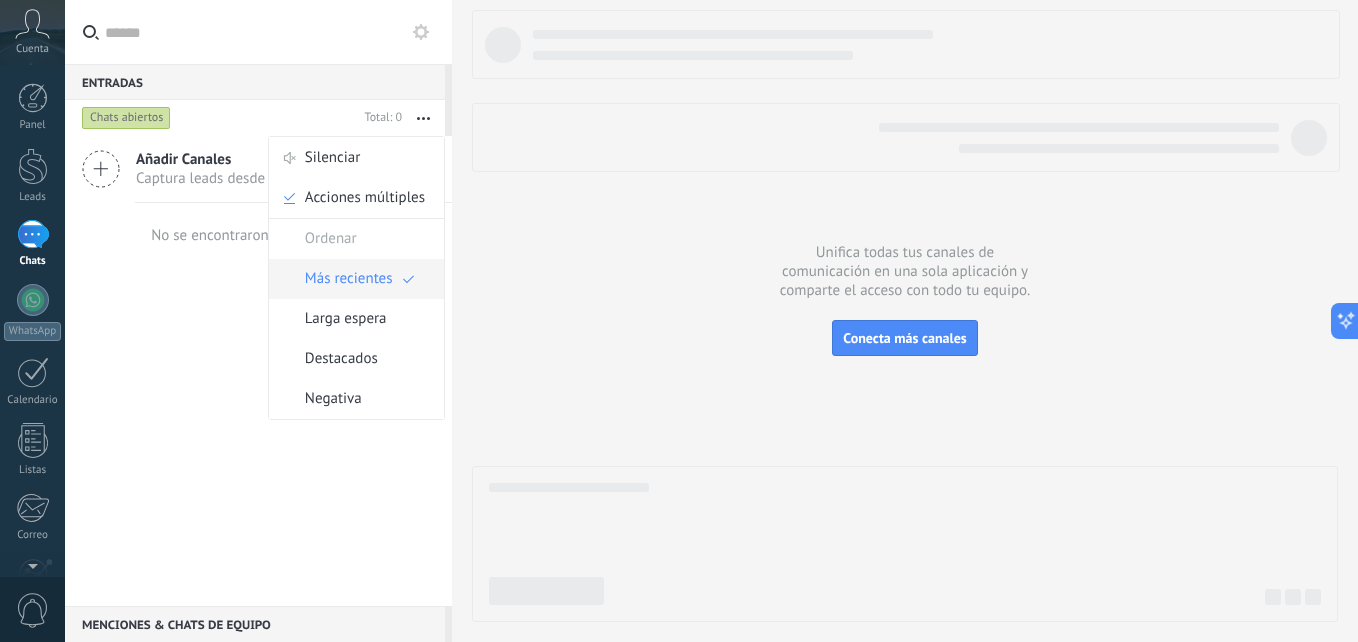 click on "Más recientes" at bounding box center (349, 279) 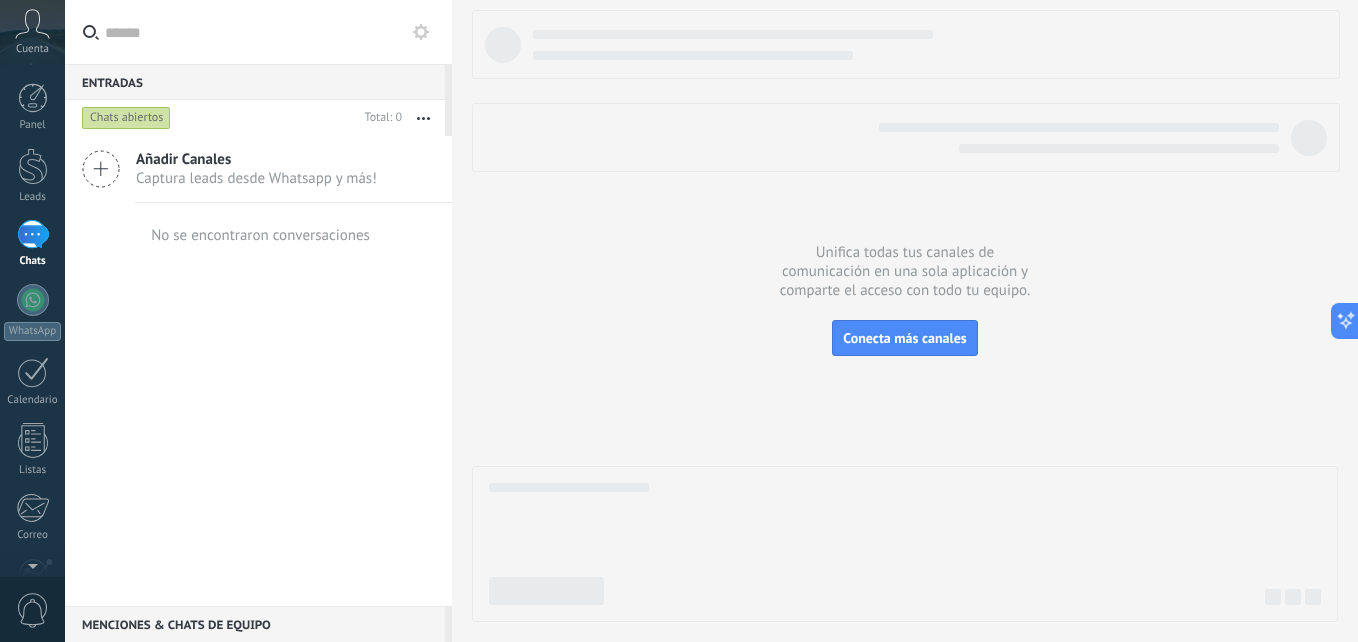 click on "Añadir Canales" at bounding box center [256, 159] 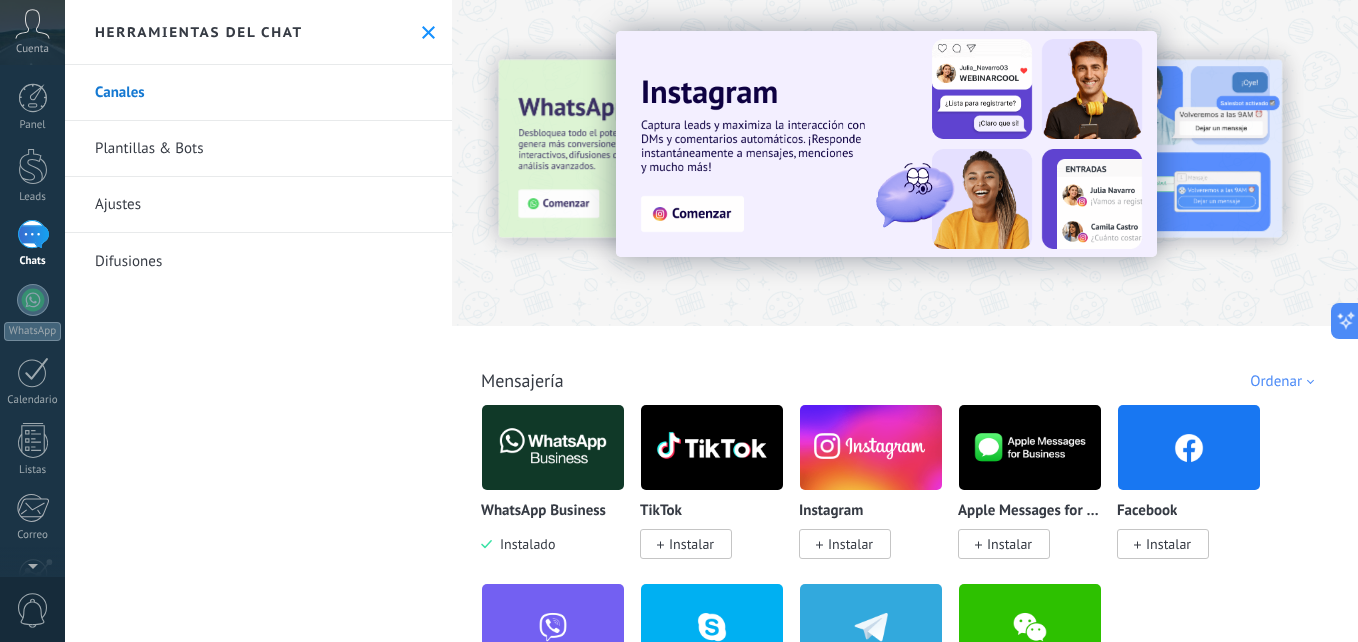 click at bounding box center [553, 447] 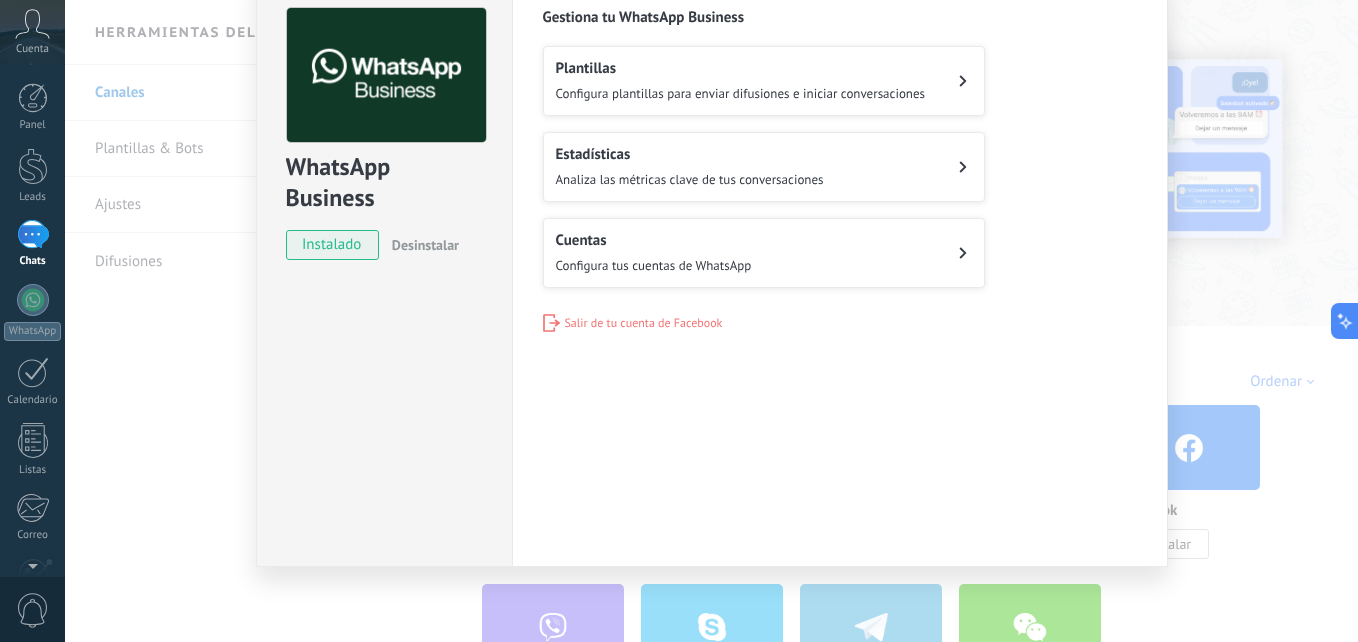 scroll, scrollTop: 0, scrollLeft: 0, axis: both 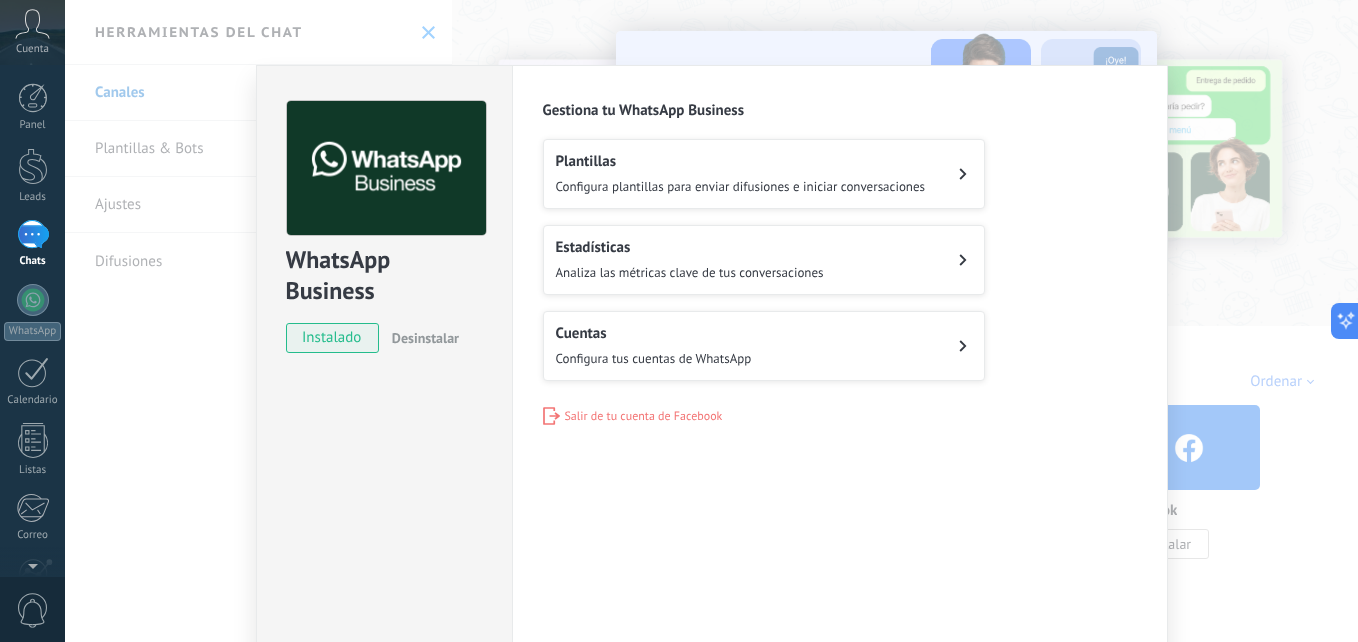 click on "Salir de tu cuenta de Facebook" at bounding box center [644, 416] 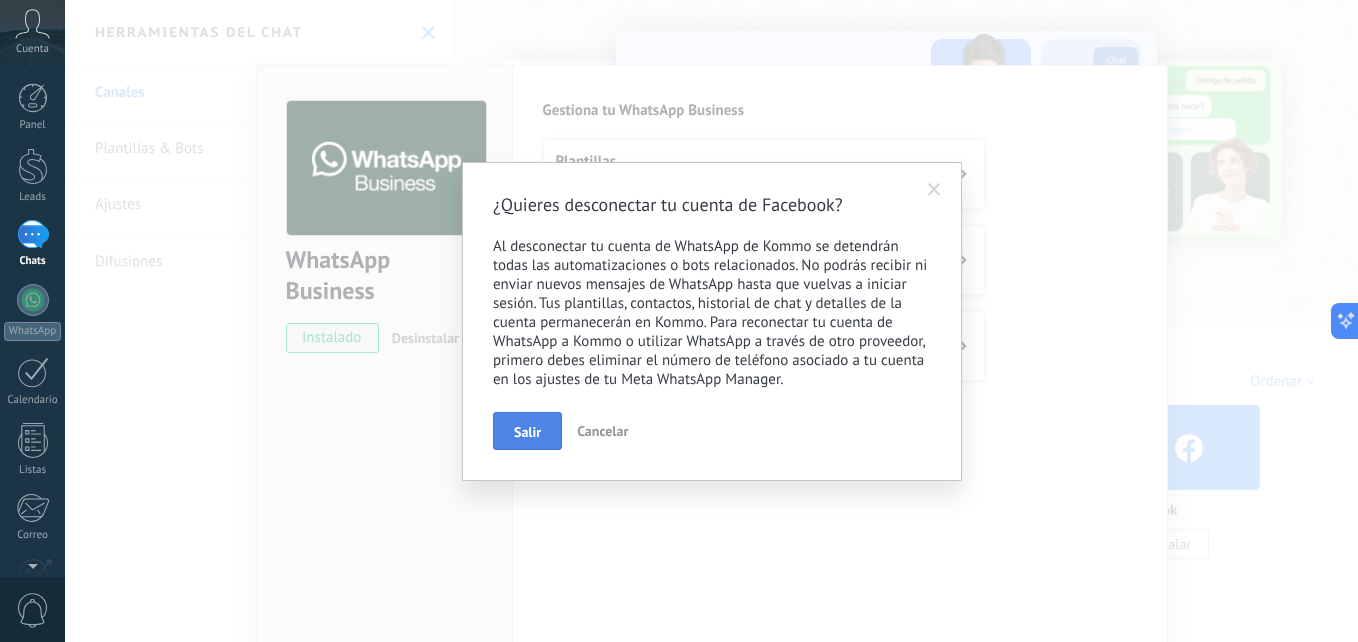 click on "Salir" at bounding box center (527, 432) 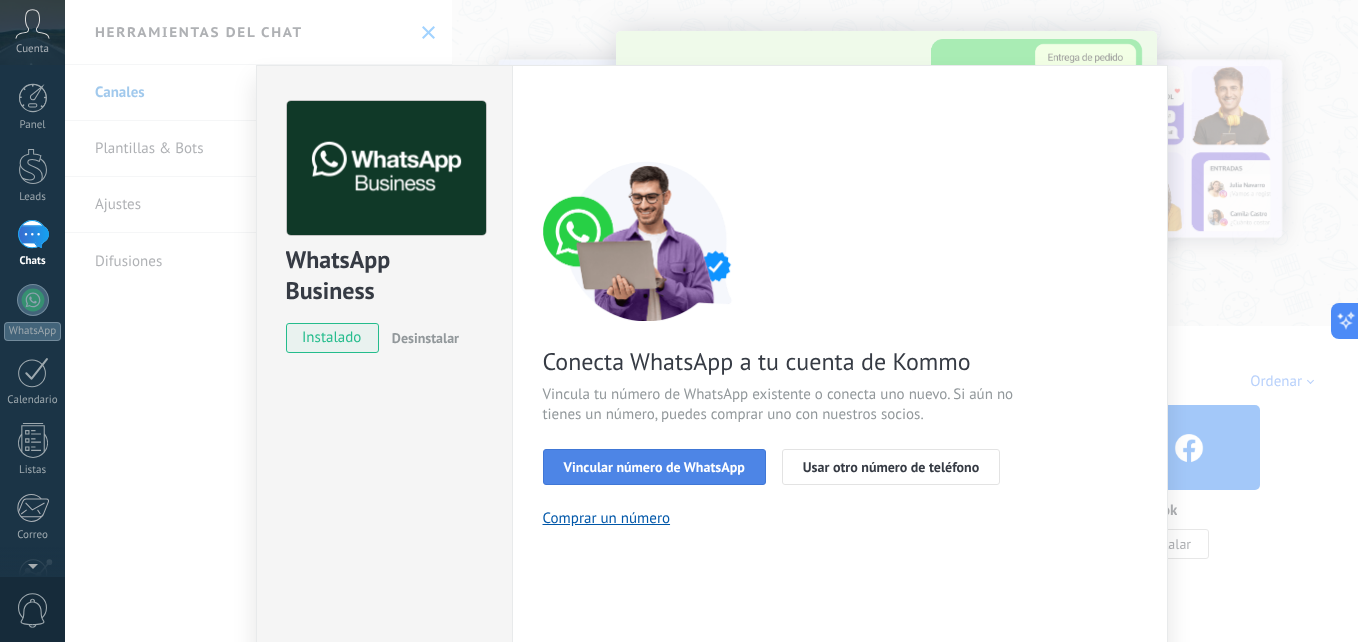 drag, startPoint x: 618, startPoint y: 423, endPoint x: 663, endPoint y: 465, distance: 61.554855 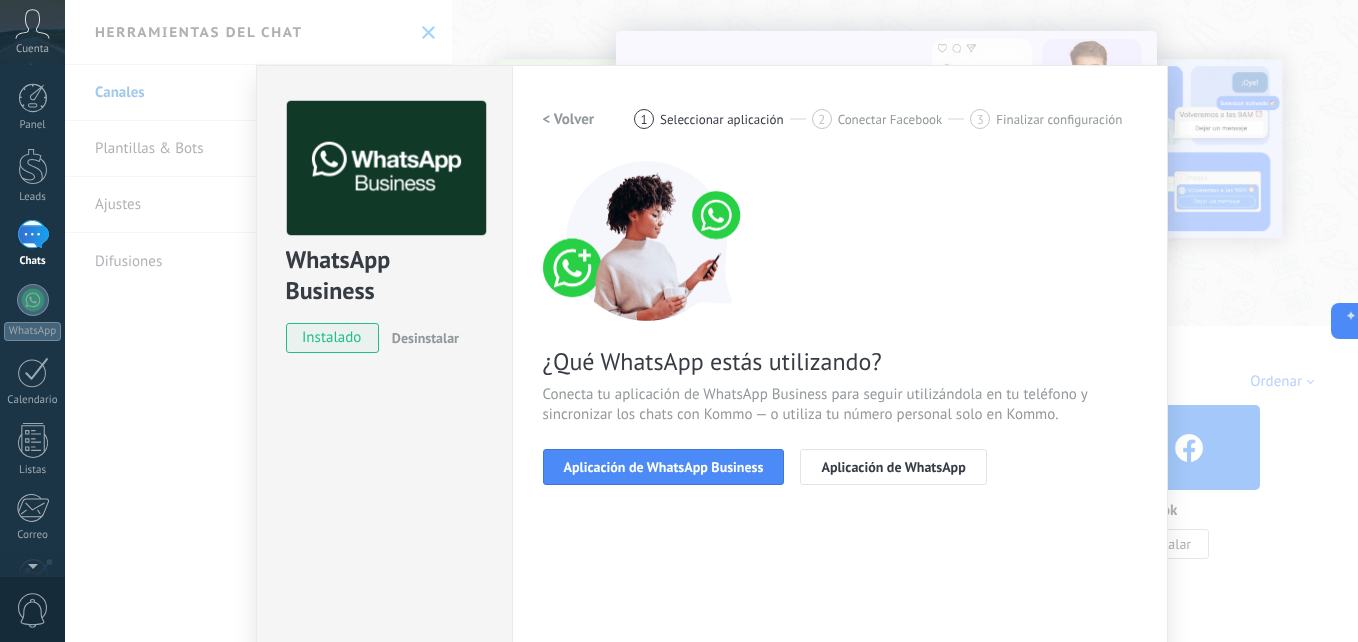 click on "Aplicación de WhatsApp Business" at bounding box center [664, 467] 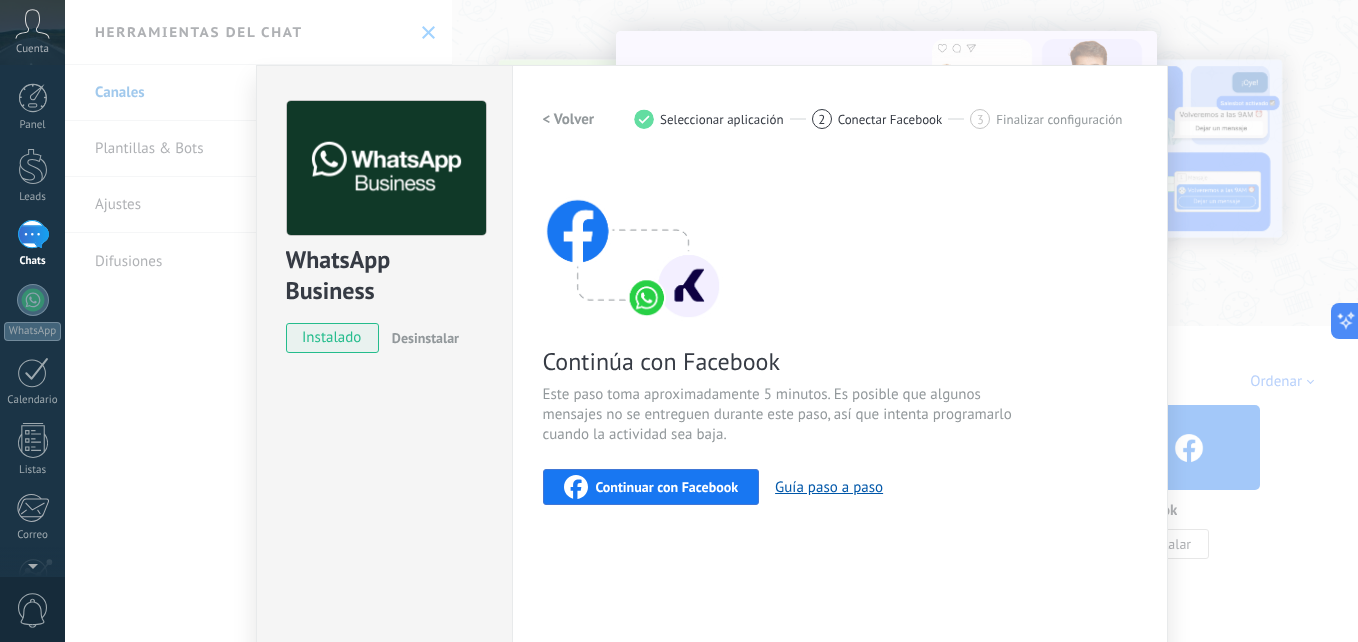 scroll, scrollTop: 100, scrollLeft: 0, axis: vertical 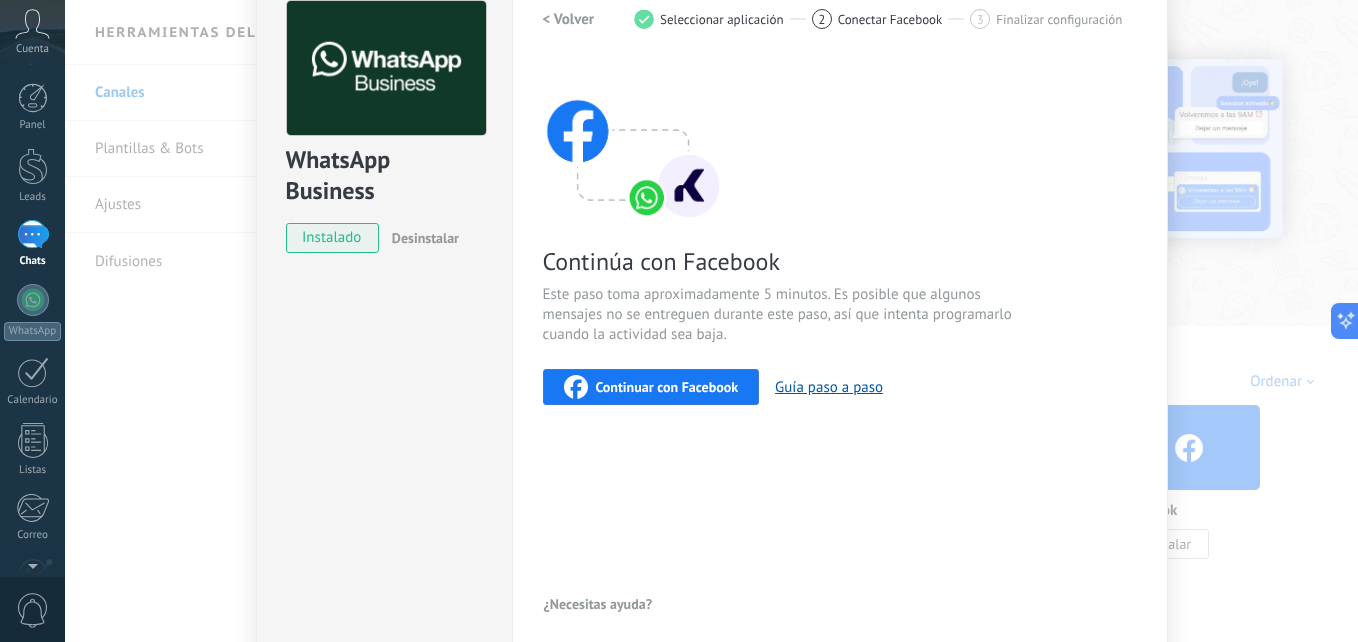 click on "< Volver" at bounding box center (569, 19) 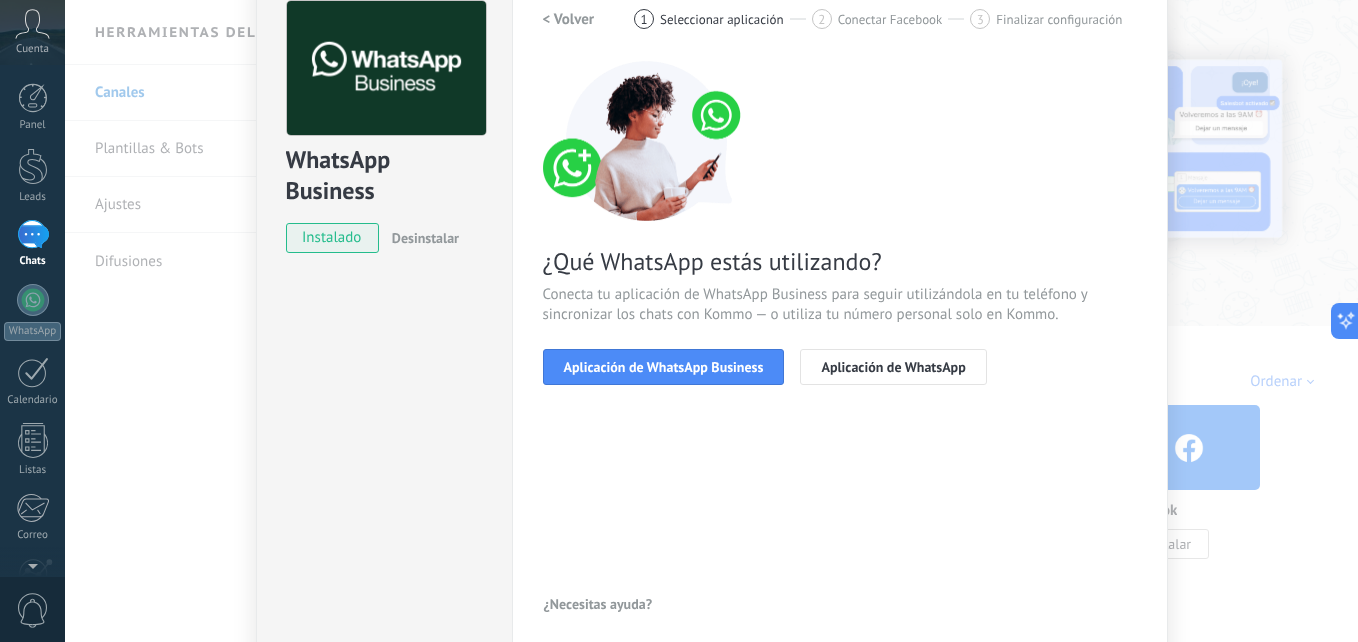 click on "< Volver" at bounding box center [569, 19] 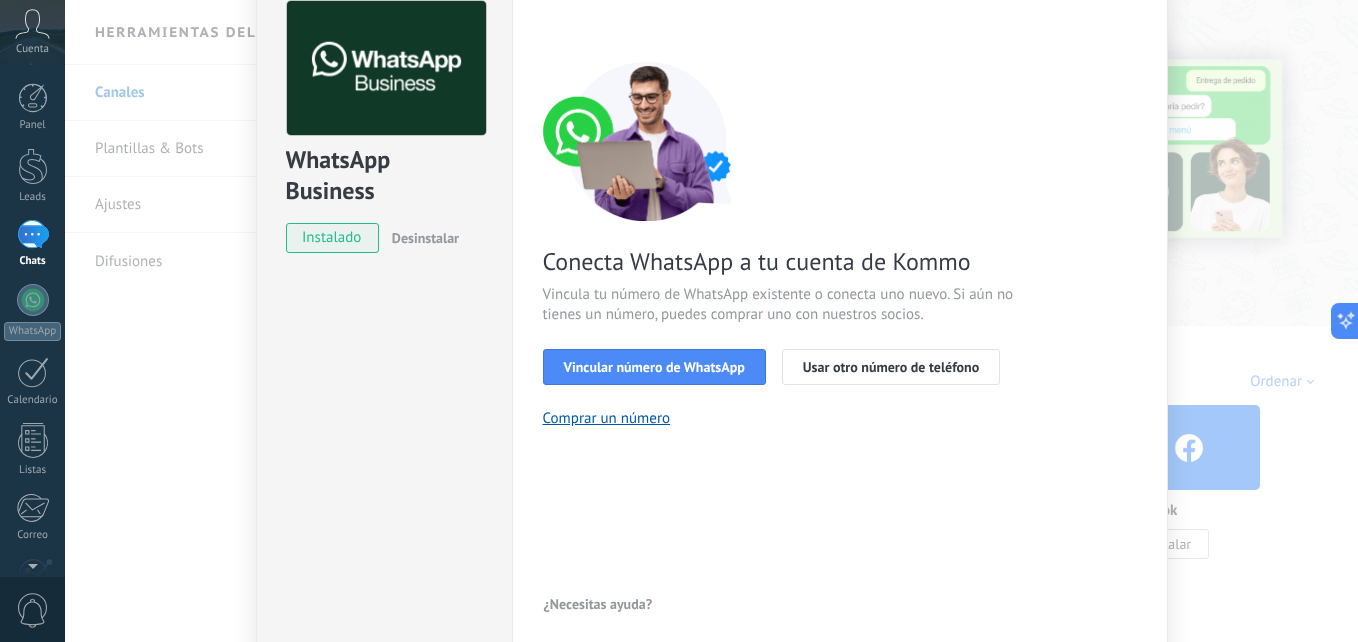 click on "< Volver 1 Seleccionar aplicación 2 Conectar Facebook  3 Finalizar configuración Conecta WhatsApp a tu cuenta de Kommo Vincula tu número de WhatsApp existente o conecta uno nuevo. Si aún no tienes un número, puedes comprar uno con nuestros socios. Vincular número de WhatsApp Usar otro número de teléfono Comprar un número ¿Necesitas ayuda?" at bounding box center [840, 310] 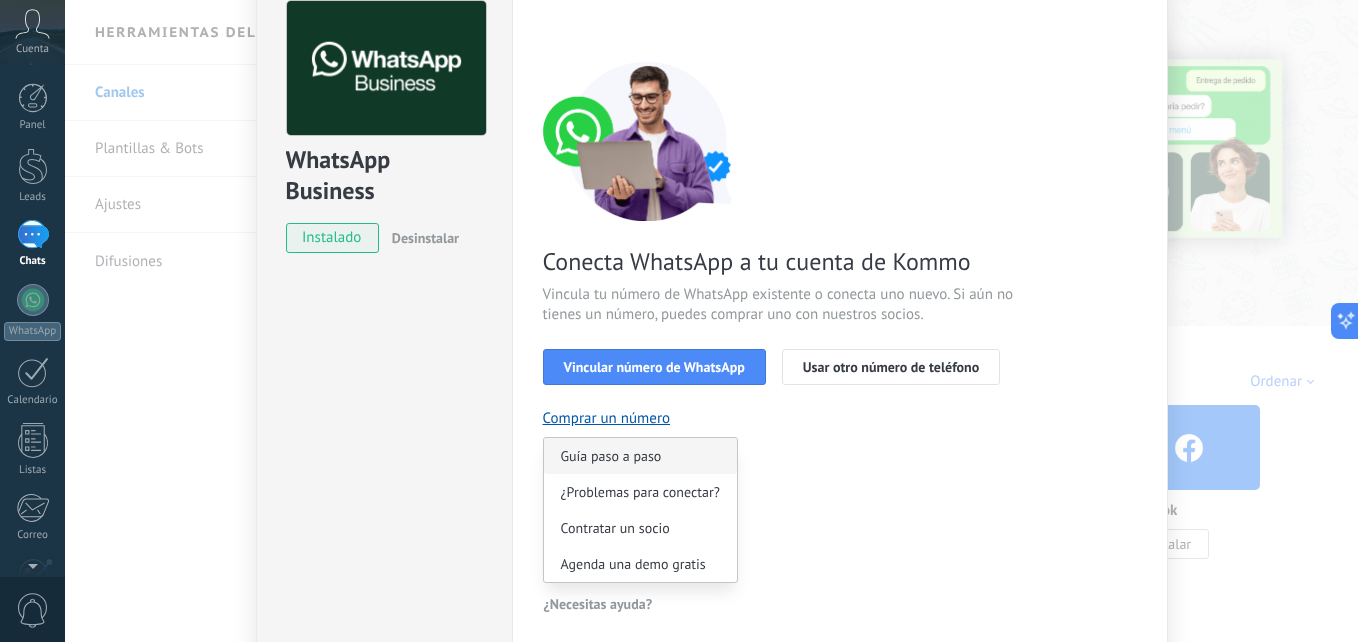click on "Guía paso a paso" at bounding box center (611, 456) 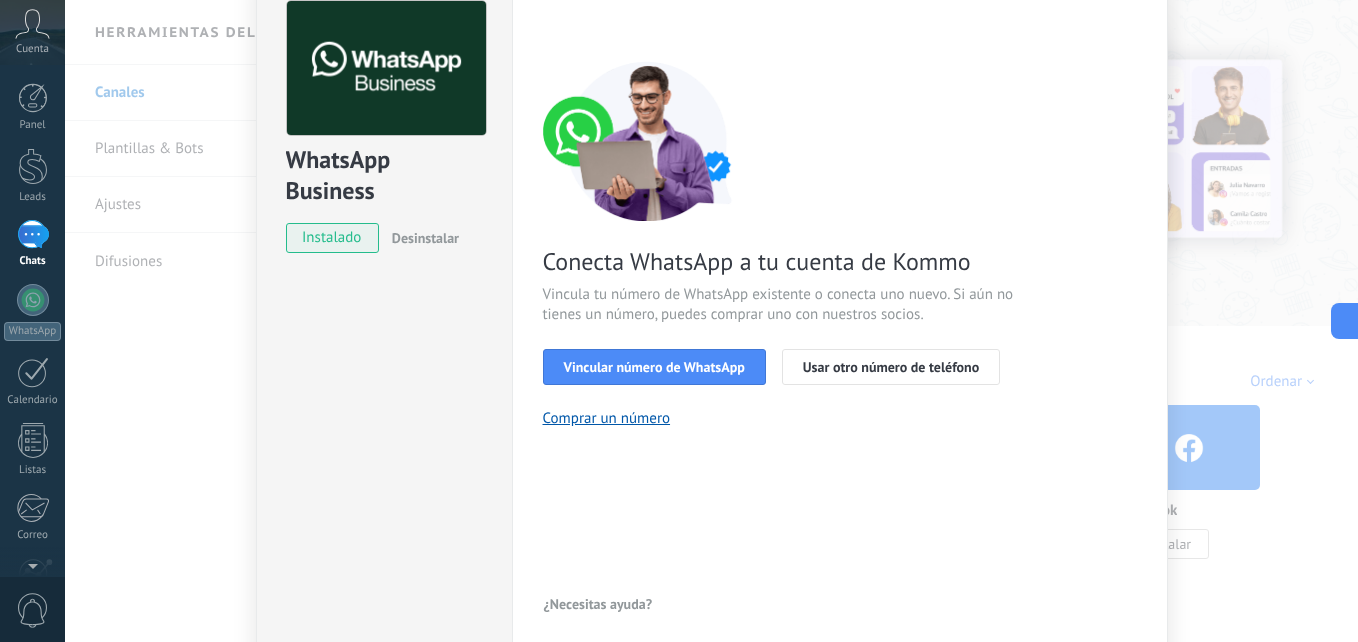 click on "WhatsApp Cloud API más _: Guardar < Volver 1 Seleccionar aplicación 2 Conectar Facebook 3 Finalizar configuración Conecta WhatsApp a tu cuenta de Kommo Vincula tu número de WhatsApp existente o conecta uno nuevo. Si aún no tienes un número, puedes comprar uno con nuestros socios. Vincular número de WhatsApp Usar otro número de teléfono Comprar un número ¿Necesitas ayuda?" at bounding box center (711, 321) 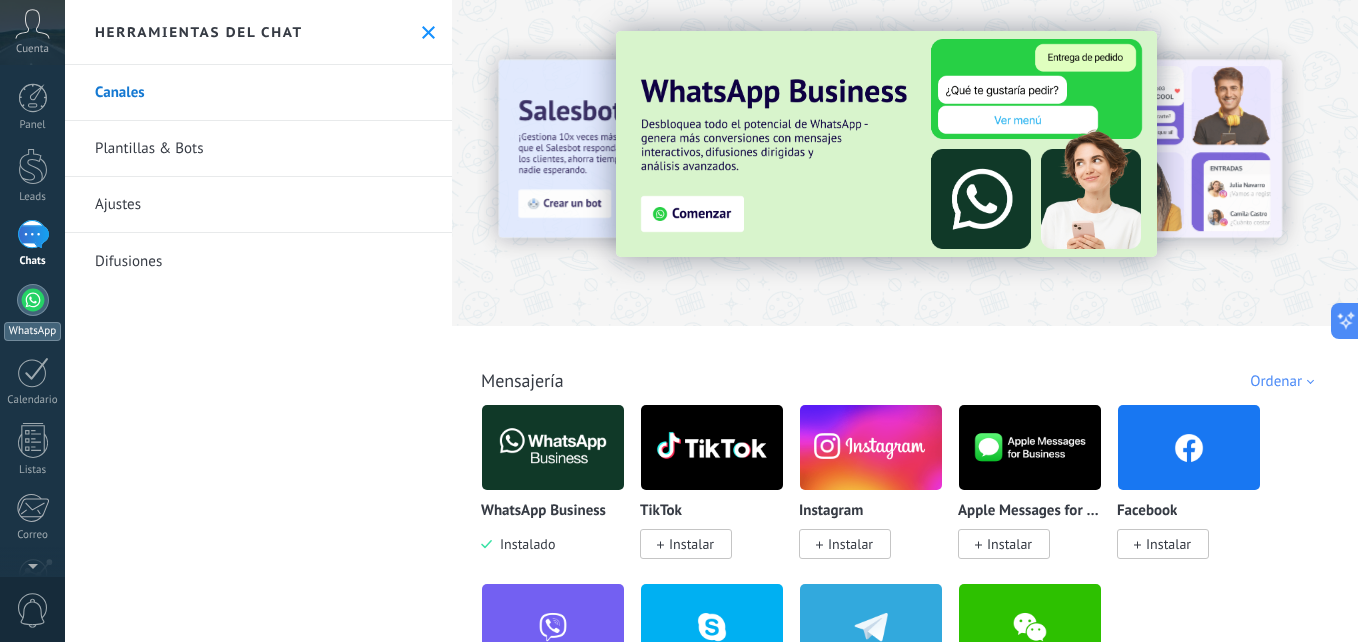 click at bounding box center [33, 300] 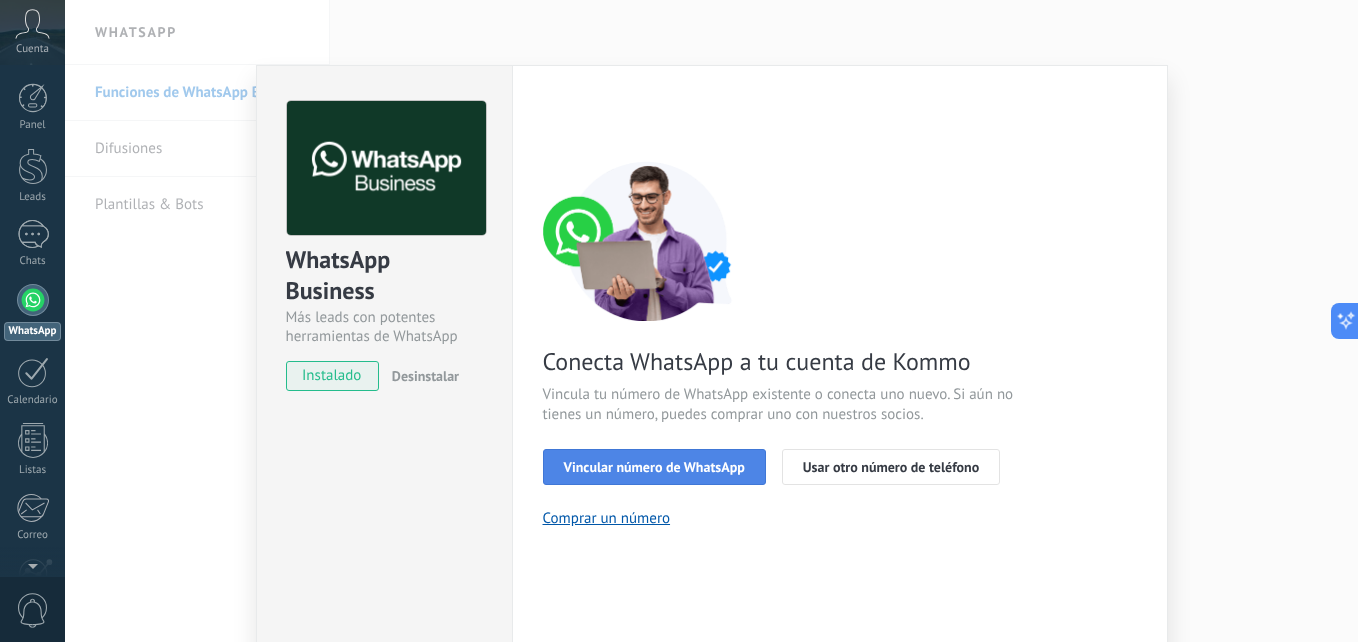 click on "Vincular número de WhatsApp" at bounding box center [654, 467] 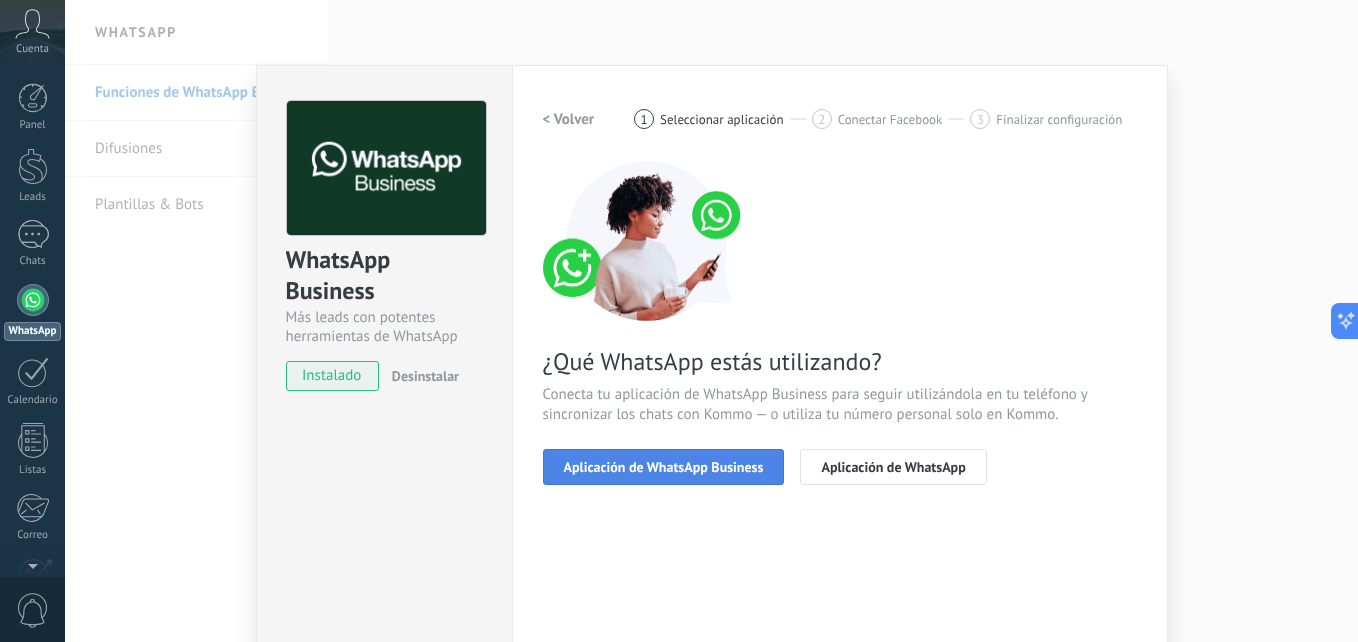 click on "Aplicación de WhatsApp Business" at bounding box center (664, 467) 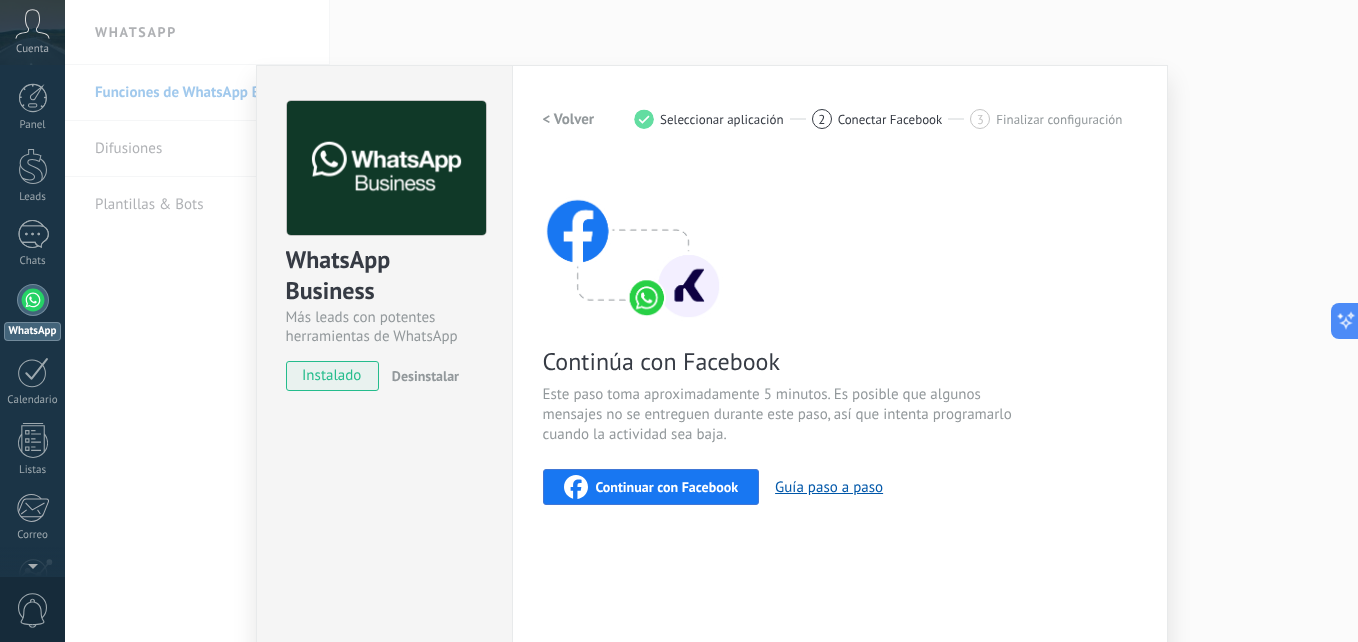 click on "Continuar con Facebook" at bounding box center (667, 487) 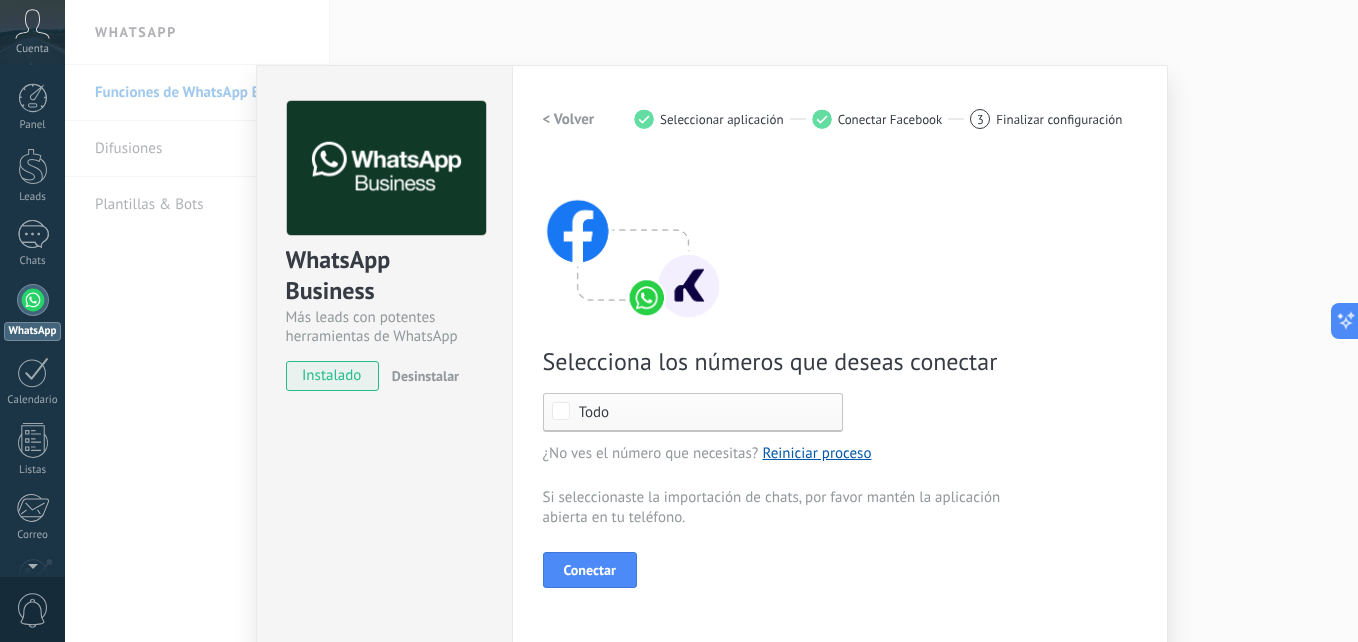 scroll, scrollTop: 188, scrollLeft: 0, axis: vertical 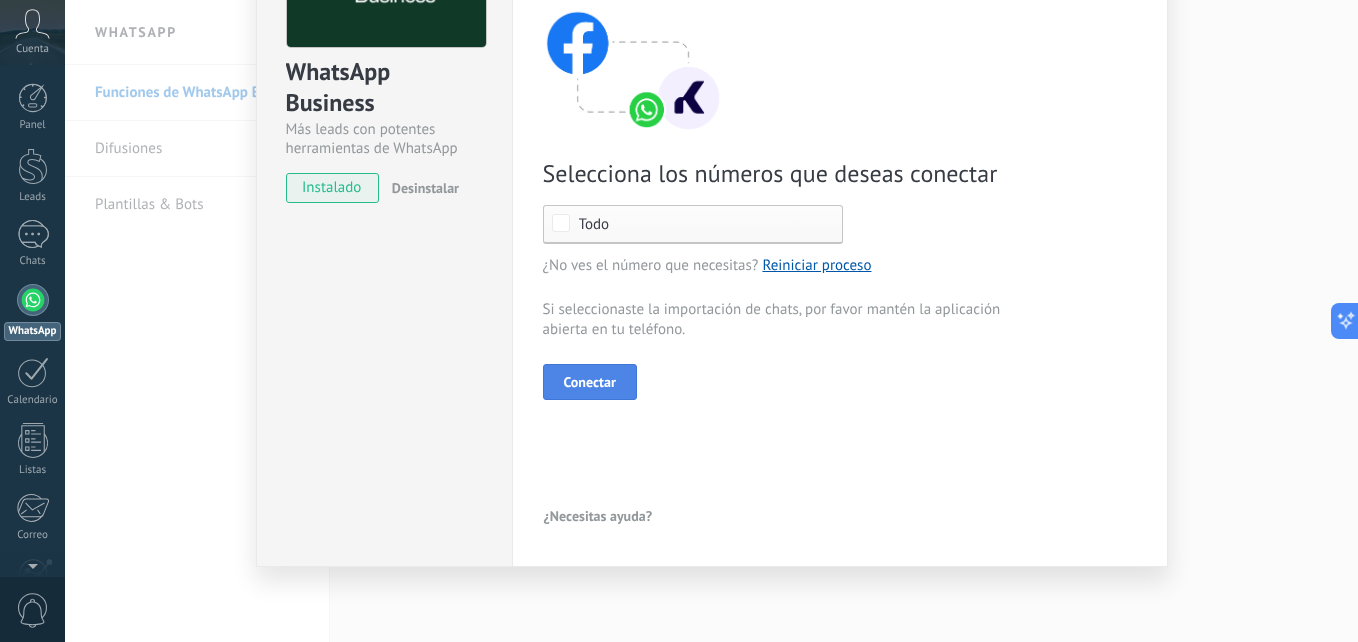 click on "Conectar" at bounding box center [590, 382] 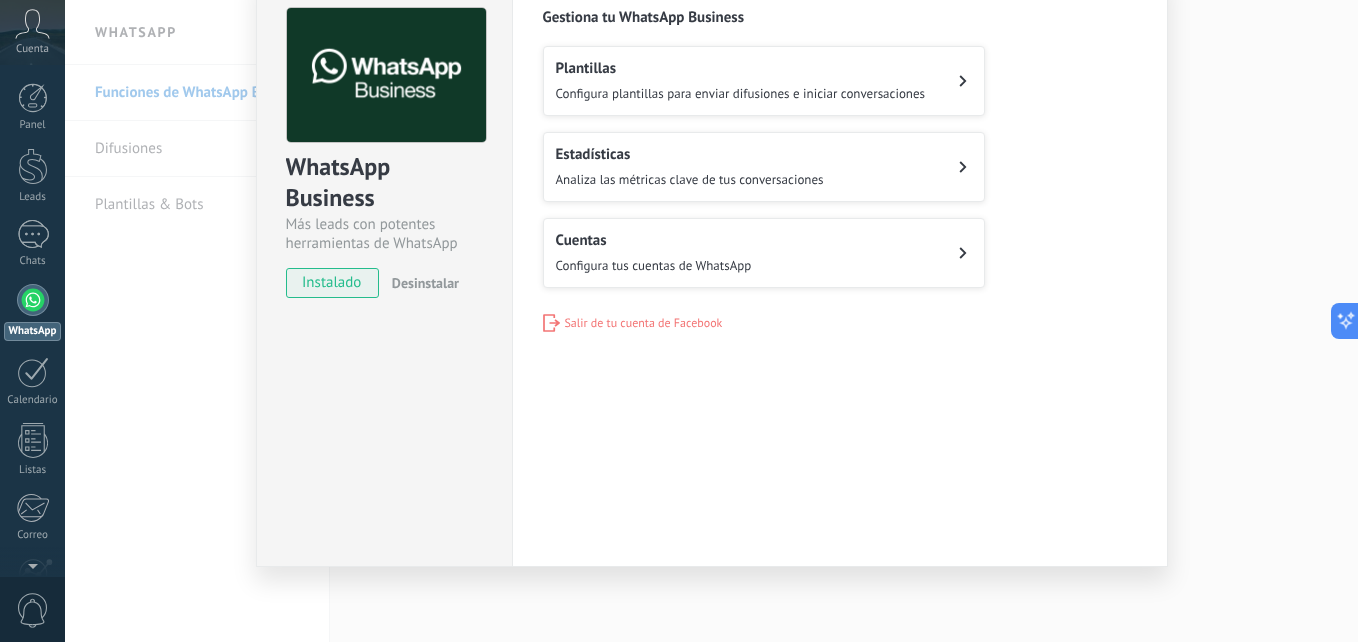 scroll, scrollTop: 0, scrollLeft: 0, axis: both 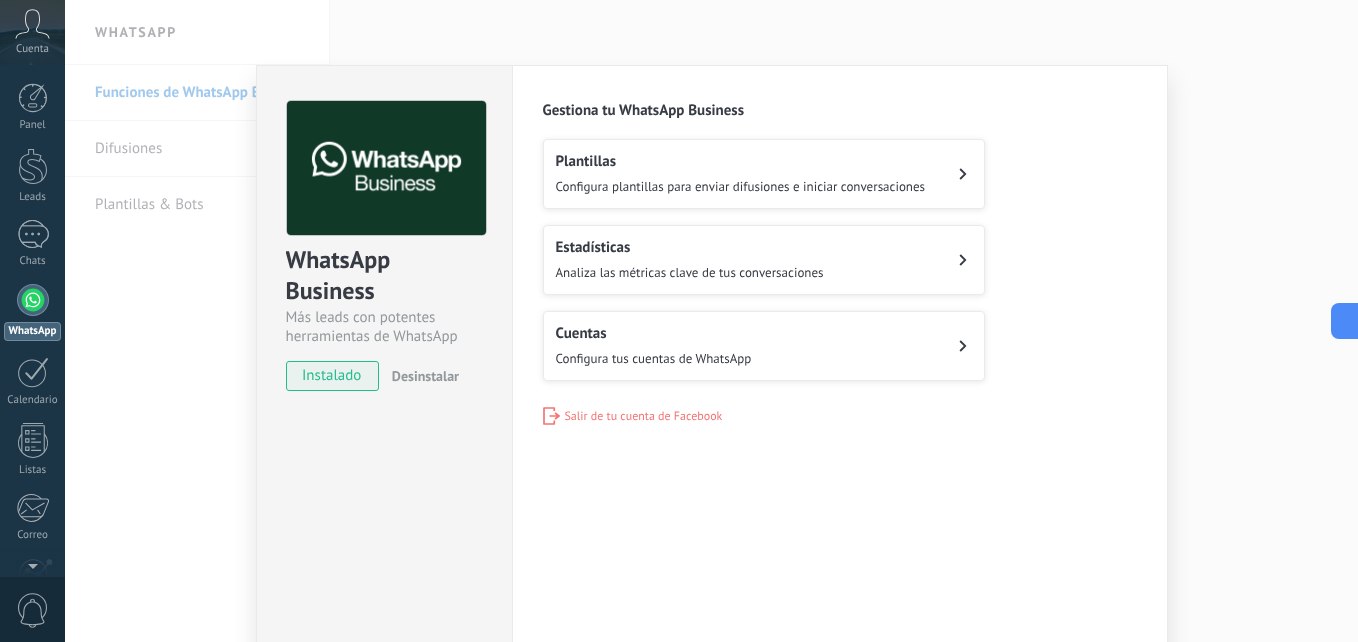 click on "Plantillas Configura plantillas para enviar difusiones e iniciar conversaciones" at bounding box center (741, 174) 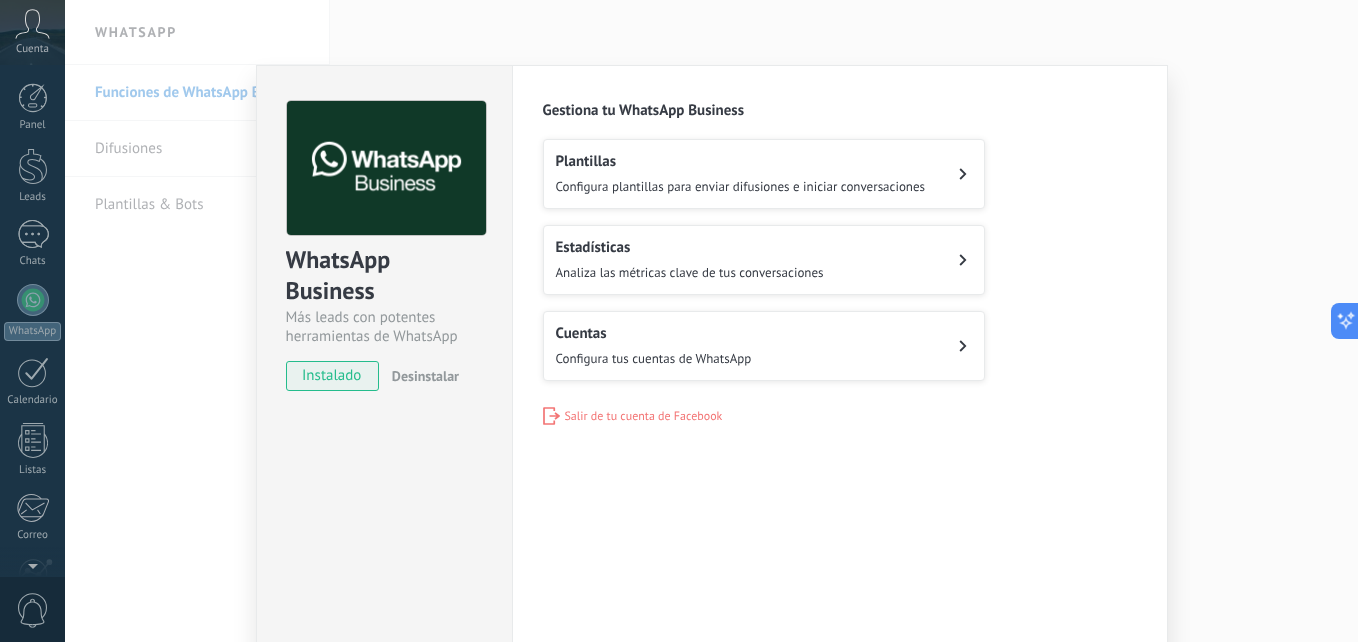 scroll, scrollTop: 190, scrollLeft: 0, axis: vertical 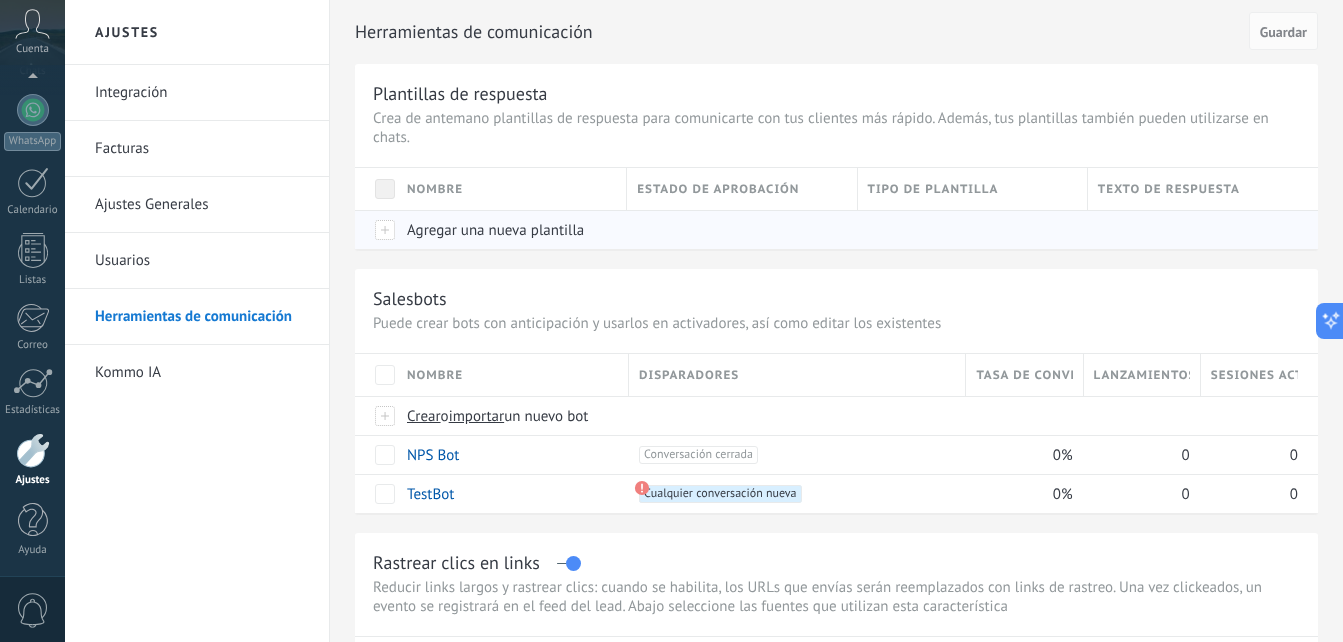 click at bounding box center [376, 229] 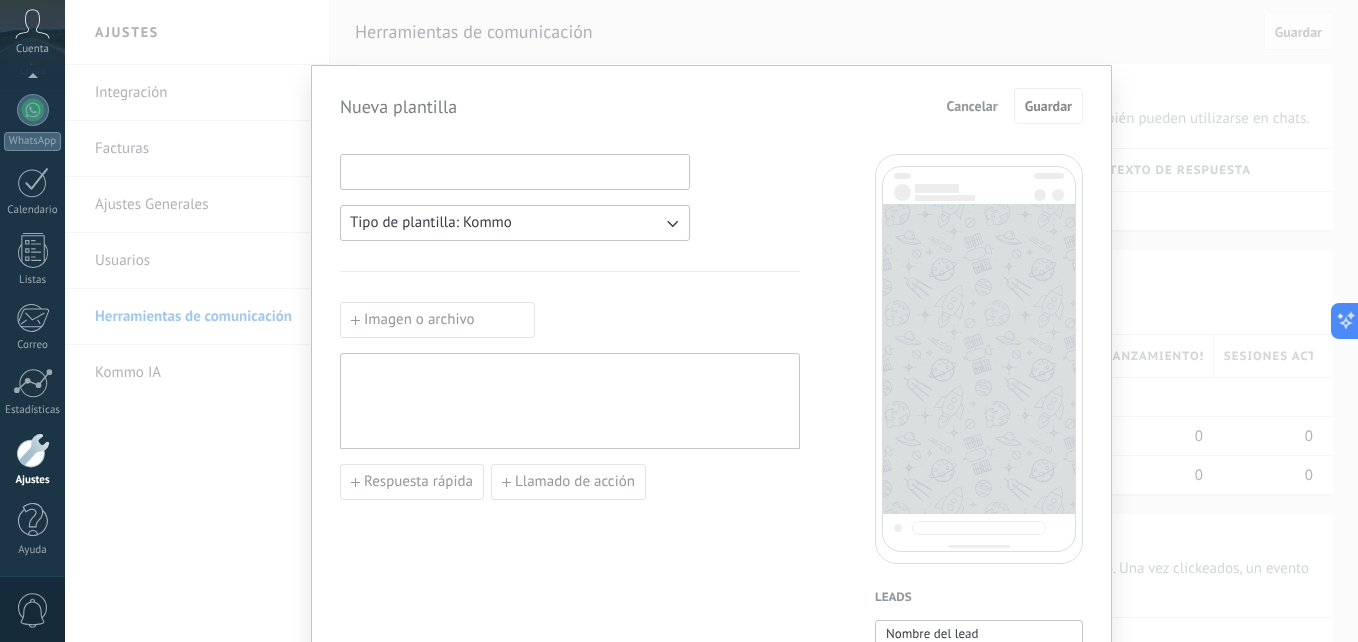 click at bounding box center (515, 171) 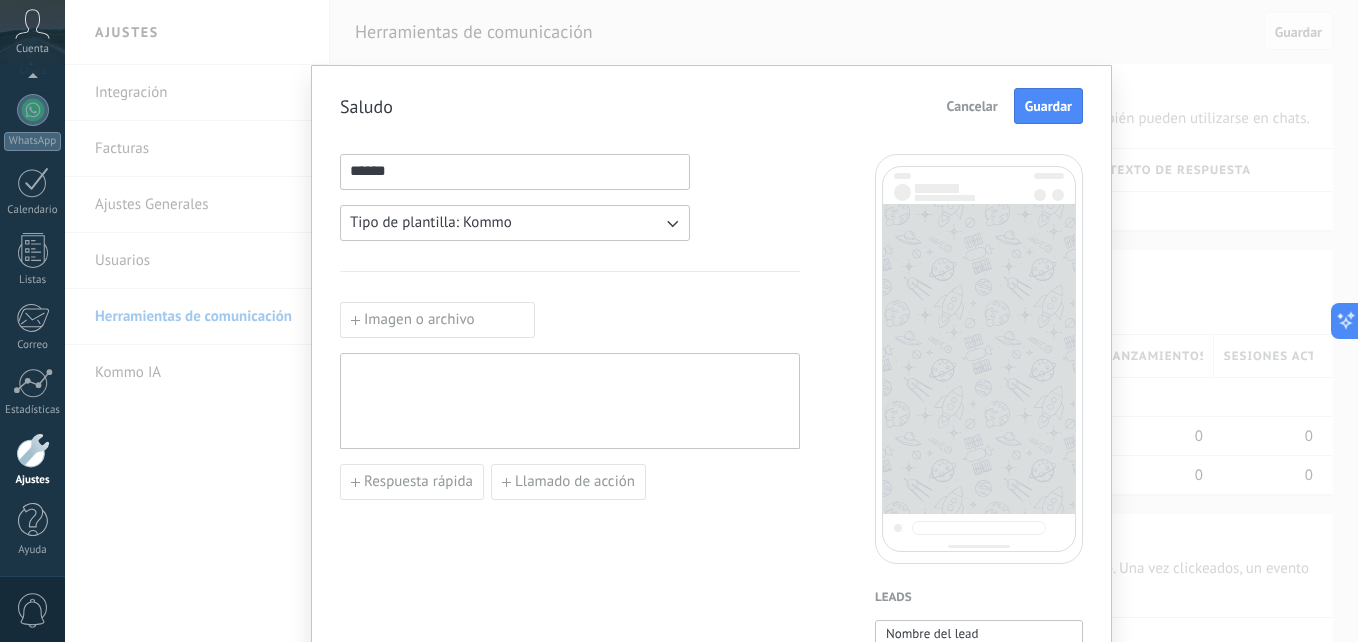 type on "******" 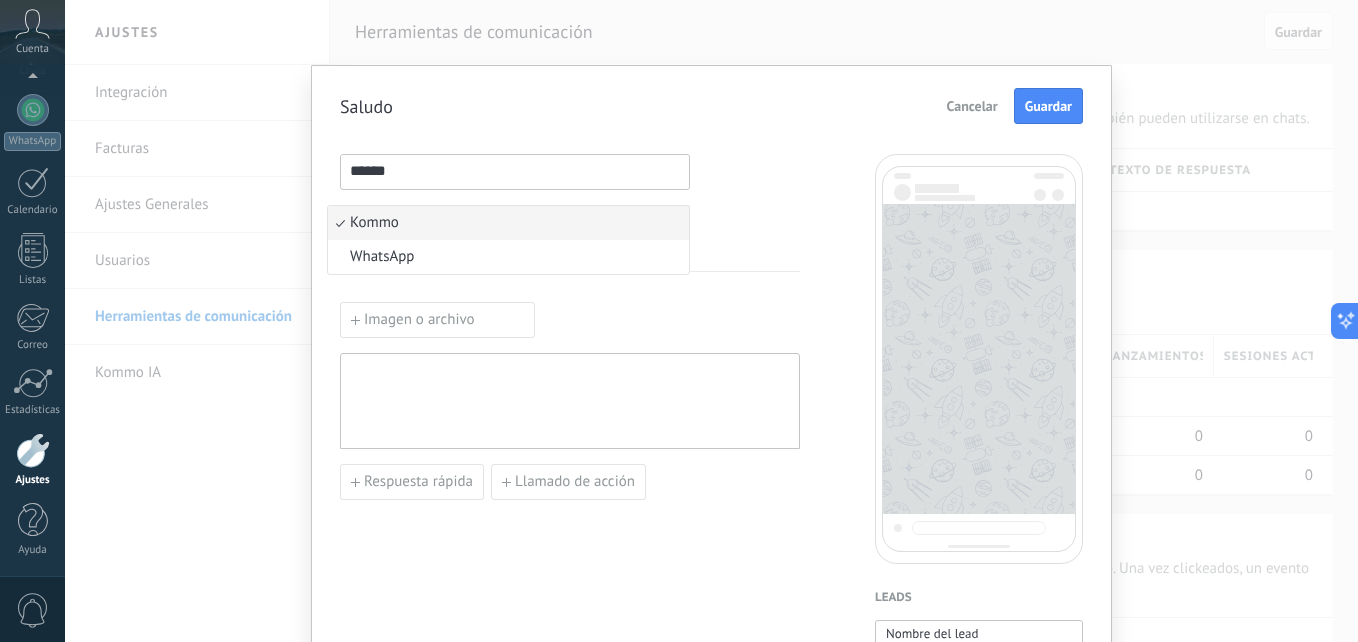 click on "Kommo" at bounding box center (508, 223) 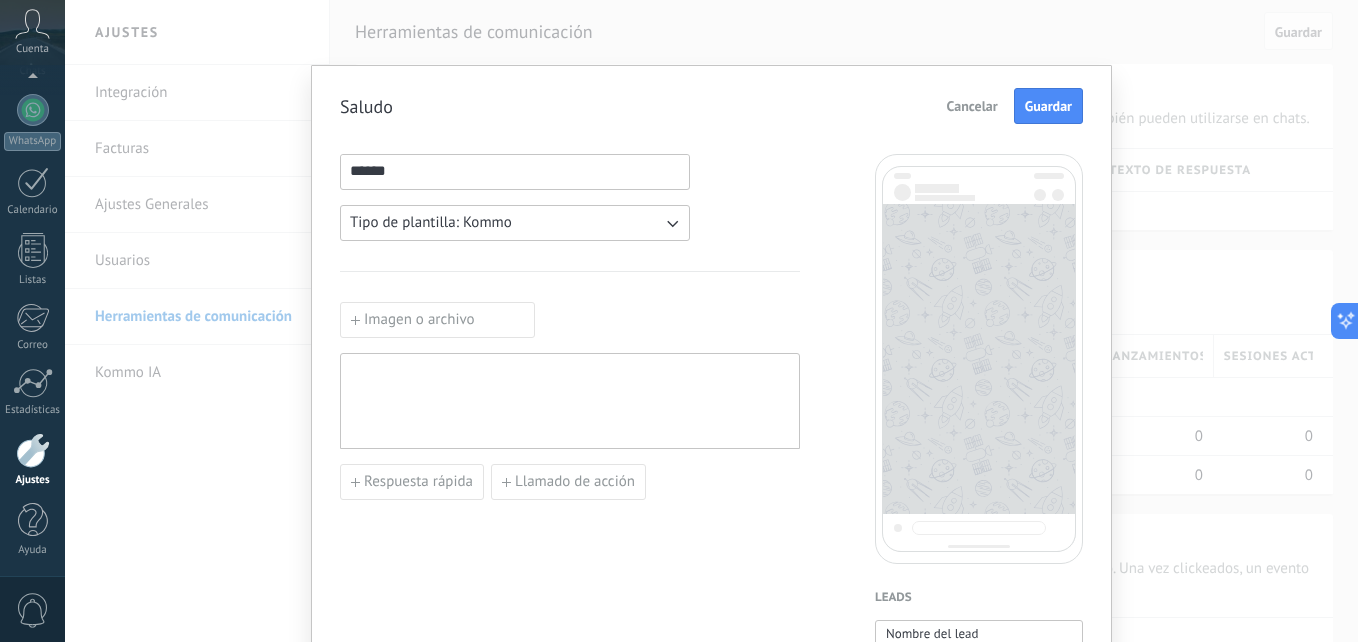 click on "Tipo de plantilla: Kommo" at bounding box center (431, 223) 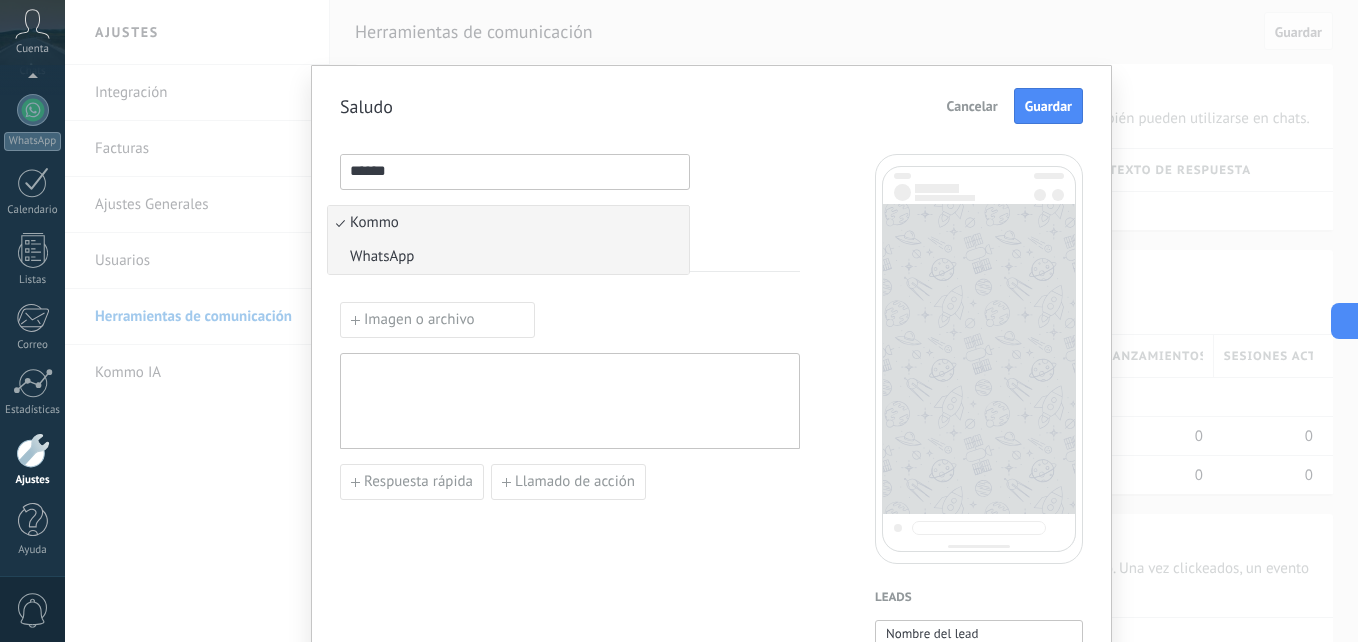 click on "WhatsApp" at bounding box center (508, 257) 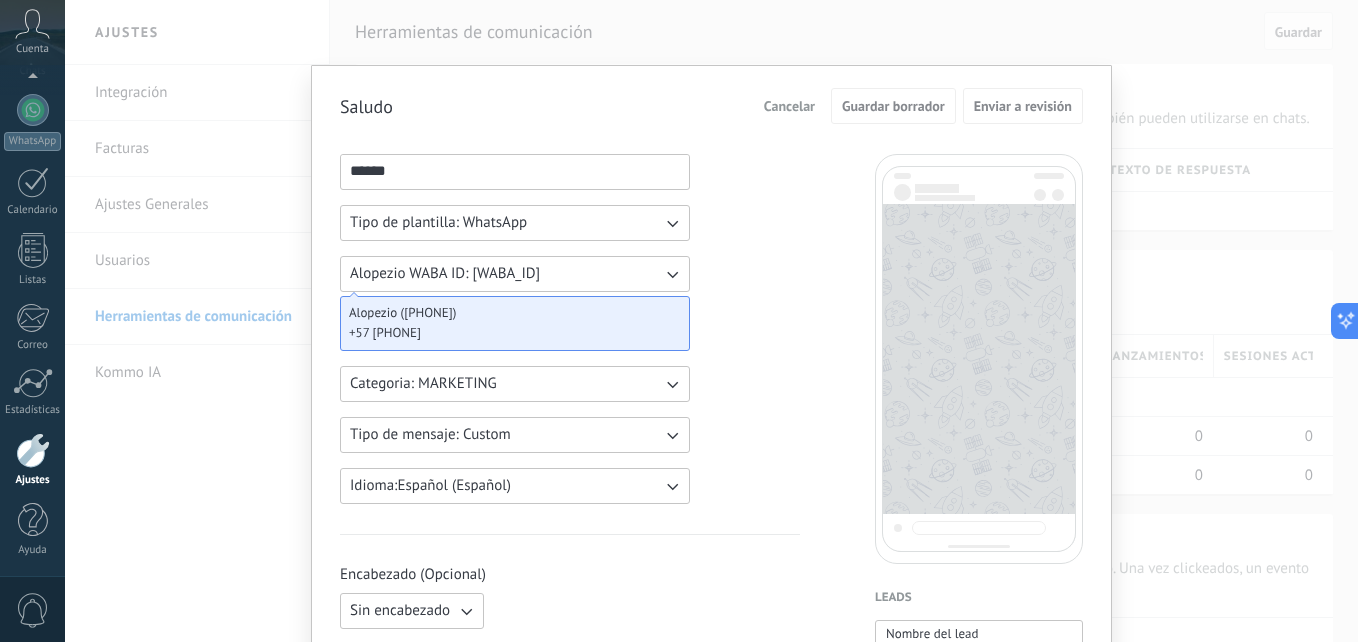 click on "Tipo de plantilla: WhatsApp" at bounding box center [438, 223] 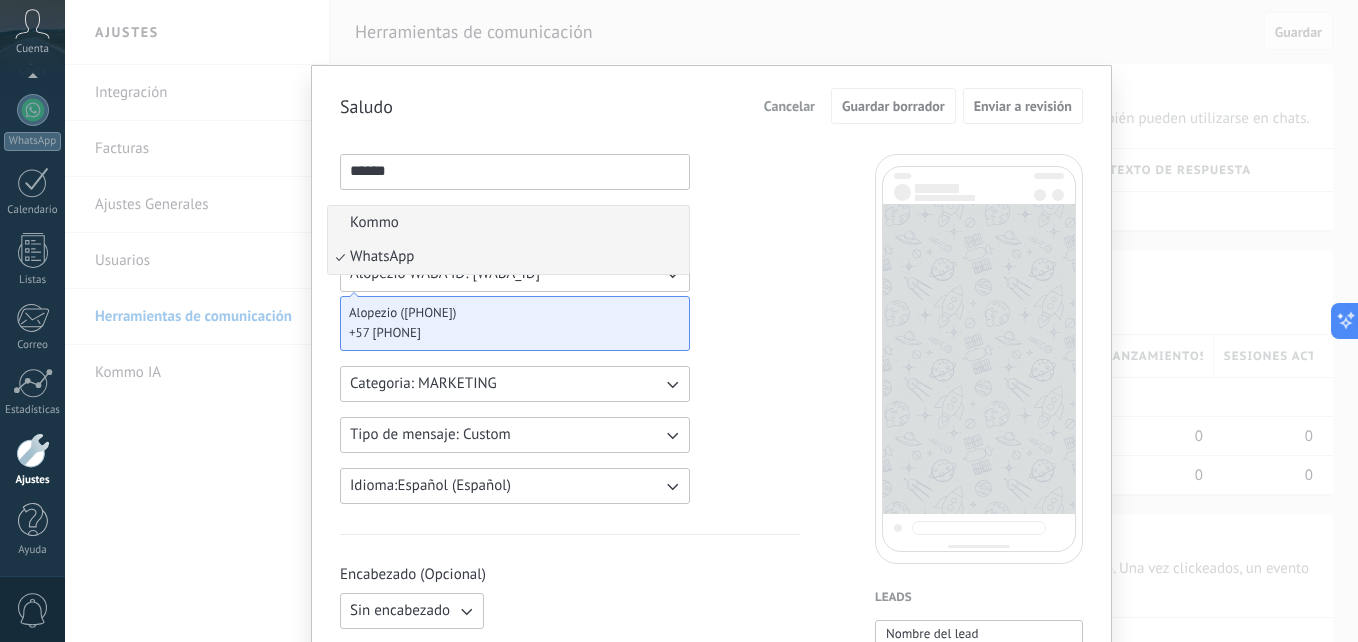 click on "Kommo" at bounding box center [508, 223] 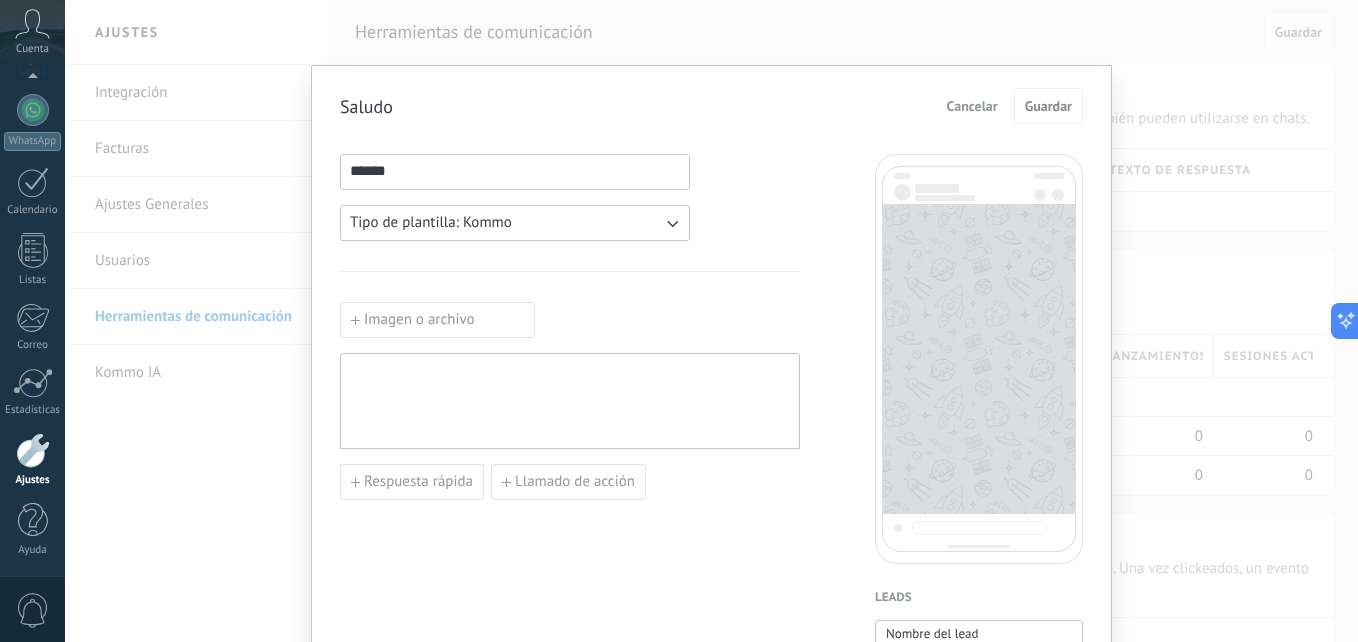 click at bounding box center [570, 401] 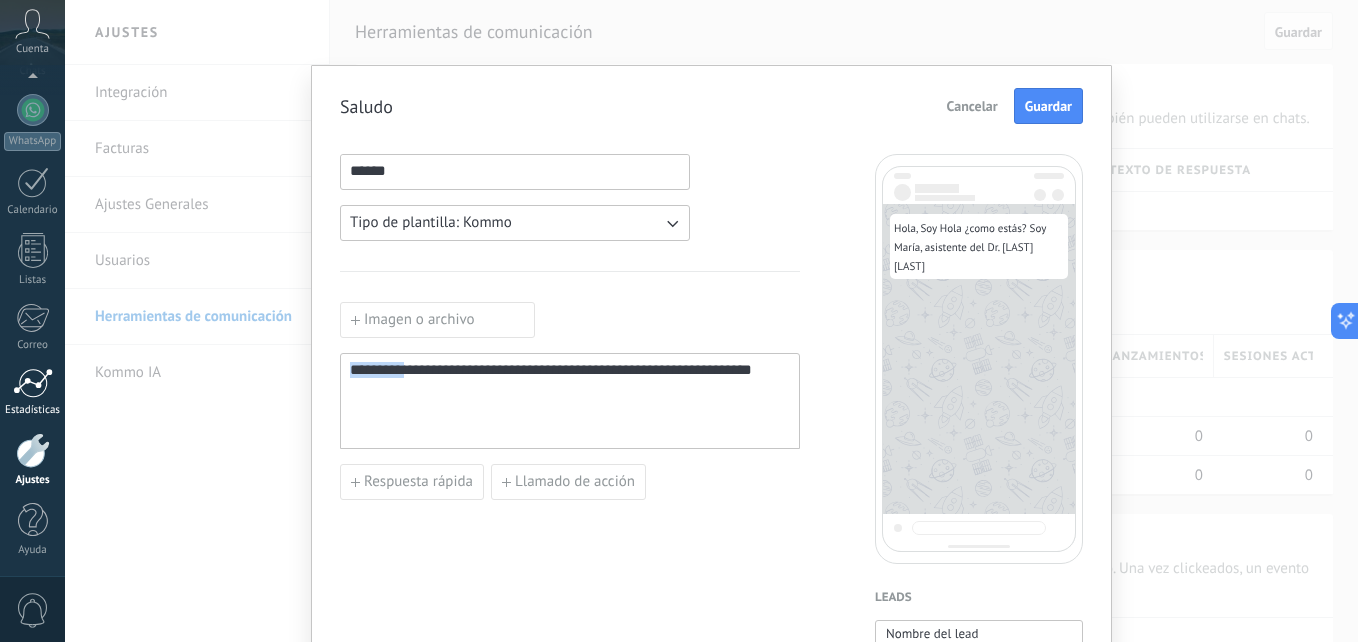 drag, startPoint x: 405, startPoint y: 374, endPoint x: 56, endPoint y: 395, distance: 349.63123 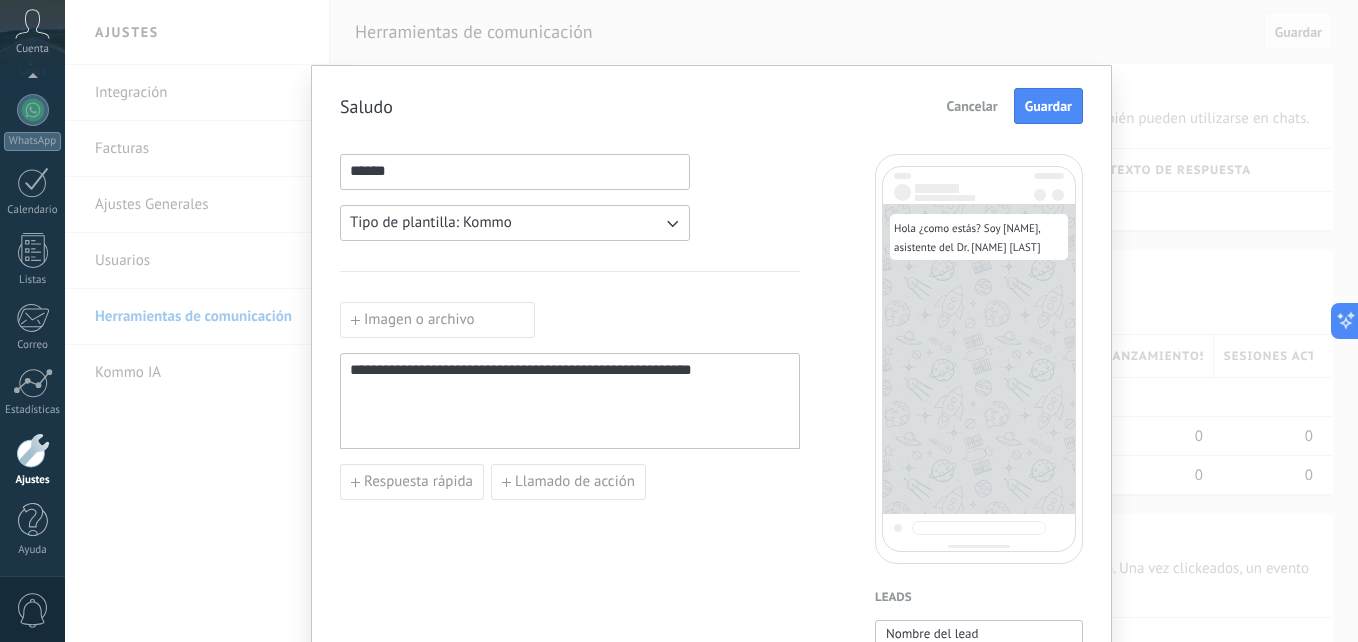 click on "**********" at bounding box center (570, 401) 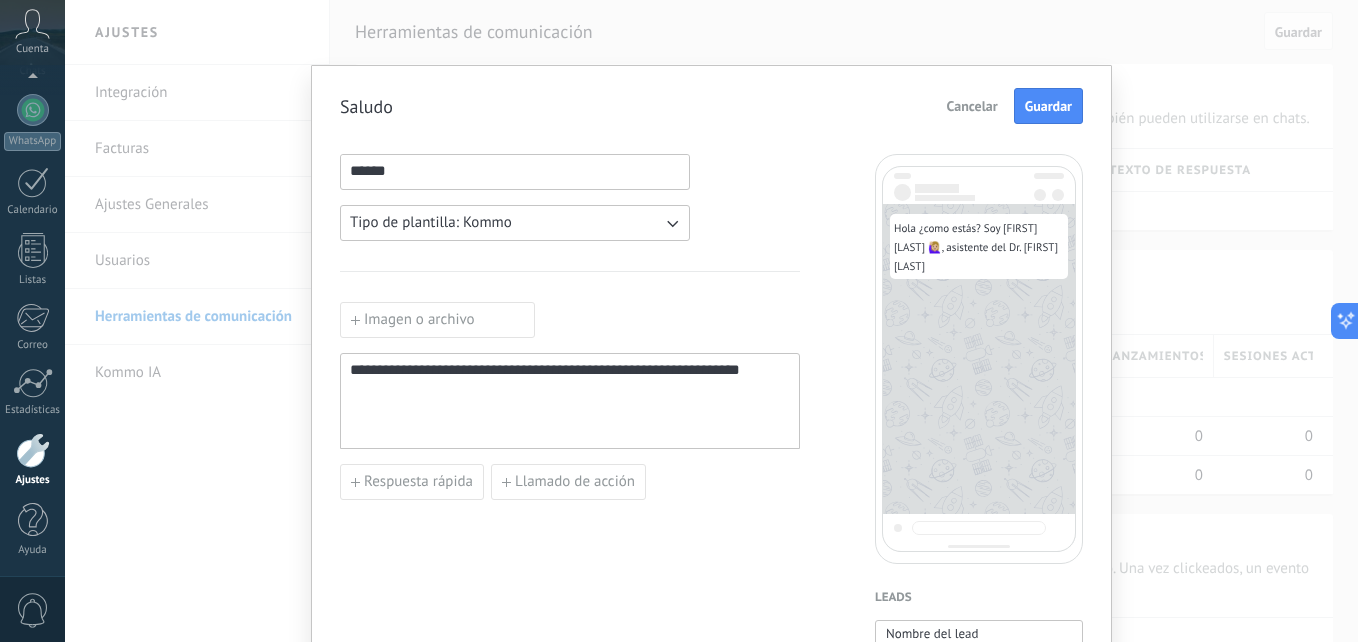 click on "**********" at bounding box center [570, 401] 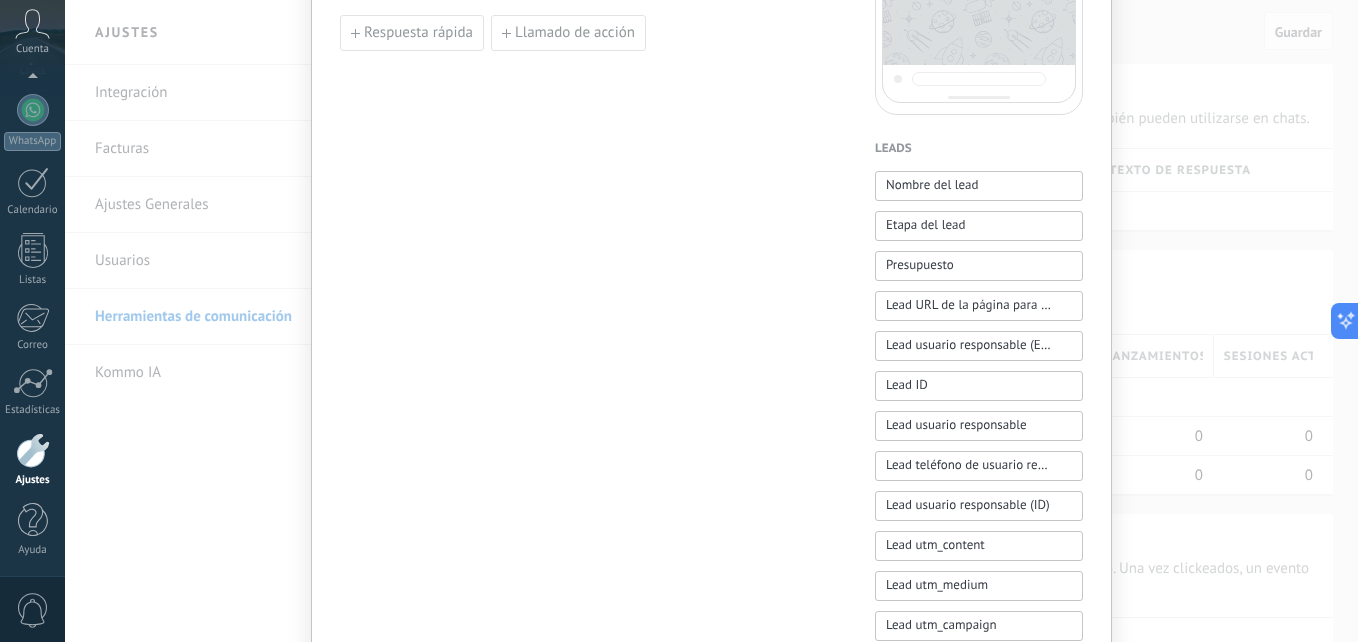 scroll, scrollTop: 49, scrollLeft: 0, axis: vertical 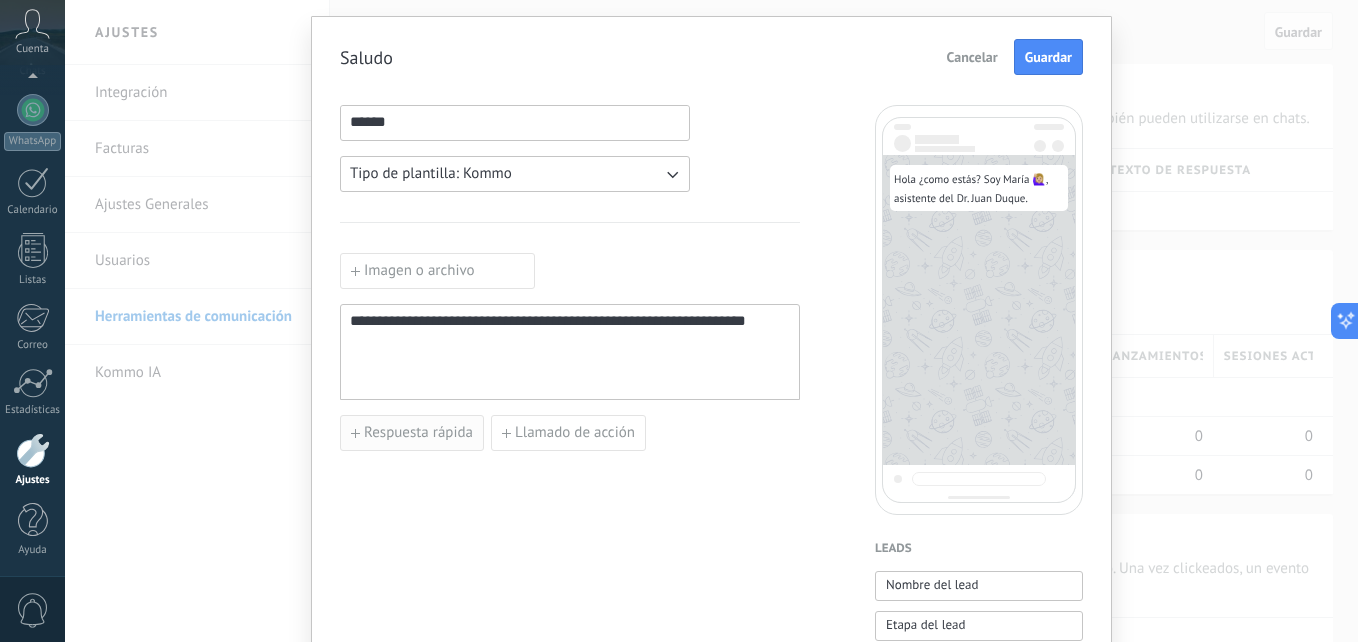 click on "Respuesta rápida" at bounding box center (418, 433) 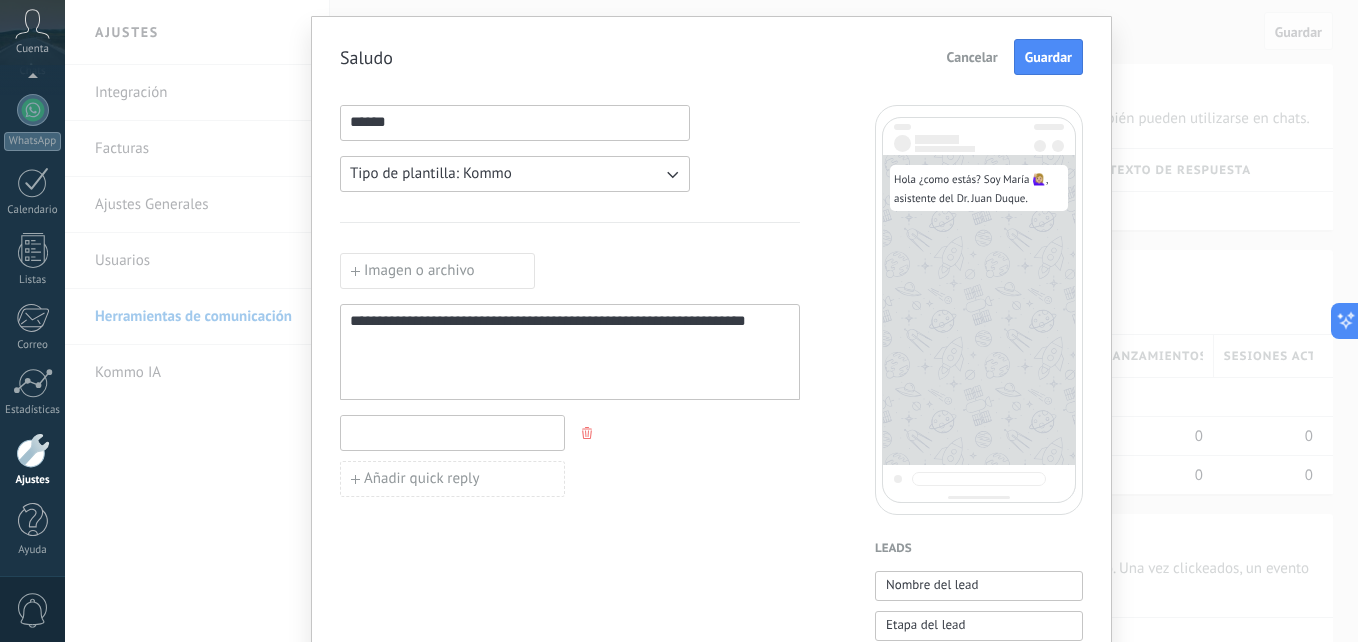 click at bounding box center (452, 432) 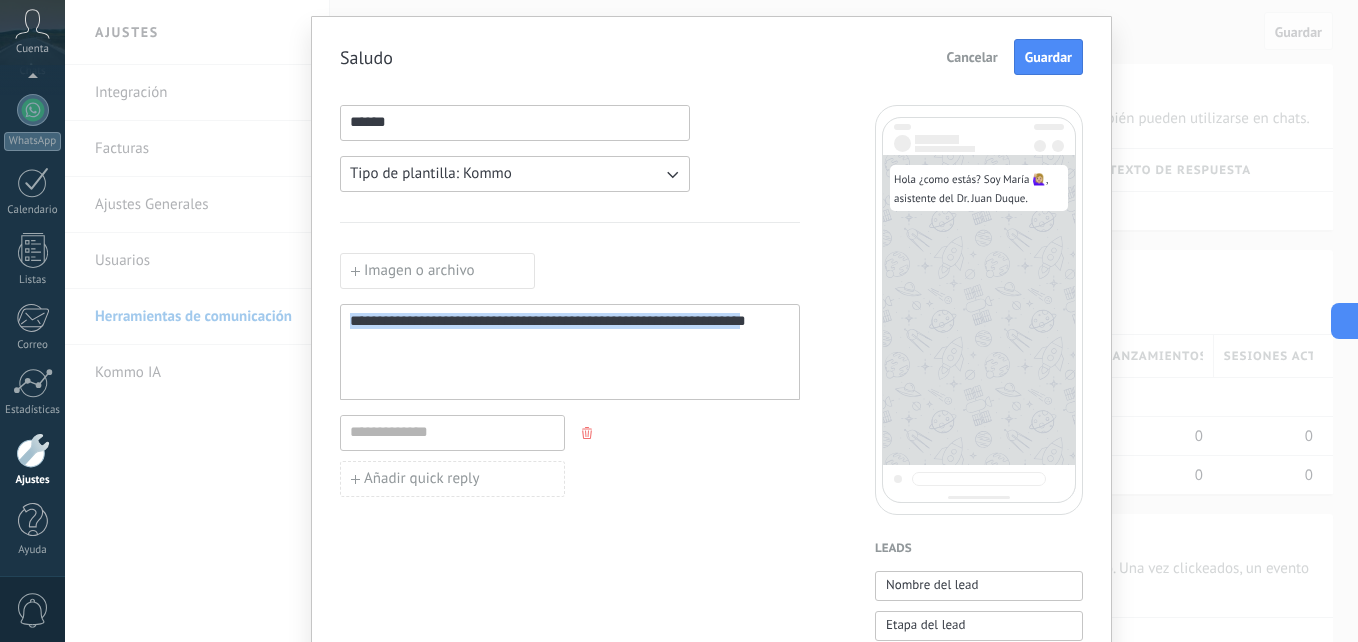 drag, startPoint x: 741, startPoint y: 325, endPoint x: 282, endPoint y: 335, distance: 459.10892 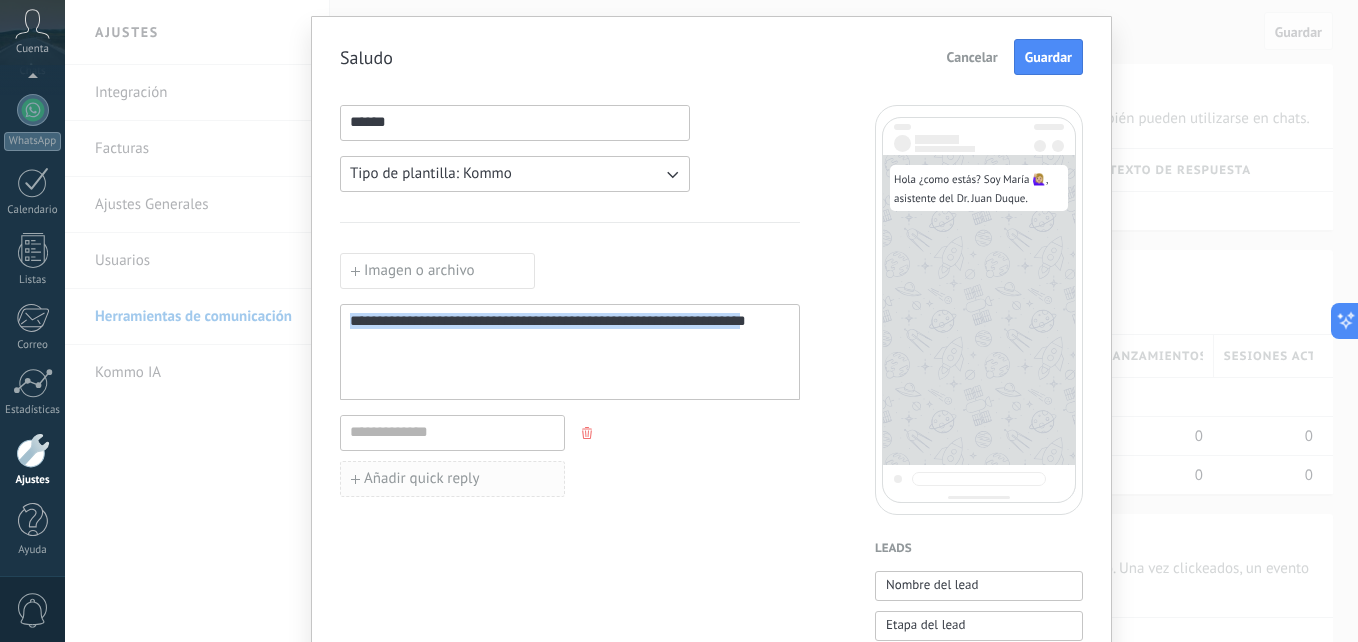 copy on "**********" 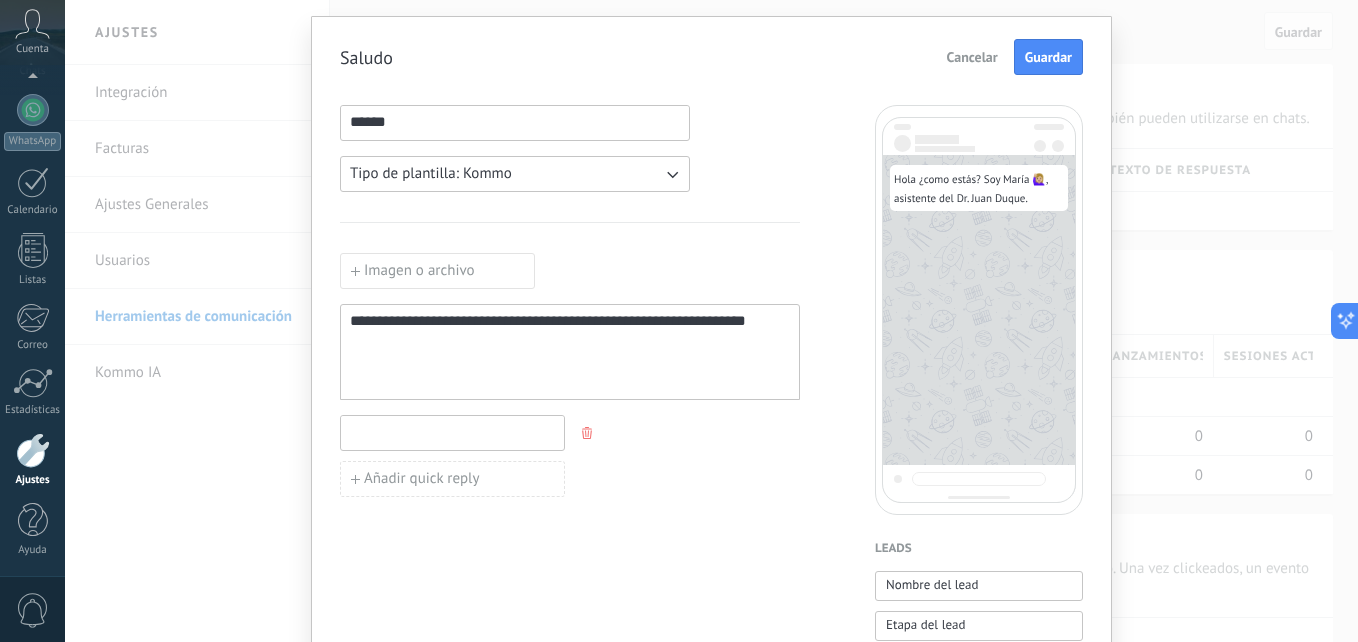 click at bounding box center (452, 432) 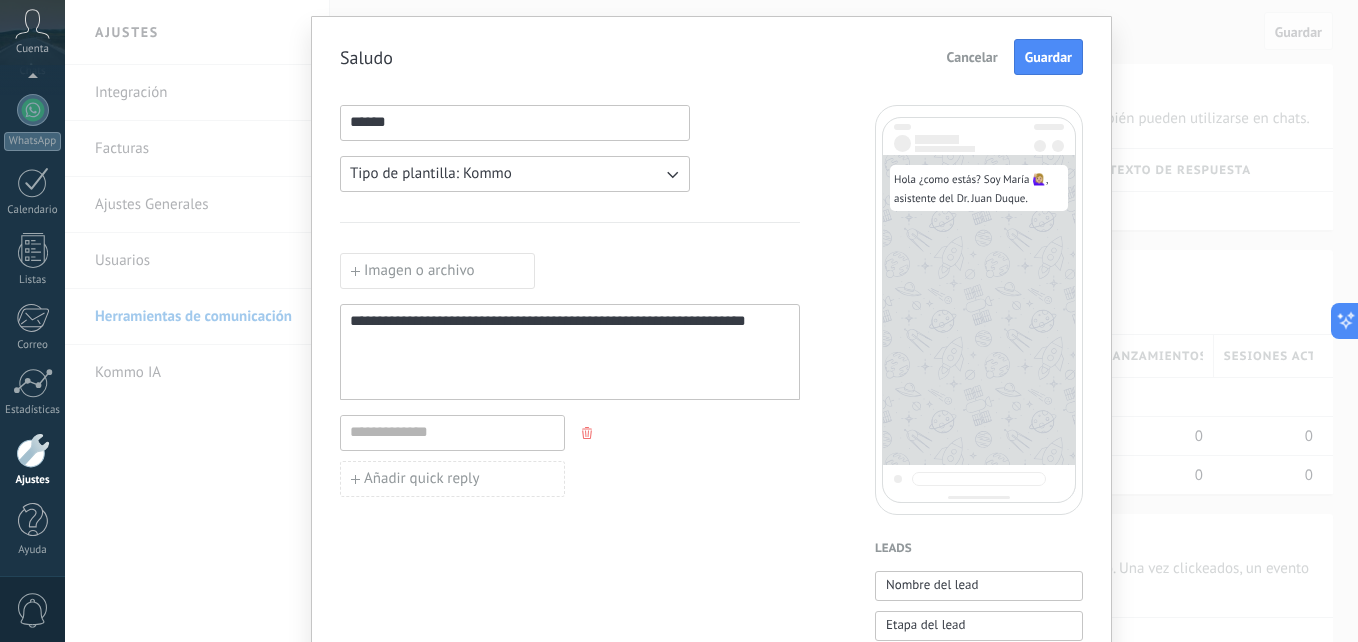 click at bounding box center [587, 433] 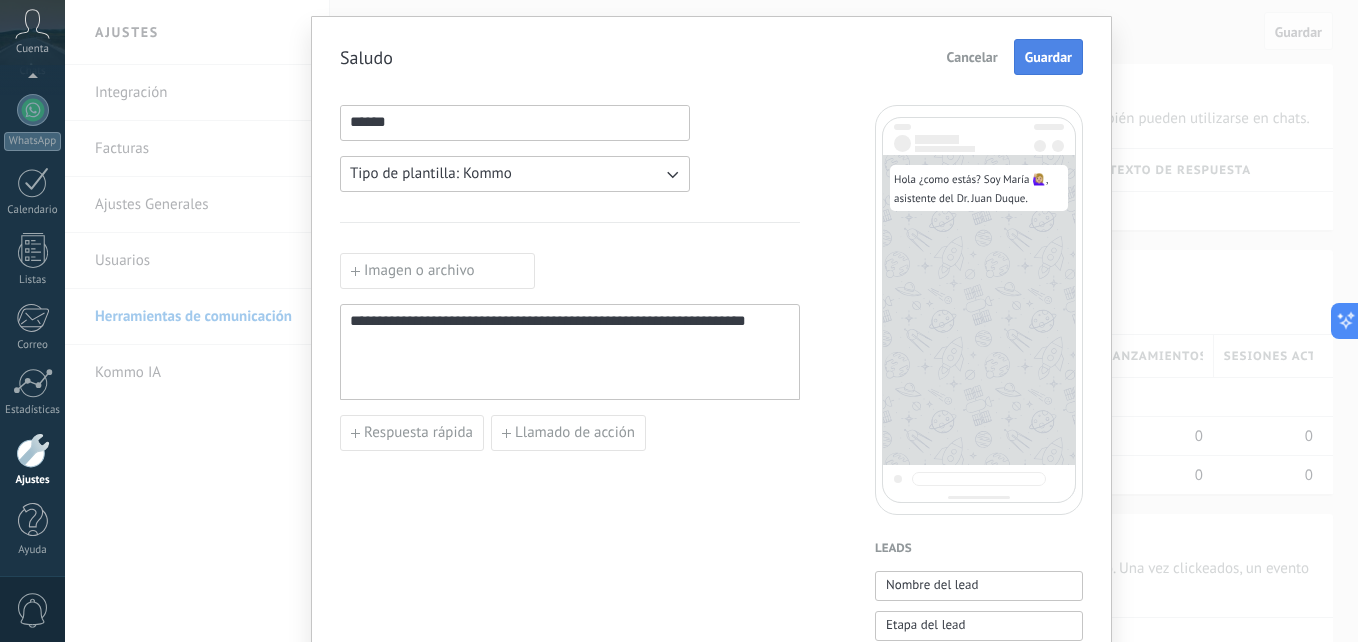 click on "Guardar" at bounding box center [1048, 57] 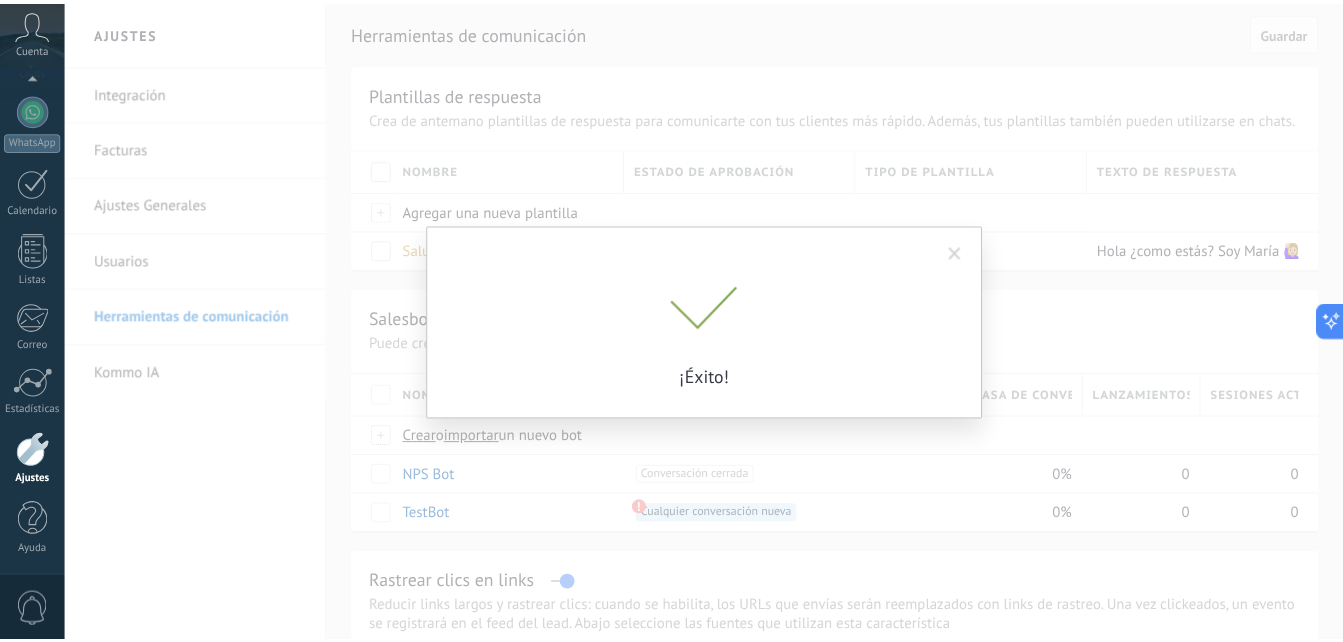 scroll, scrollTop: 0, scrollLeft: 0, axis: both 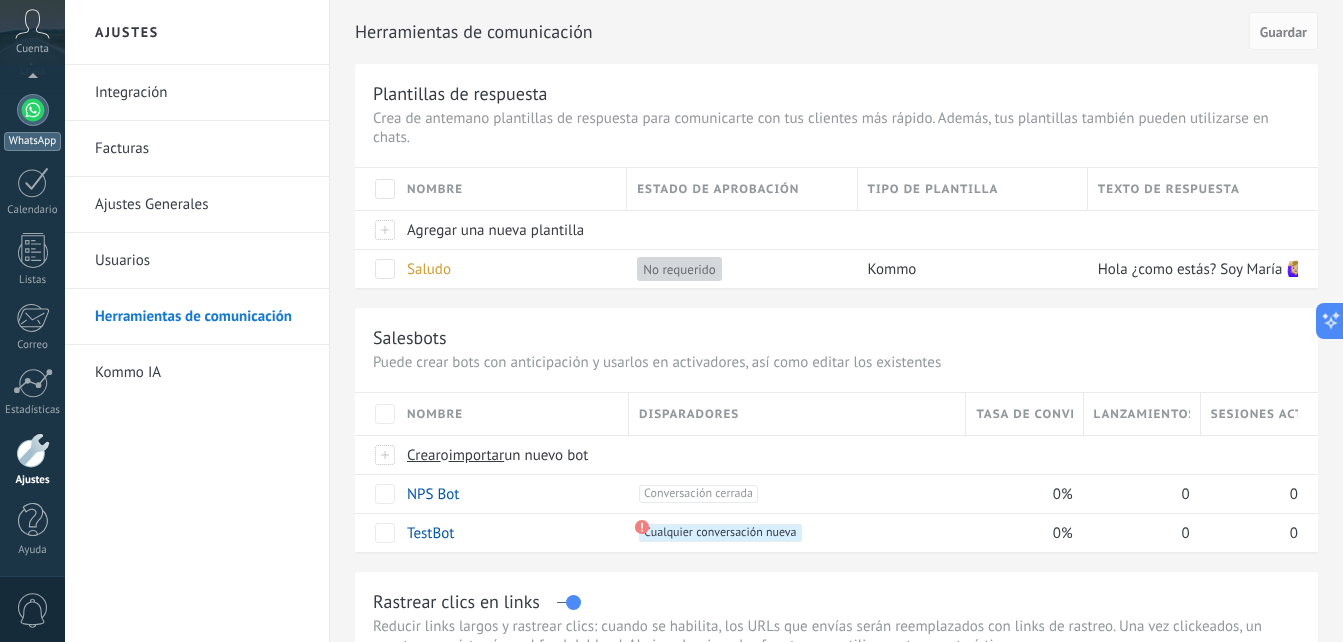 click at bounding box center (33, 110) 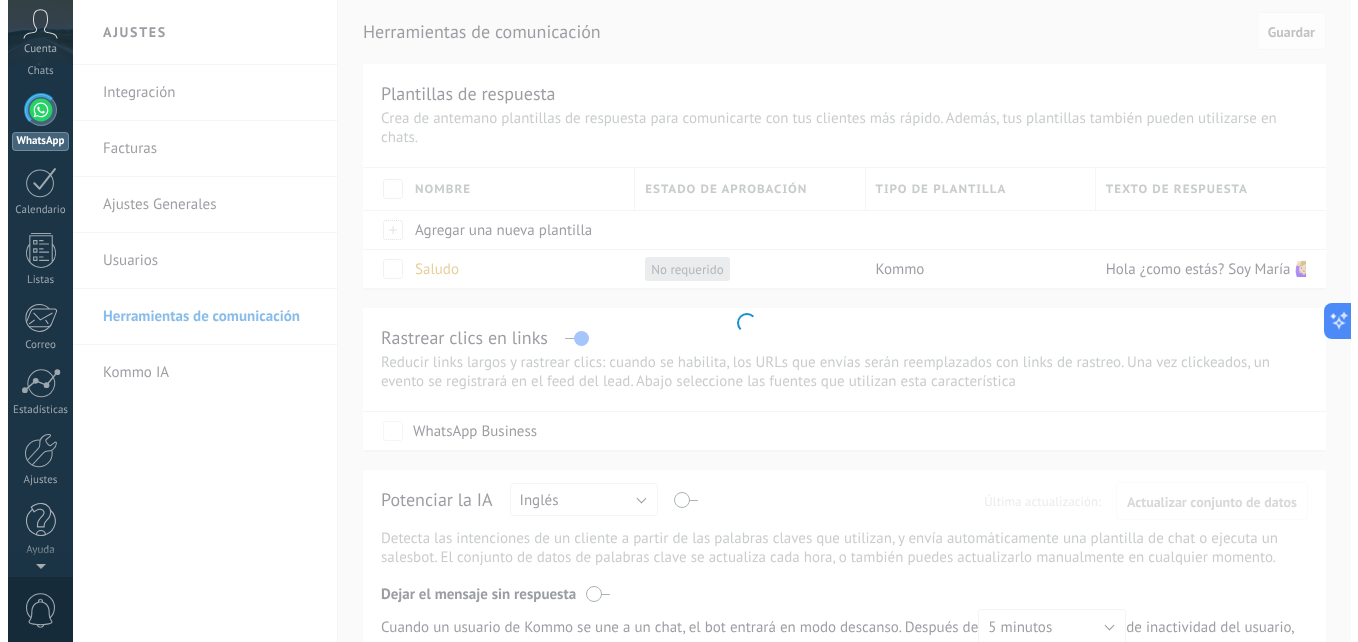 scroll, scrollTop: 0, scrollLeft: 0, axis: both 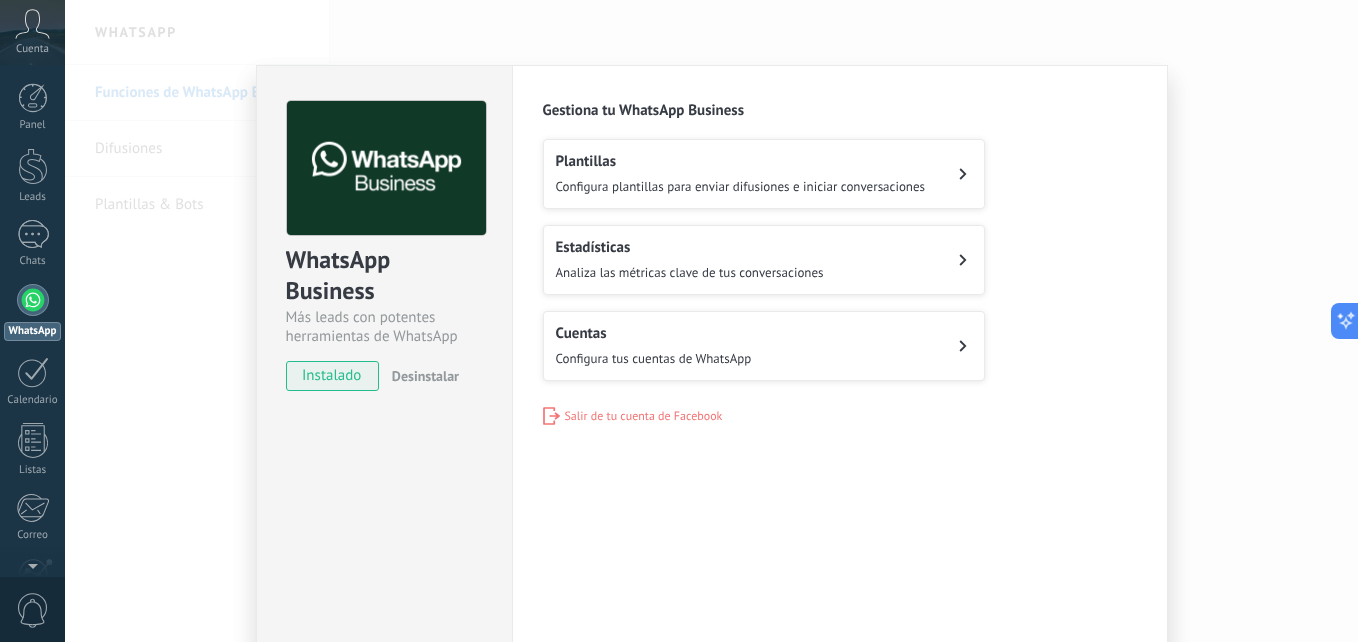 click on "Estadísticas Analiza las métricas clave de tus conversaciones" at bounding box center (741, 174) 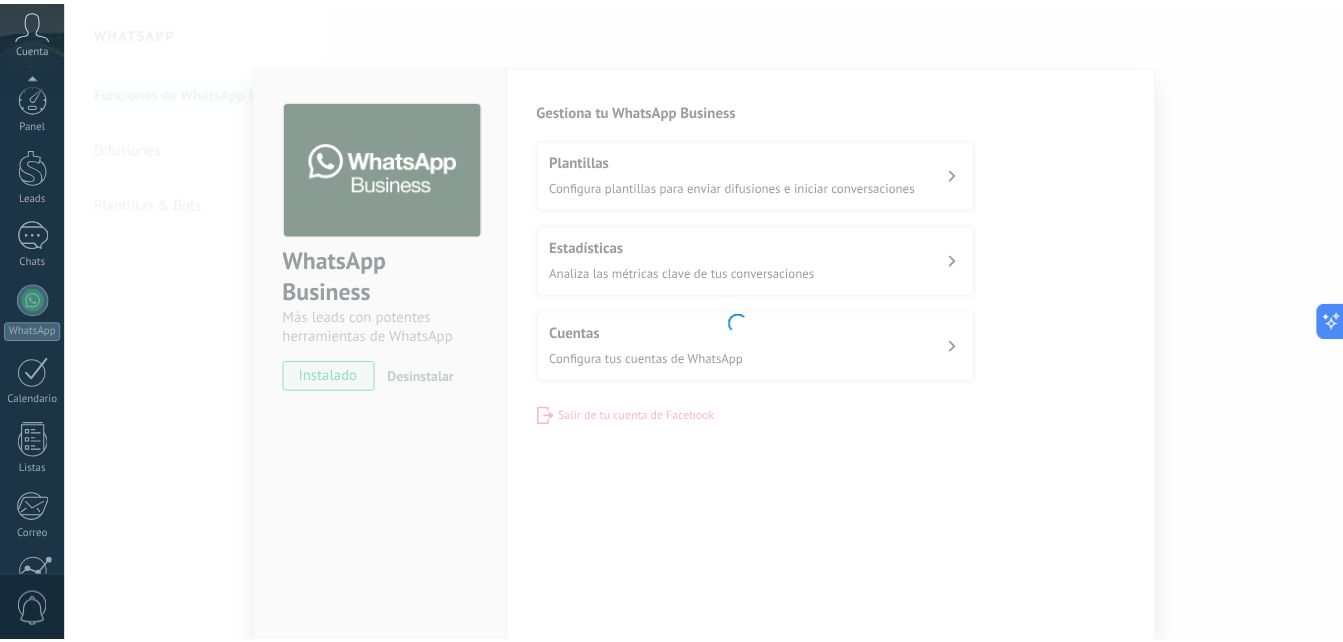 scroll, scrollTop: 190, scrollLeft: 0, axis: vertical 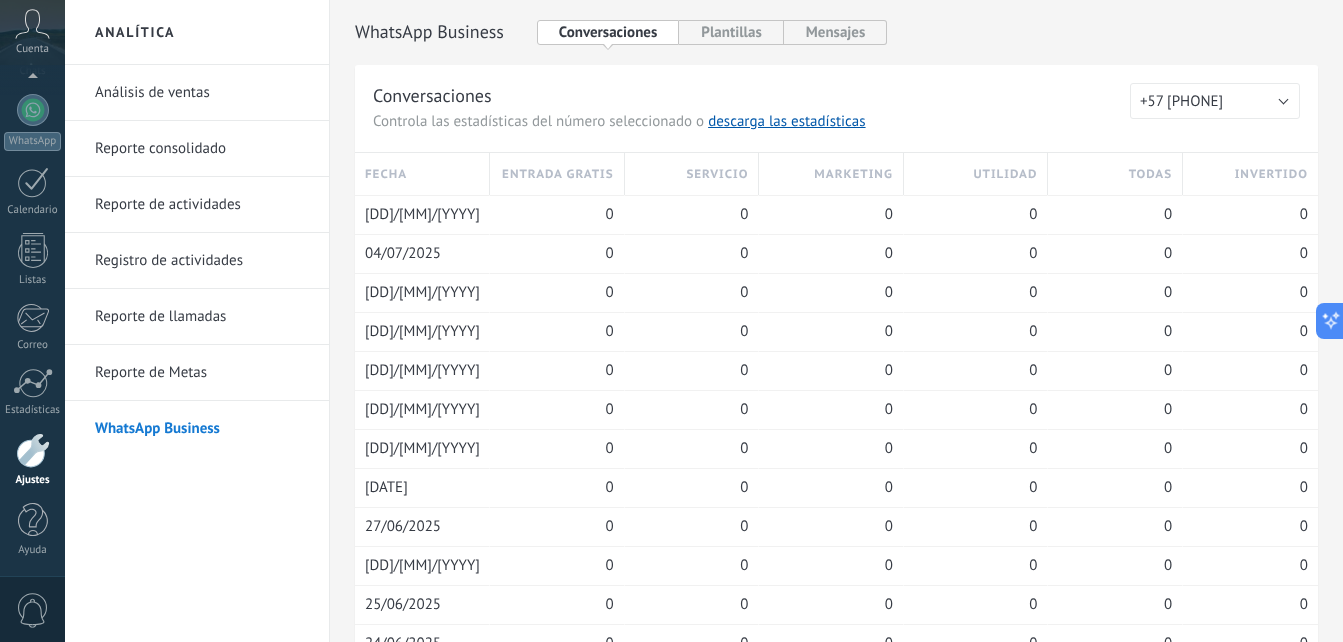 click on "Reporte consolidado" at bounding box center [202, 149] 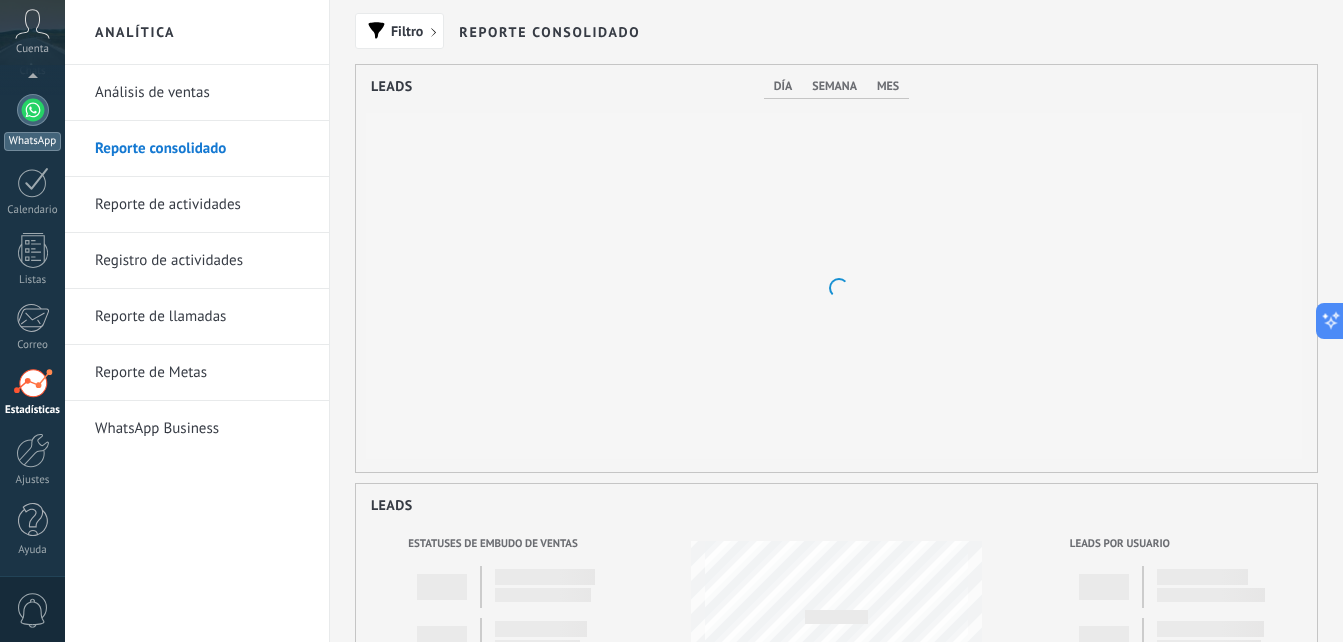 scroll, scrollTop: 999593, scrollLeft: 999039, axis: both 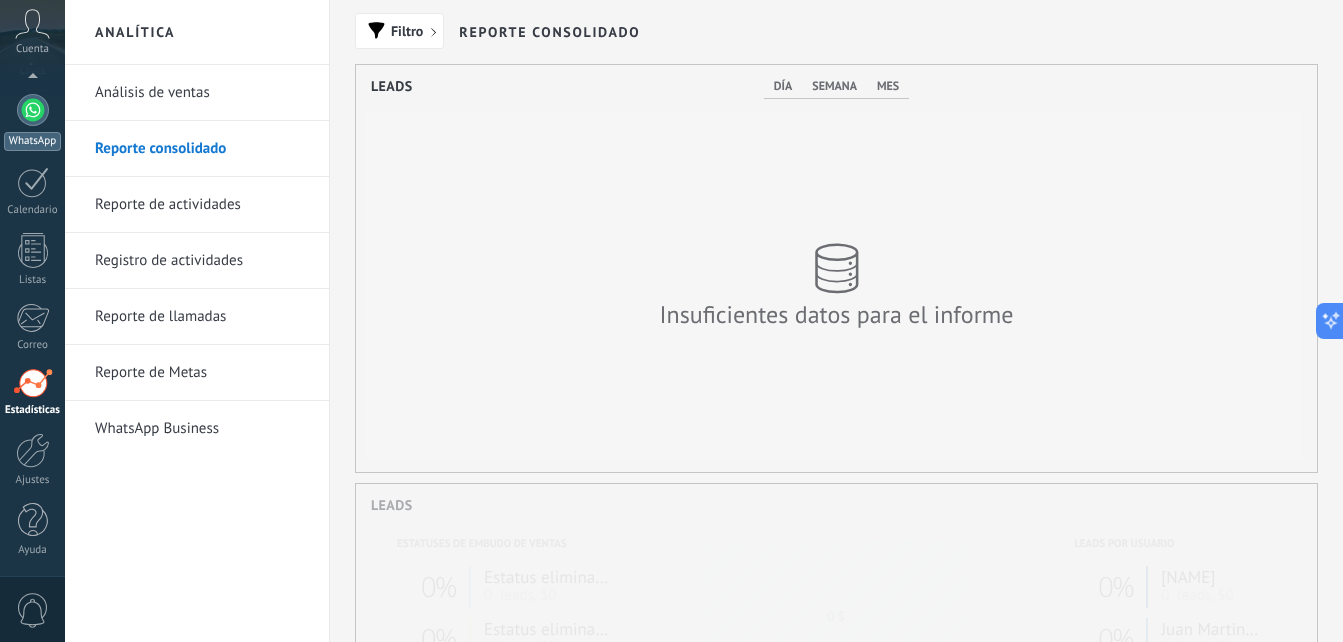 click on "WhatsApp" at bounding box center [32, 122] 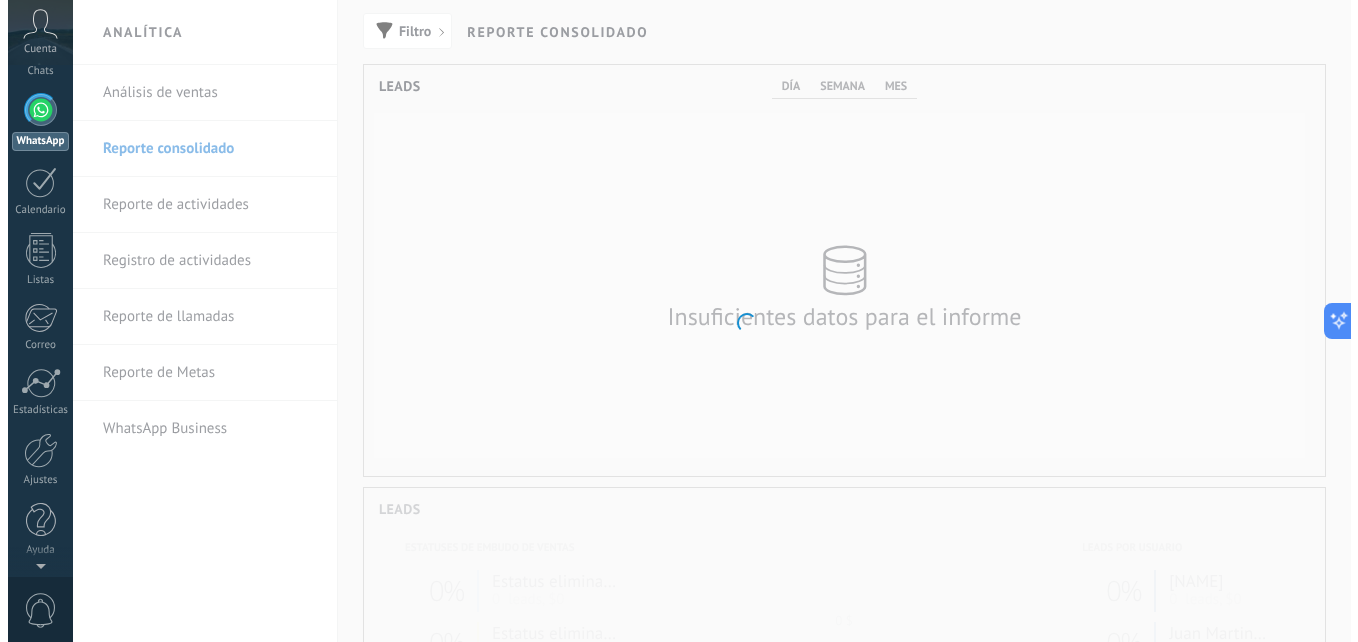 scroll, scrollTop: 0, scrollLeft: 0, axis: both 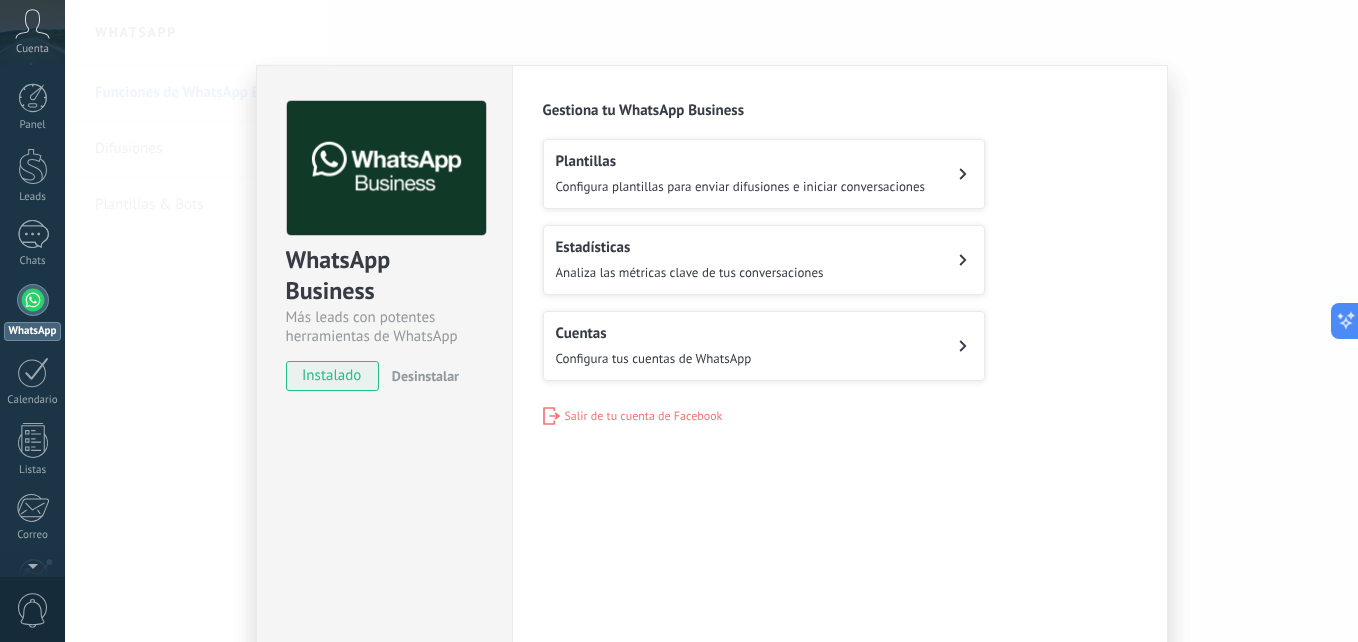click on "Configura tus cuentas de WhatsApp" at bounding box center (741, 186) 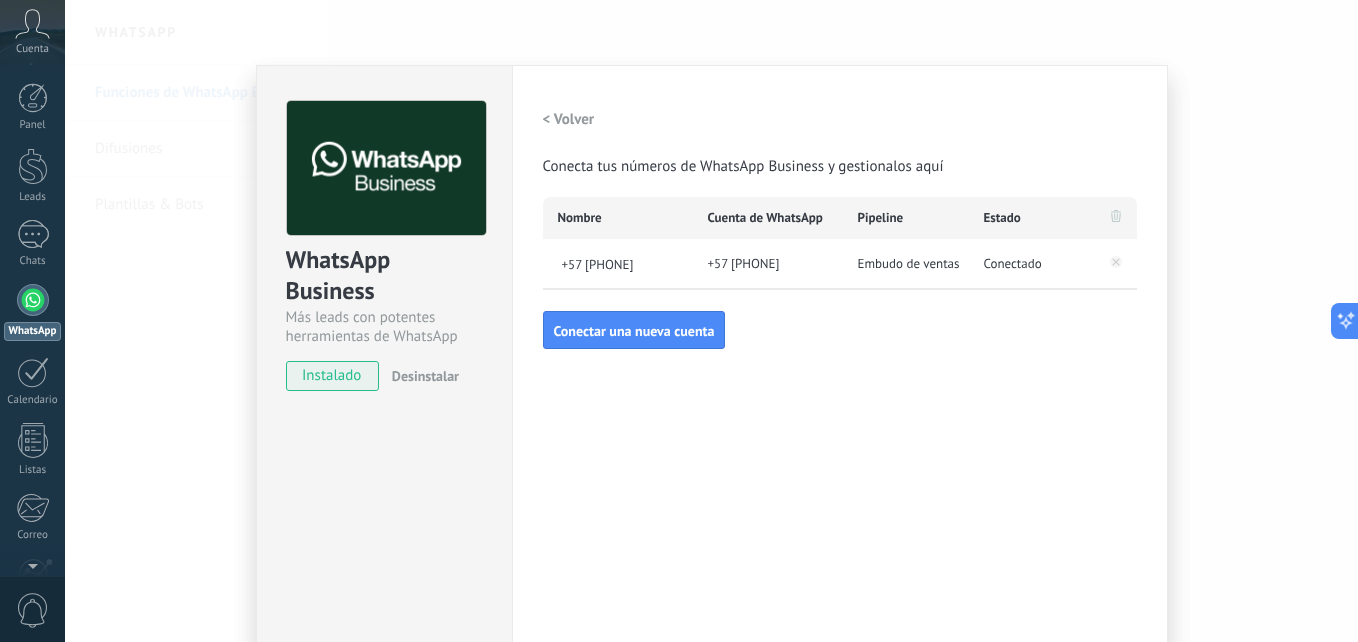 click on "+57 [PHONE]" at bounding box center (768, 218) 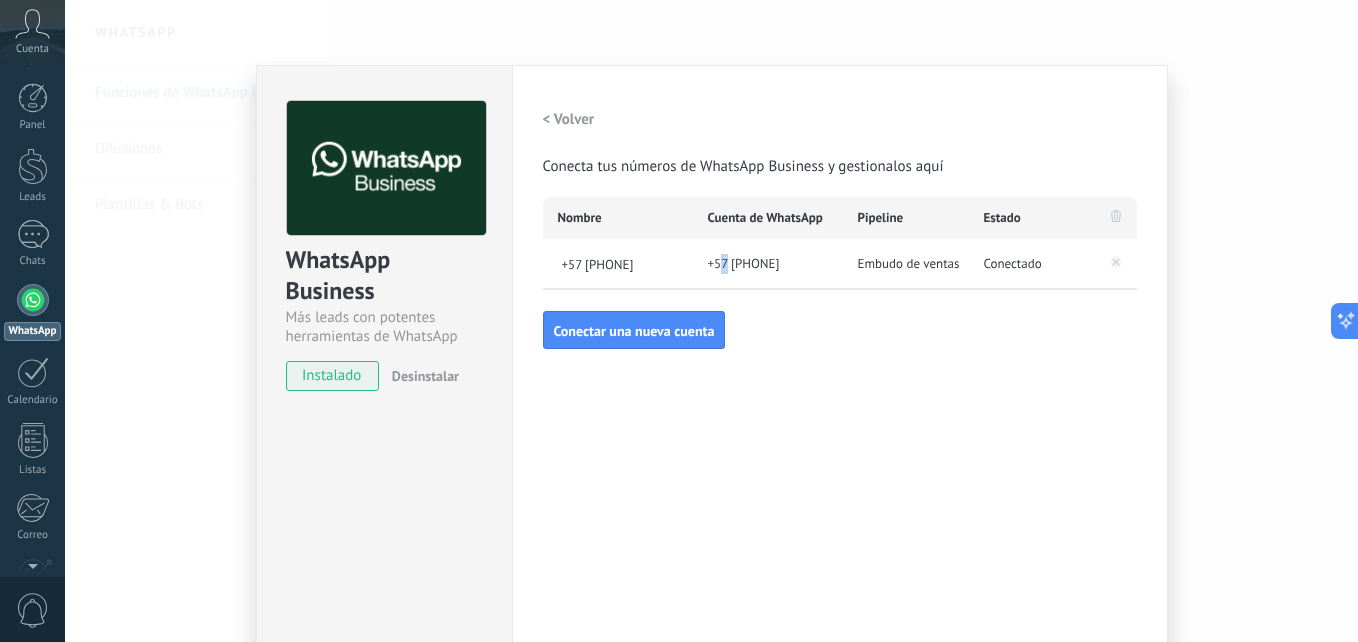 click on "+57 [PHONE]" at bounding box center (768, 218) 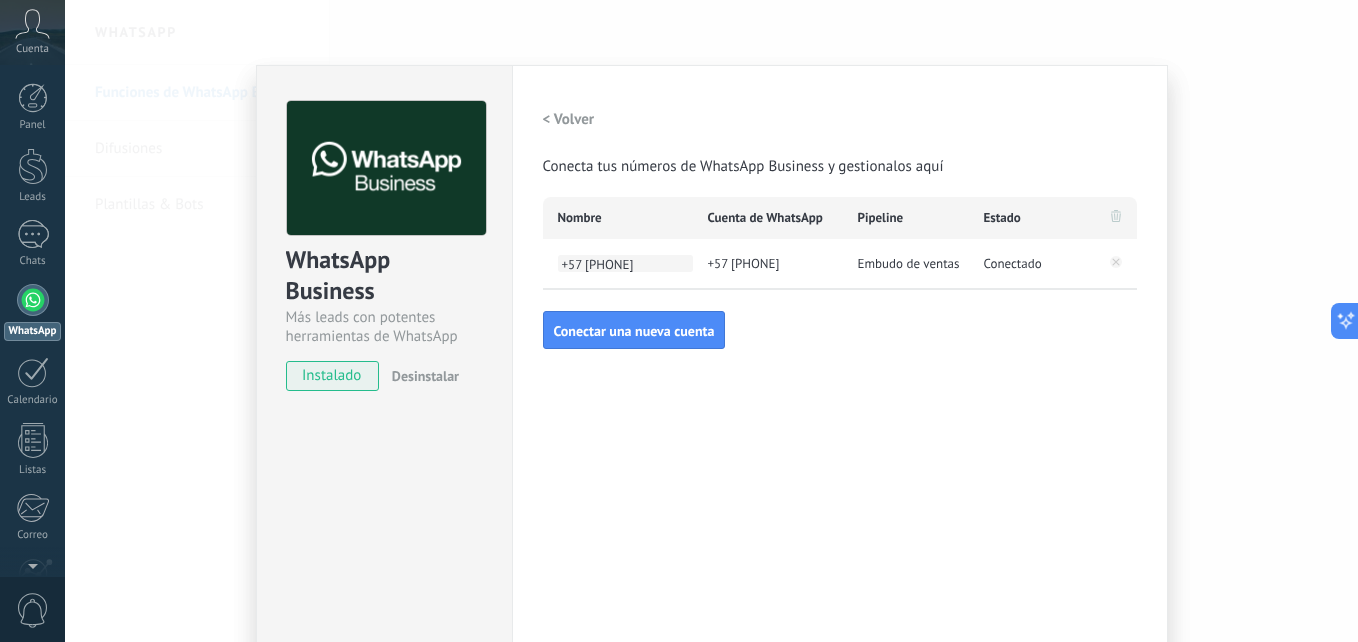drag, startPoint x: 721, startPoint y: 263, endPoint x: 635, endPoint y: 264, distance: 86.00581 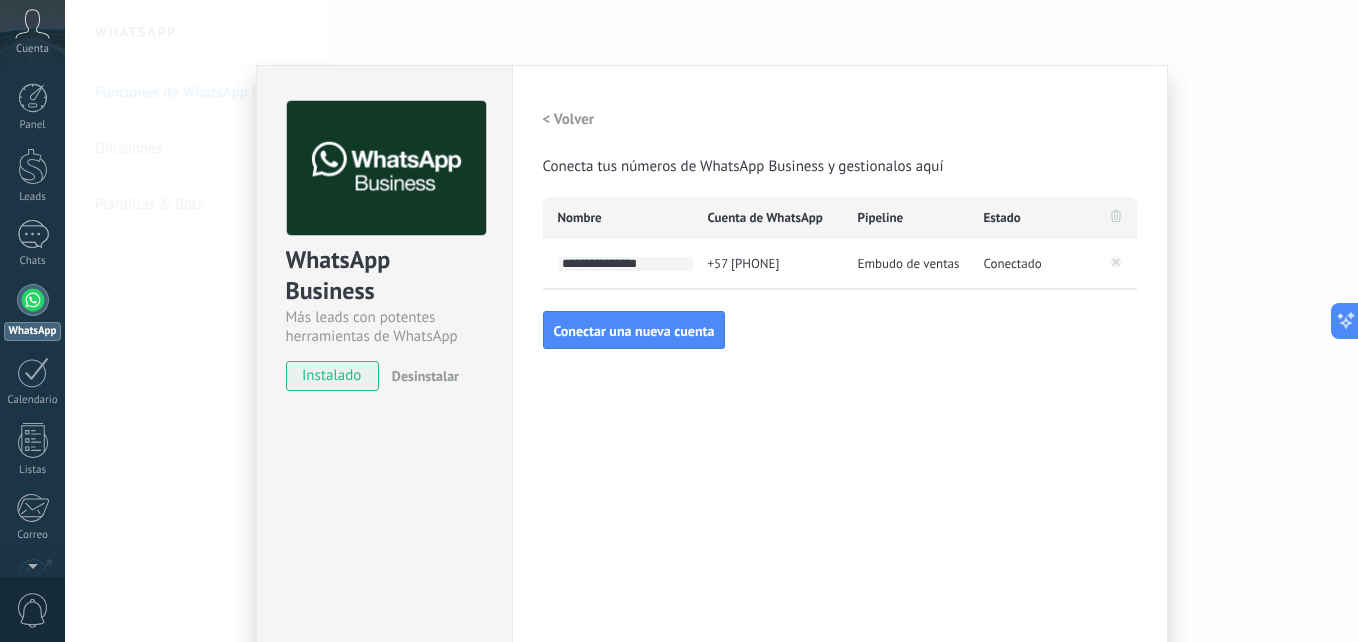 click on "**********" at bounding box center [625, 264] 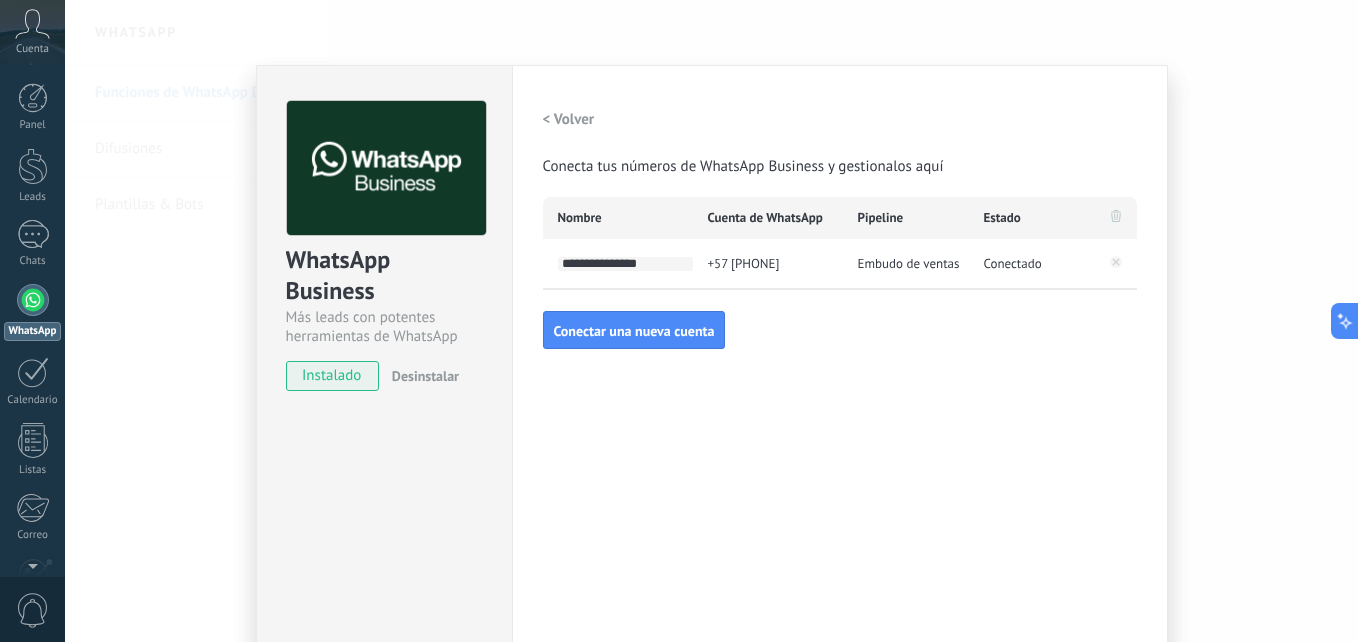 click on "**********" at bounding box center [625, 264] 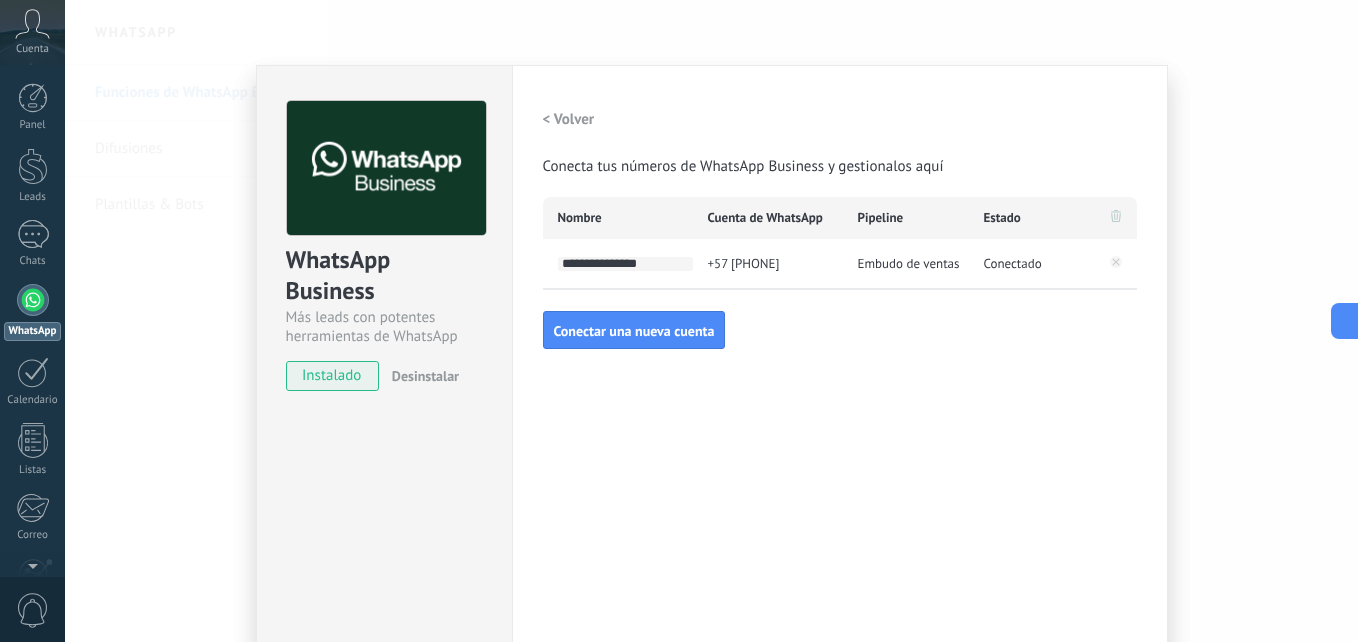 click on "**********" at bounding box center [625, 264] 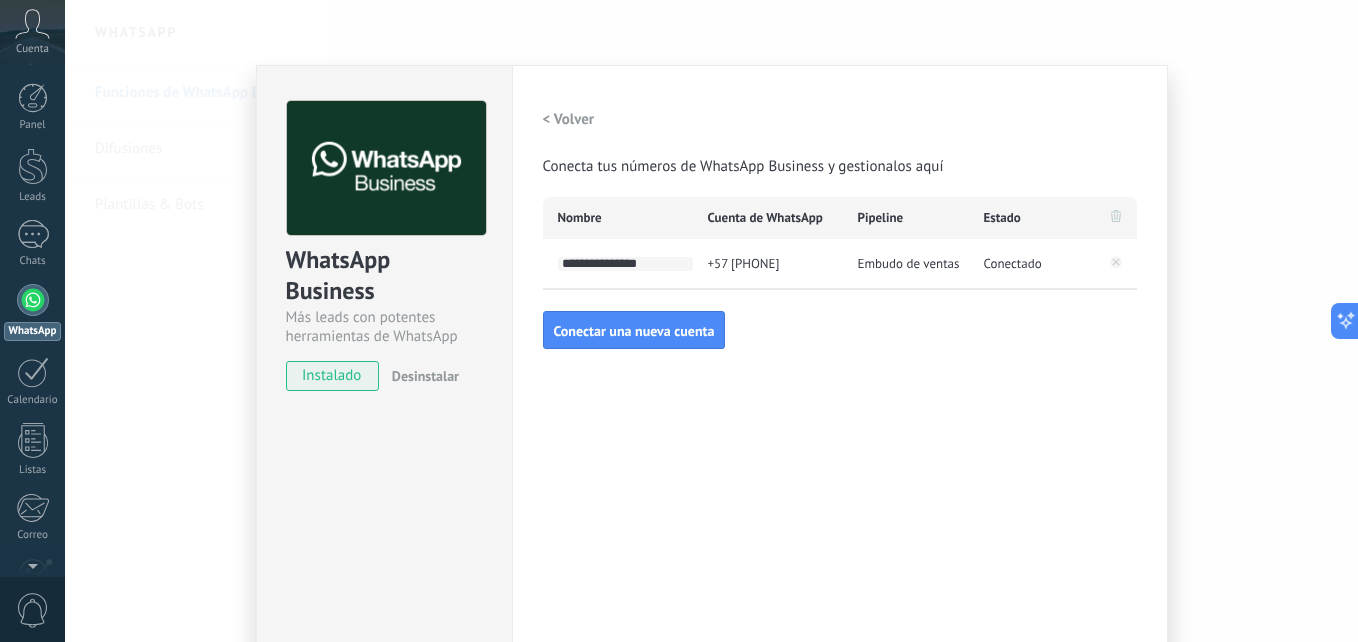 click on "Conectado" at bounding box center [1032, 218] 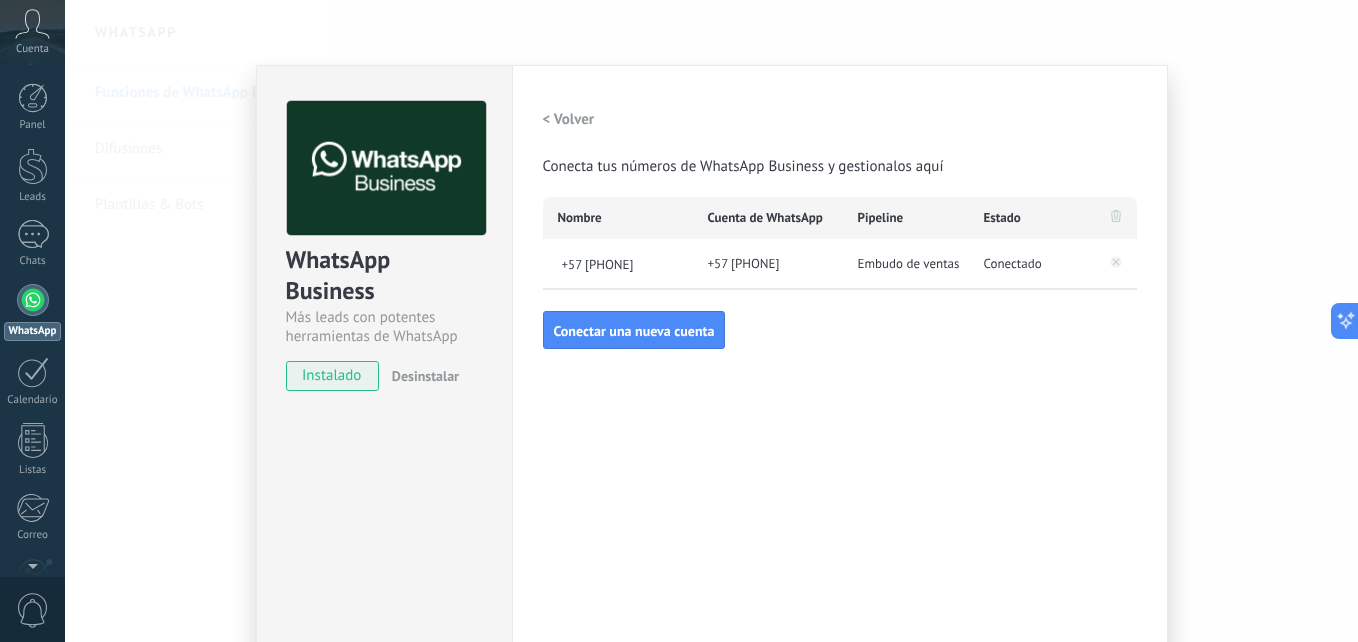 click on "Conectado" at bounding box center (744, 264) 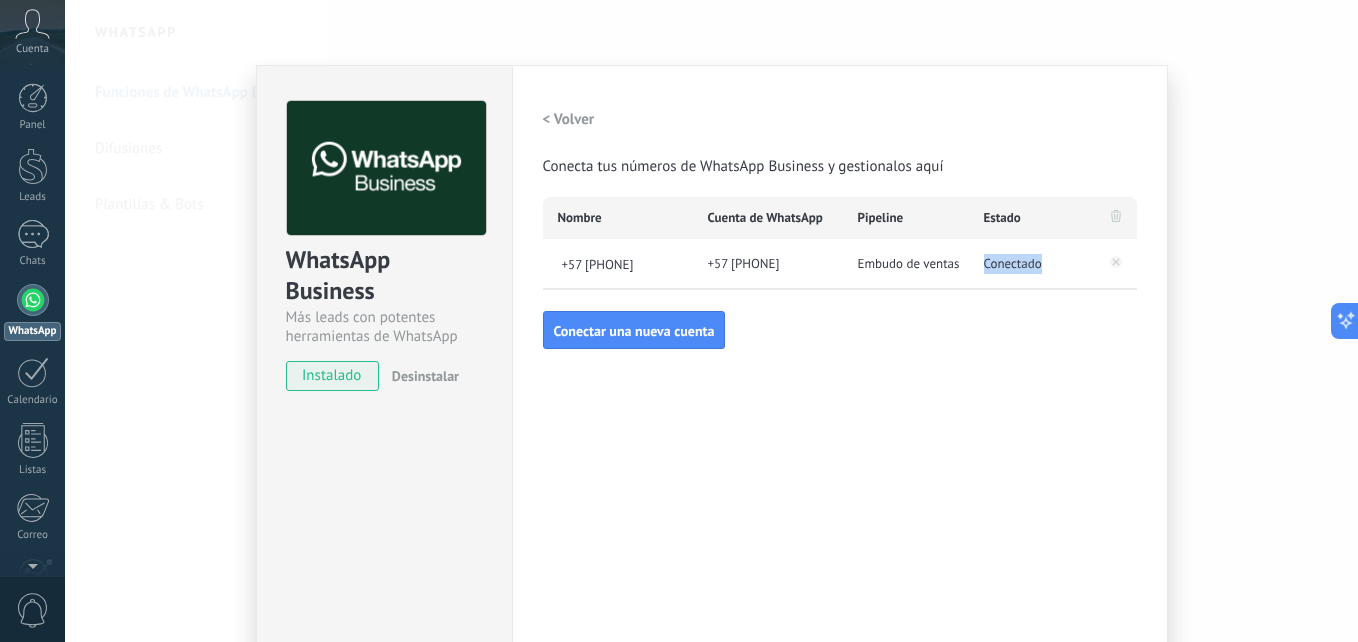 click on "Conectado" at bounding box center (744, 264) 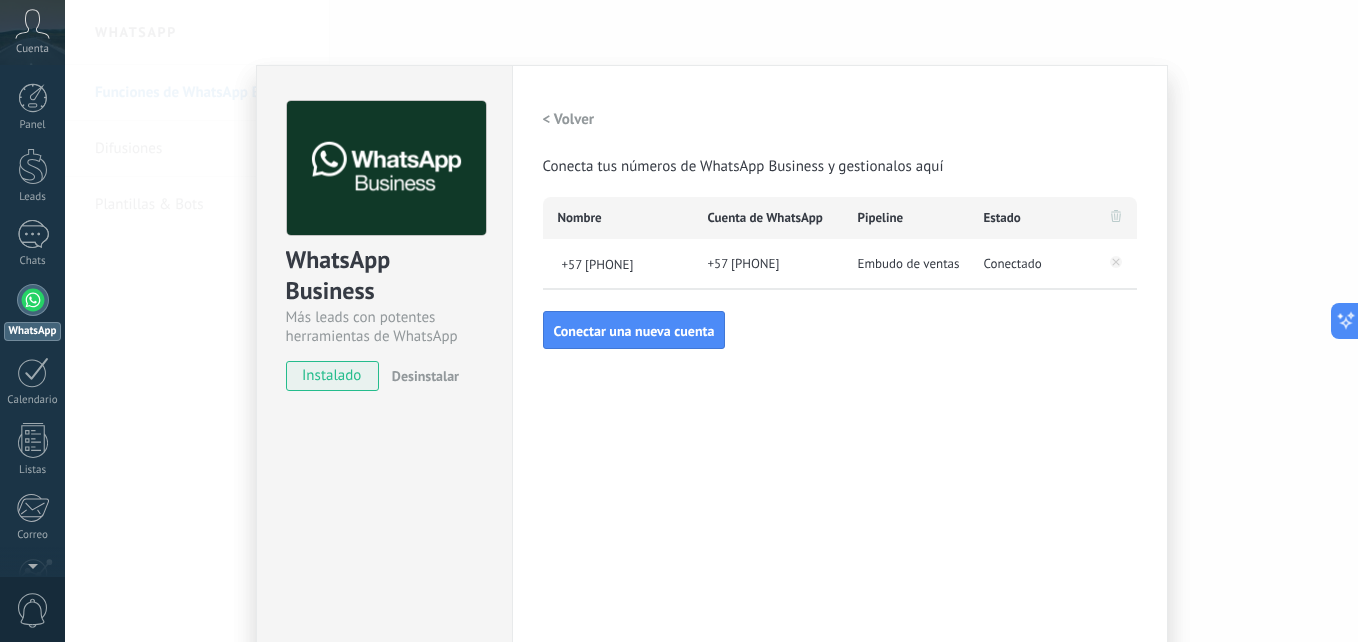 drag, startPoint x: 998, startPoint y: 264, endPoint x: 901, endPoint y: 265, distance: 97.00516 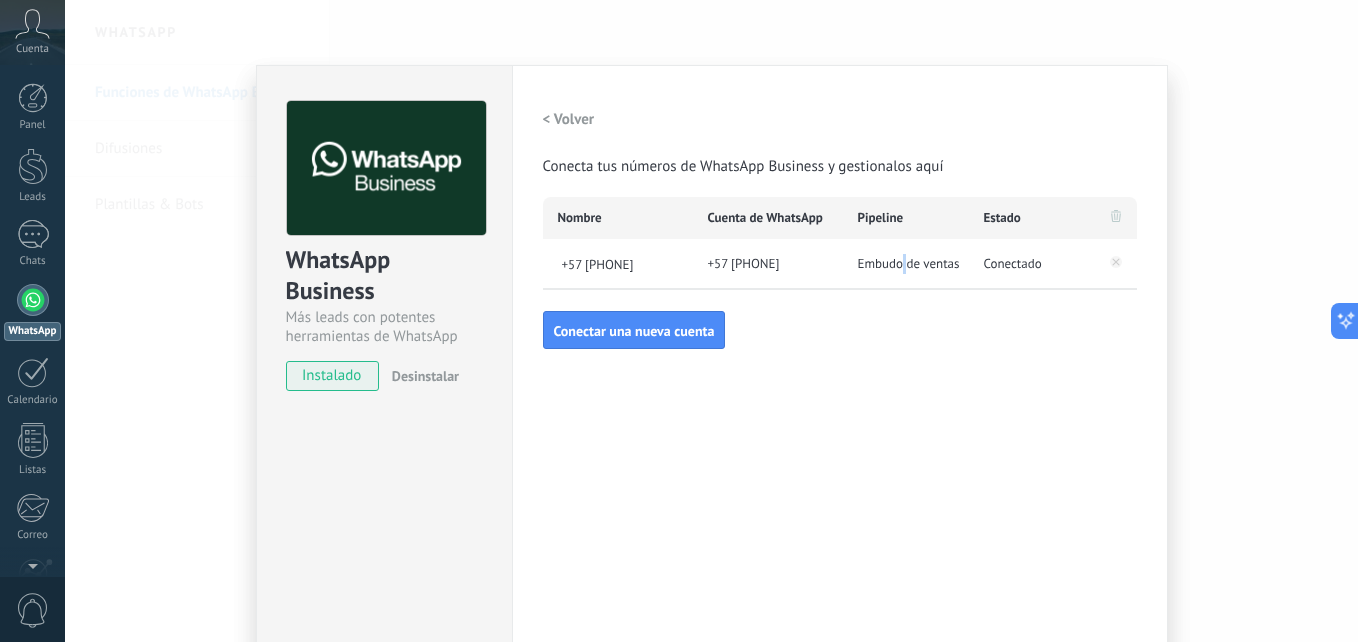 click on "Embudo de ventas" at bounding box center [909, 264] 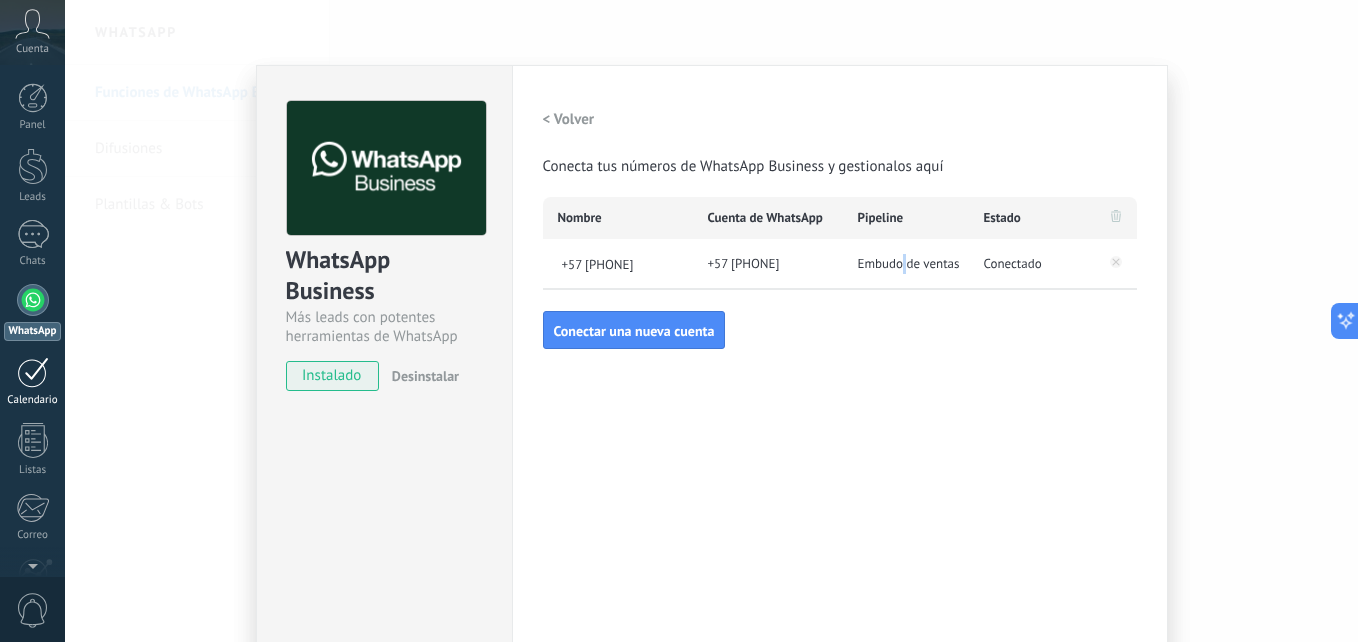 click at bounding box center (33, 372) 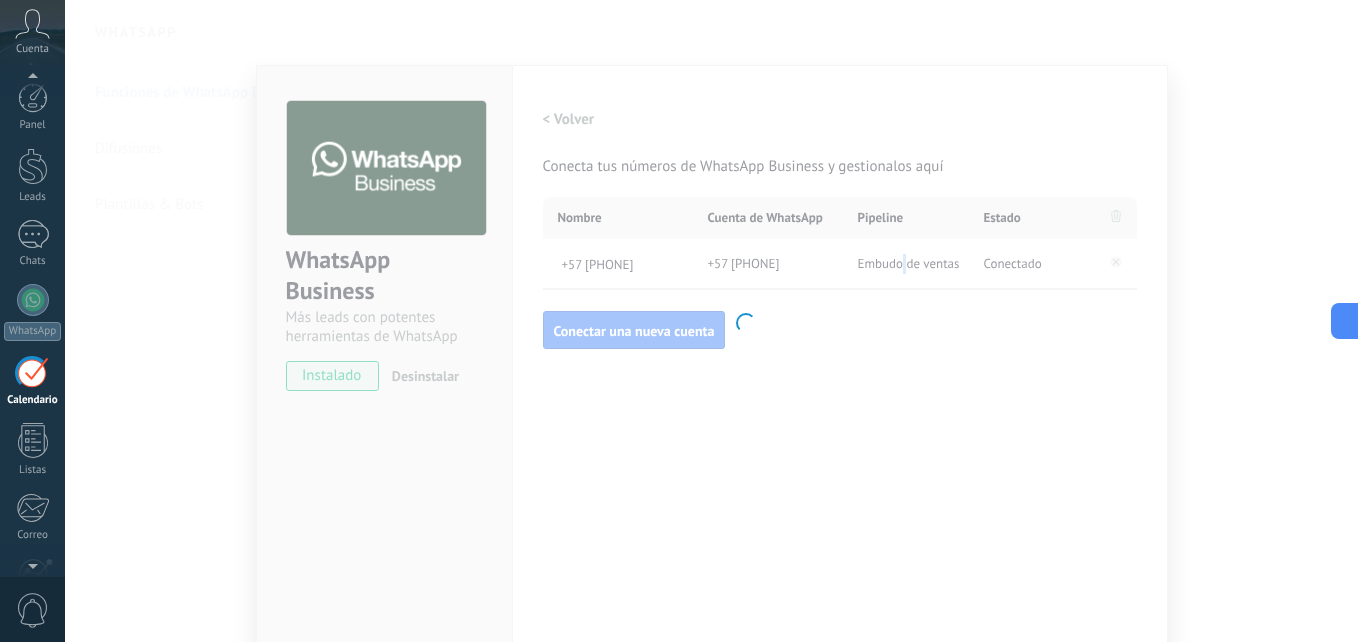 scroll, scrollTop: 58, scrollLeft: 0, axis: vertical 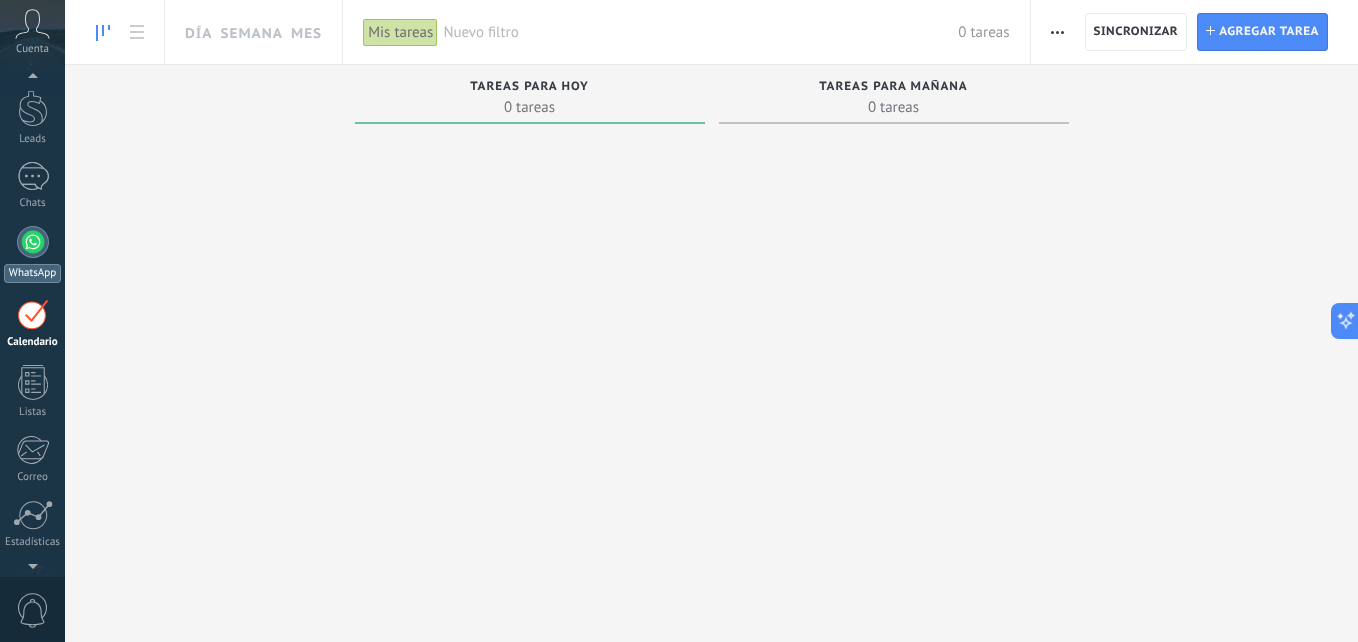 click on "WhatsApp" at bounding box center (32, 273) 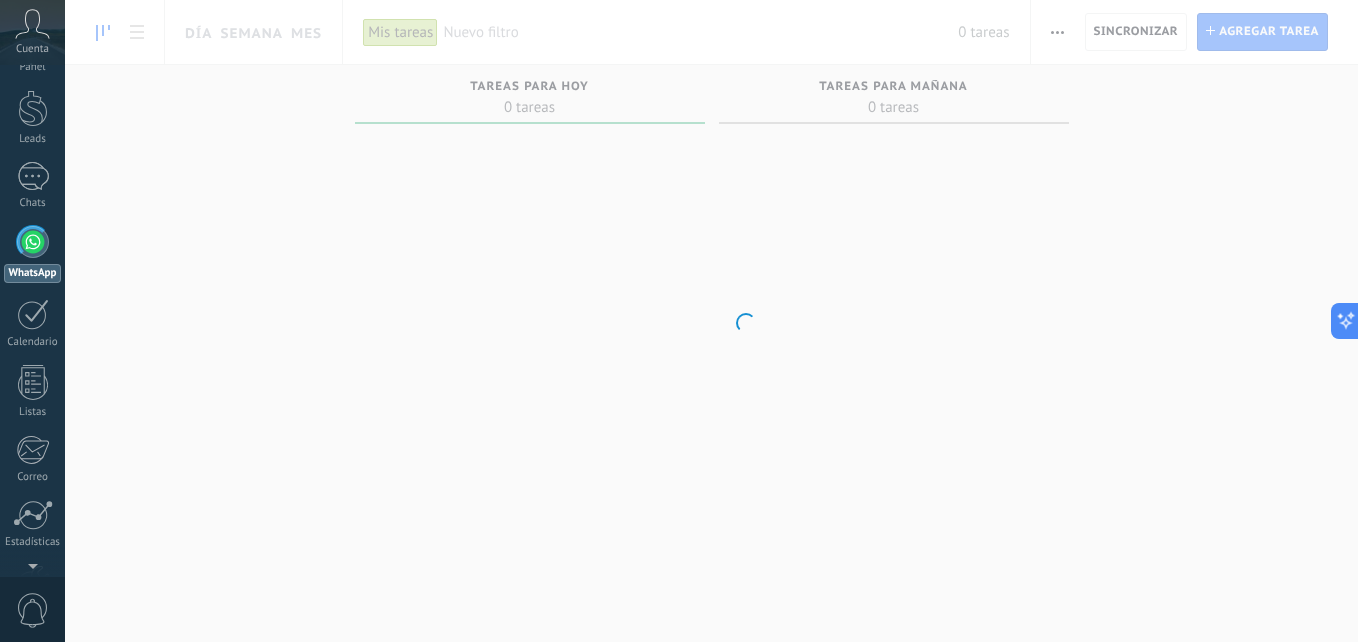 scroll, scrollTop: 0, scrollLeft: 0, axis: both 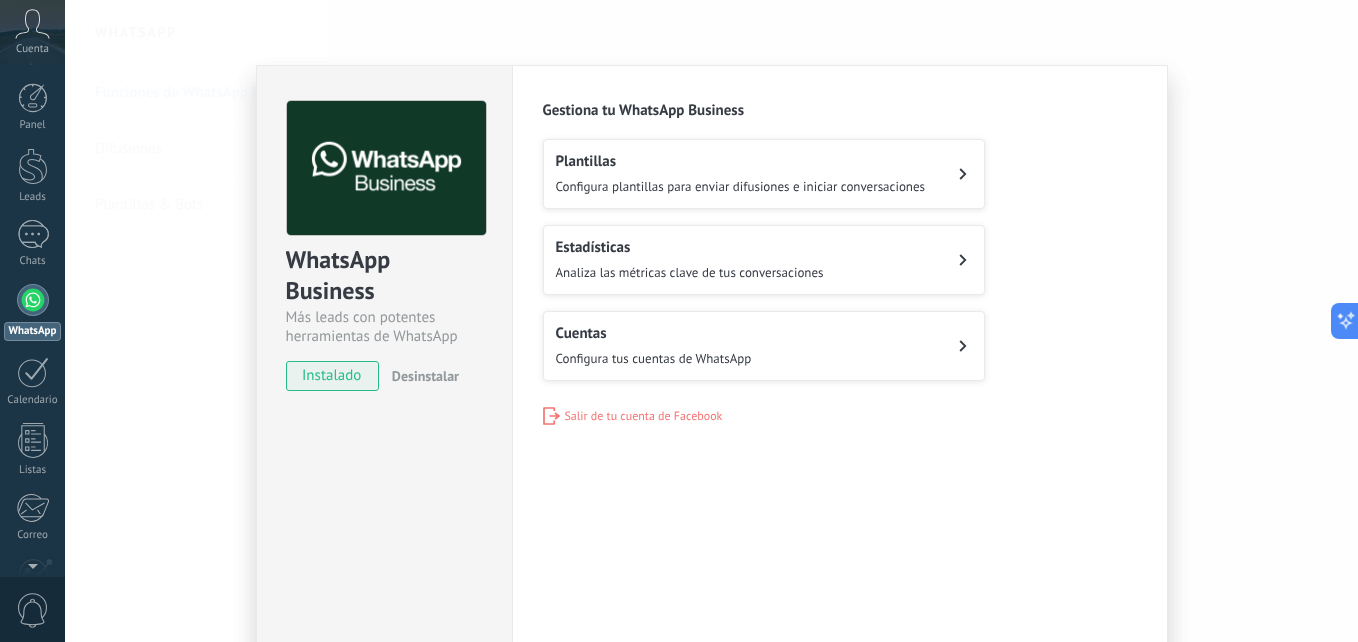 click on "Configuraciones Autorizaciones Esta pestaña registra a los usuarios que han concedido acceso a las integración a esta cuenta. Si deseas remover la posibilidad que un usuario pueda enviar solicitudes a la cuenta en nombre de esta integración, puedes revocar el acceso. Si el acceso a todos los usuarios es revocado, la integración dejará de funcionar. Esta aplicacion está instalada, pero nadie le ha dado acceso aun. WhatsApp Cloud API más _:  Guardar Gestiona tu WhatsApp Business Plantillas Configura plantillas para enviar difusiones e iniciar conversaciones Estadísticas Analiza las métricas clave de tus conversaciones Cuentas Configura tus cuentas de WhatsApp Salir de tu cuenta de Facebook" at bounding box center (840, 362) 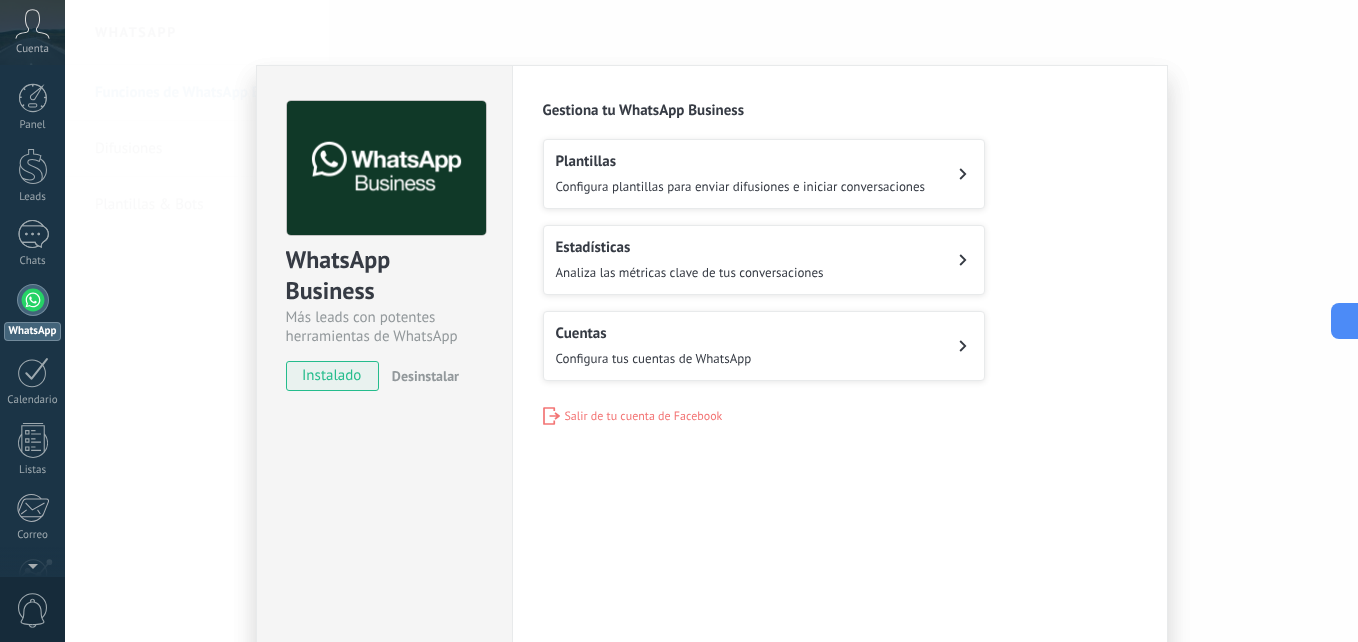 click on "WhatsApp Business Más leads con potentes herramientas de WhatsApp instalado Desinstalar Configuraciones Autorizaciones Esta pestaña registra a los usuarios que han concedido acceso a las integración a esta cuenta. Si deseas remover la posibilidad que un usuario pueda enviar solicitudes a la cuenta en nombre de esta integración, puedes revocar el acceso. Si el acceso a todos los usuarios es revocado, la integración dejará de funcionar. Esta aplicacion está instalada, pero nadie le ha dado acceso aun. WhatsApp Cloud API más _:  Guardar Gestiona tu WhatsApp Business Plantillas Configura plantillas para enviar difusiones e iniciar conversaciones Estadísticas Analiza las métricas clave de tus conversaciones Cuentas Configura tus cuentas de WhatsApp Salir de tu cuenta de Facebook" at bounding box center [711, 321] 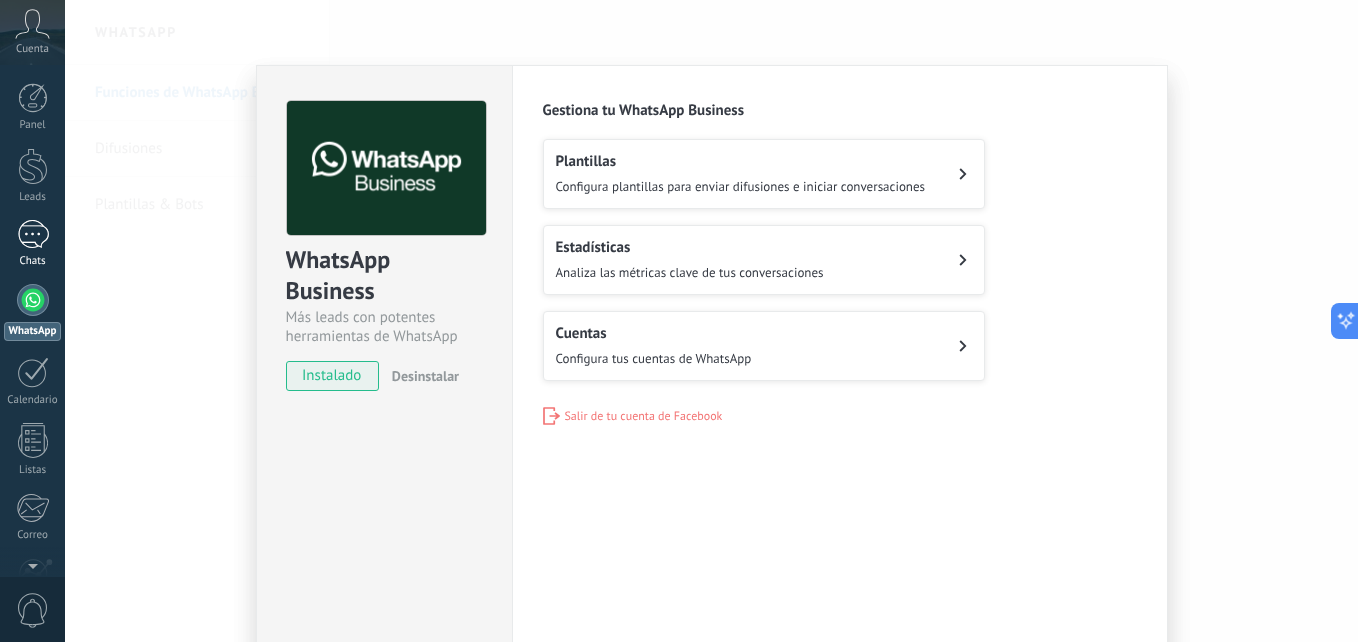 click on "Chats" at bounding box center [32, 244] 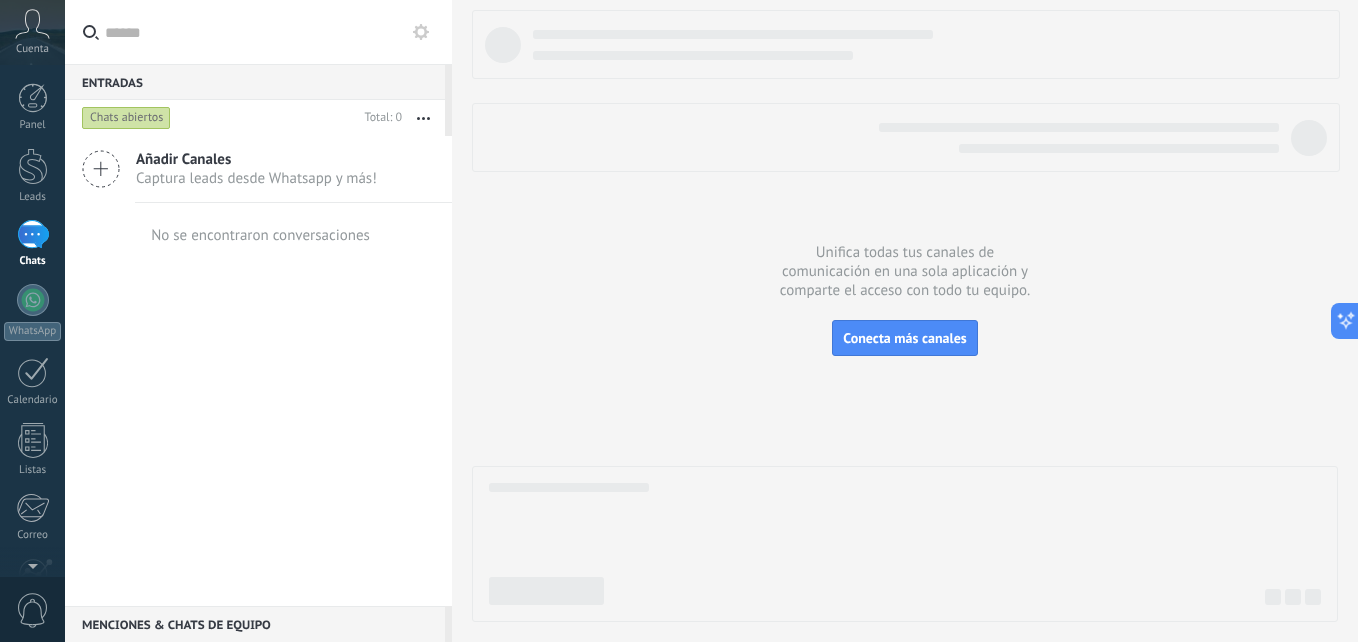 click on "Añadir Canales
Captura leads desde Whatsapp y más!" at bounding box center (258, 169) 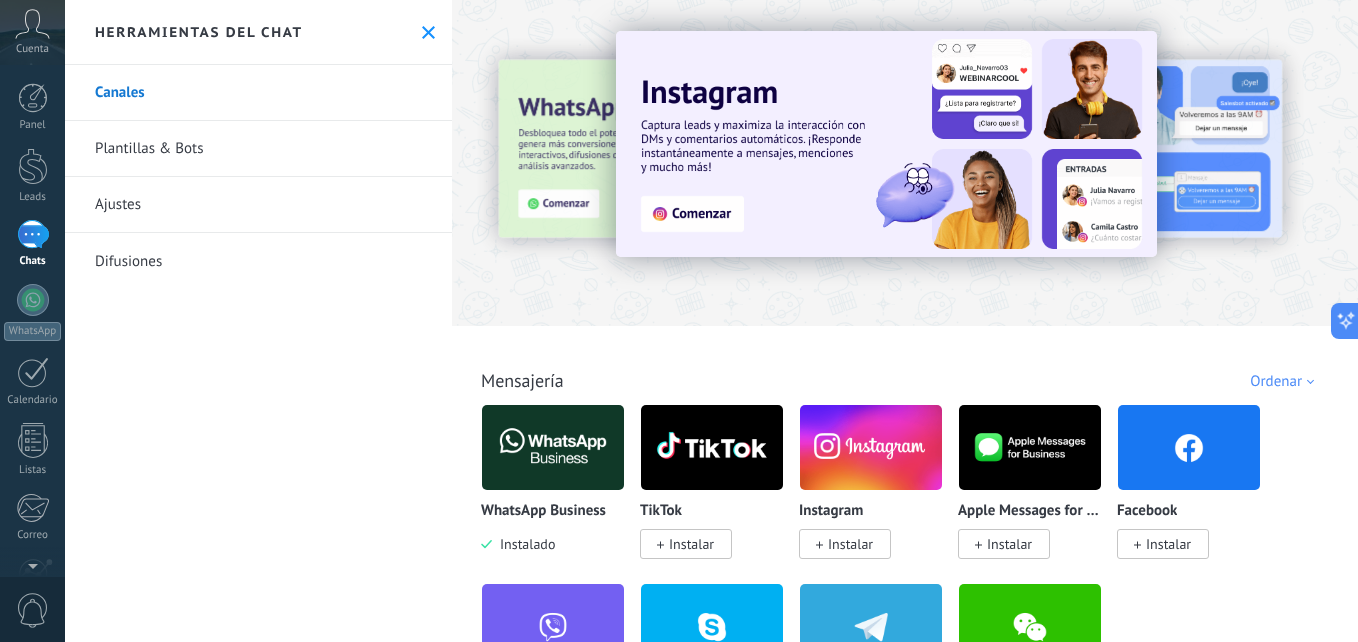 click on "Plantillas & Bots" at bounding box center [258, 149] 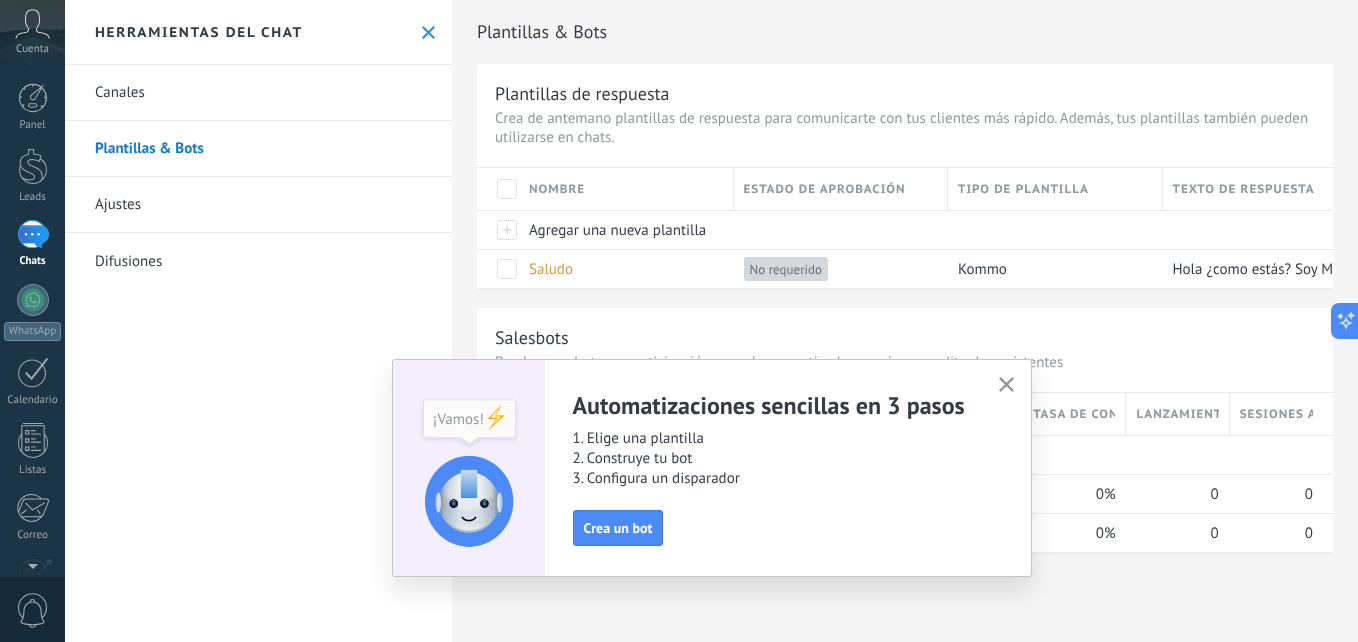click on "Automatizaciones sencillas en 3 pasos 1. Elige una plantilla 2. Construye tu bot 3. Configura un disparador Crea un bot" at bounding box center [712, 468] 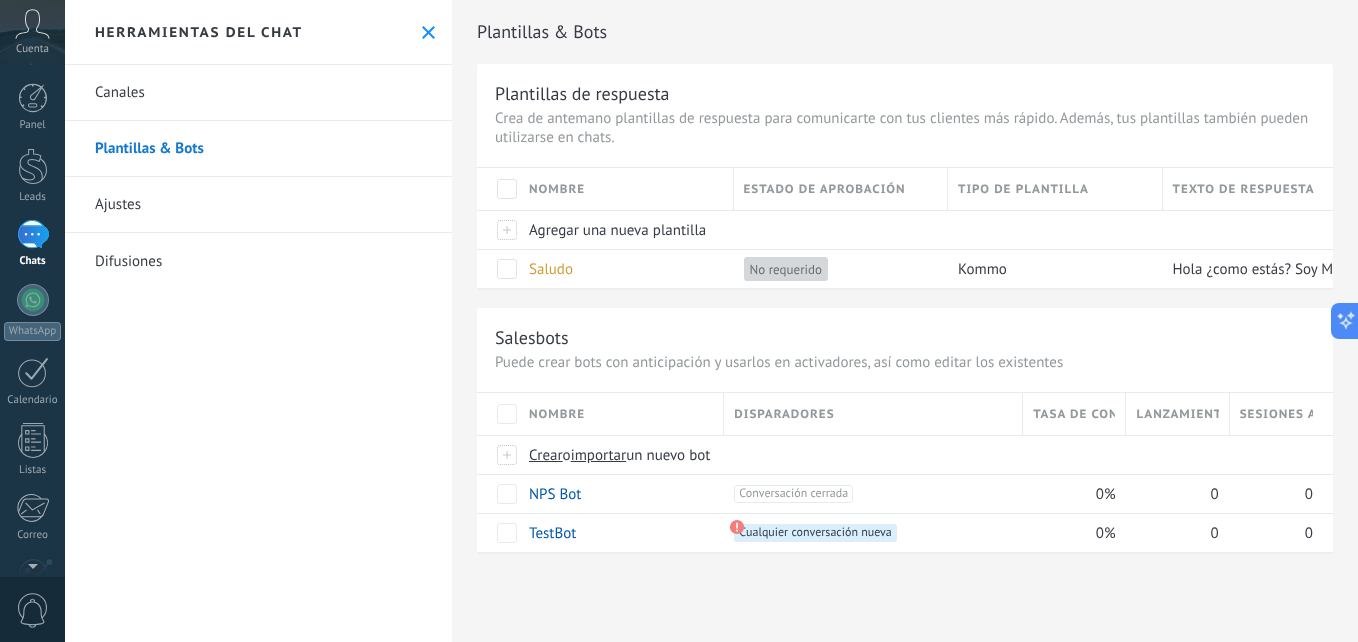 click on "Difusiones" at bounding box center [258, 261] 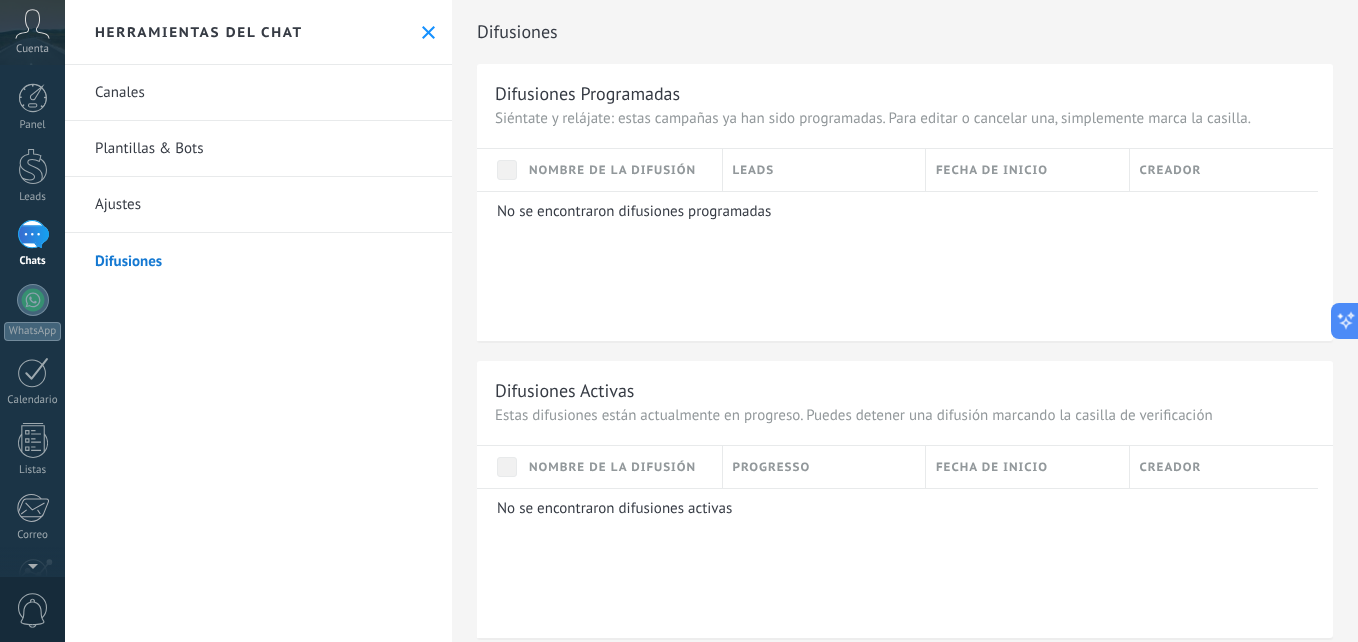 click on "Ajustes" at bounding box center [258, 205] 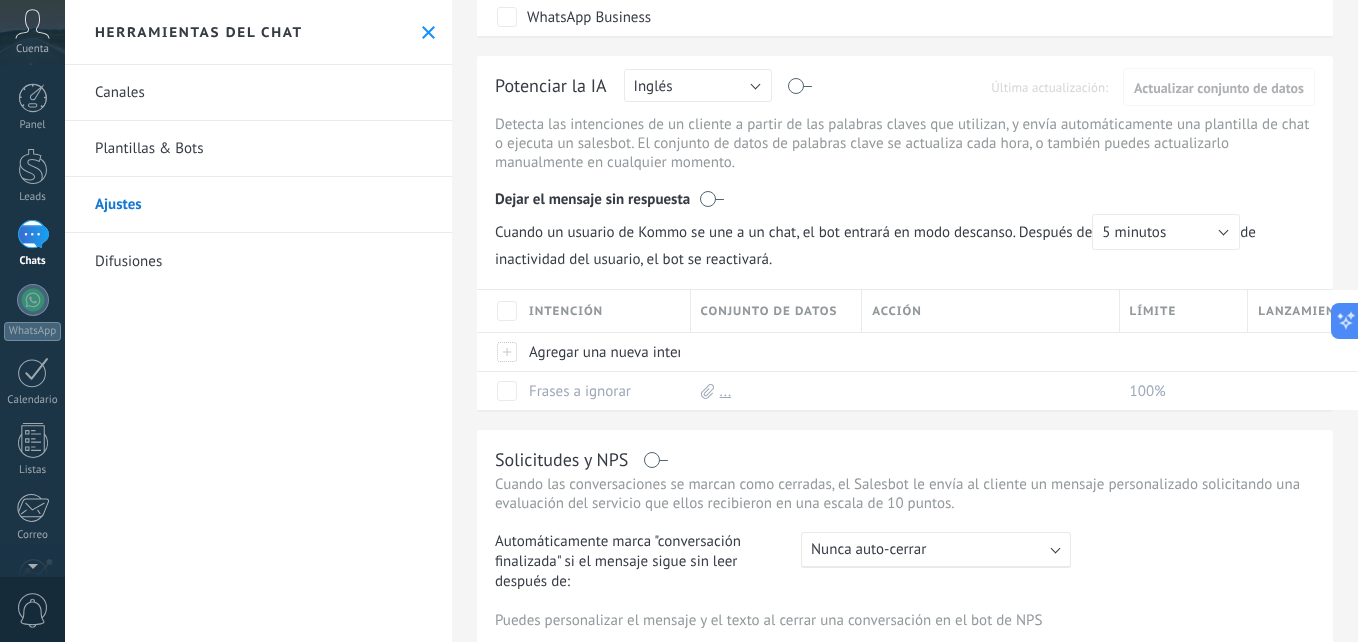 scroll, scrollTop: 0, scrollLeft: 0, axis: both 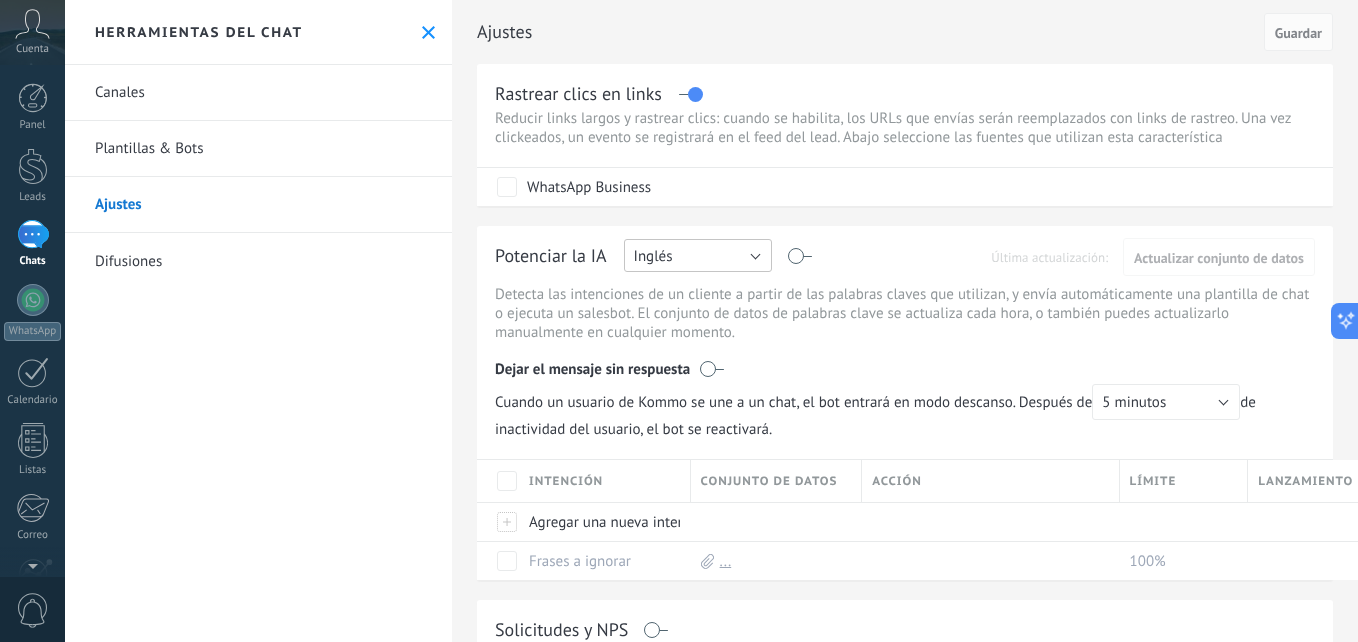 click on "Inglés" at bounding box center (698, 255) 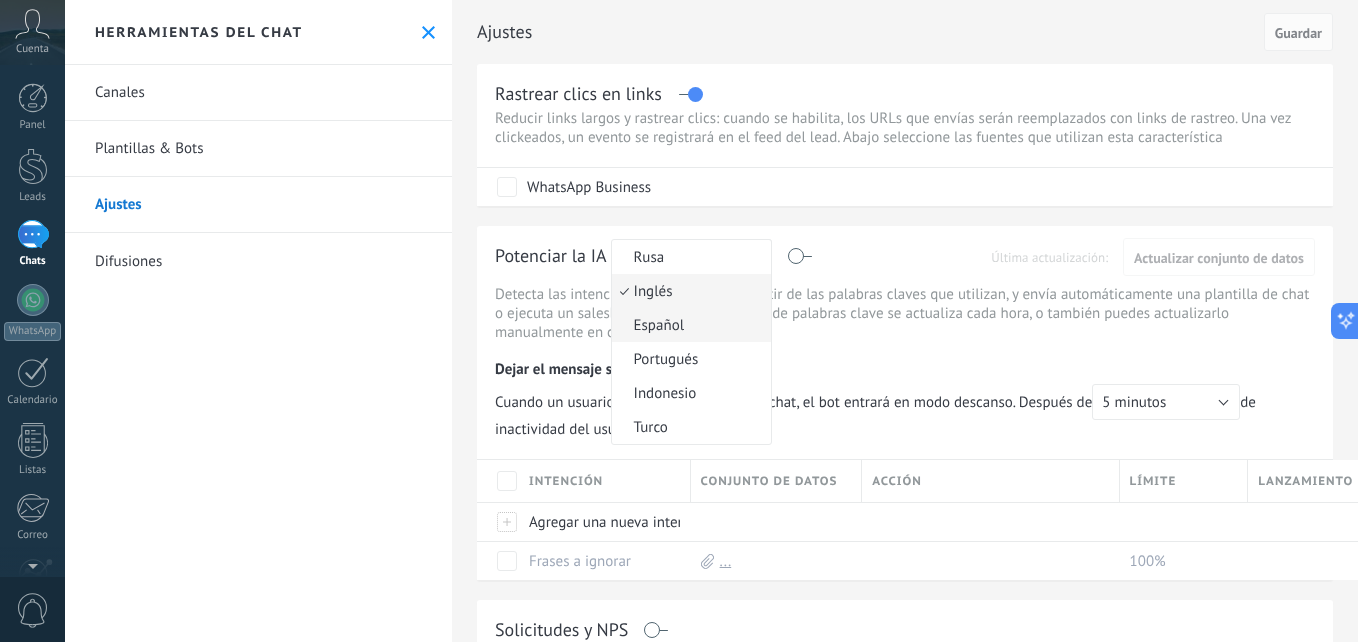 click on "Español" at bounding box center (688, 257) 